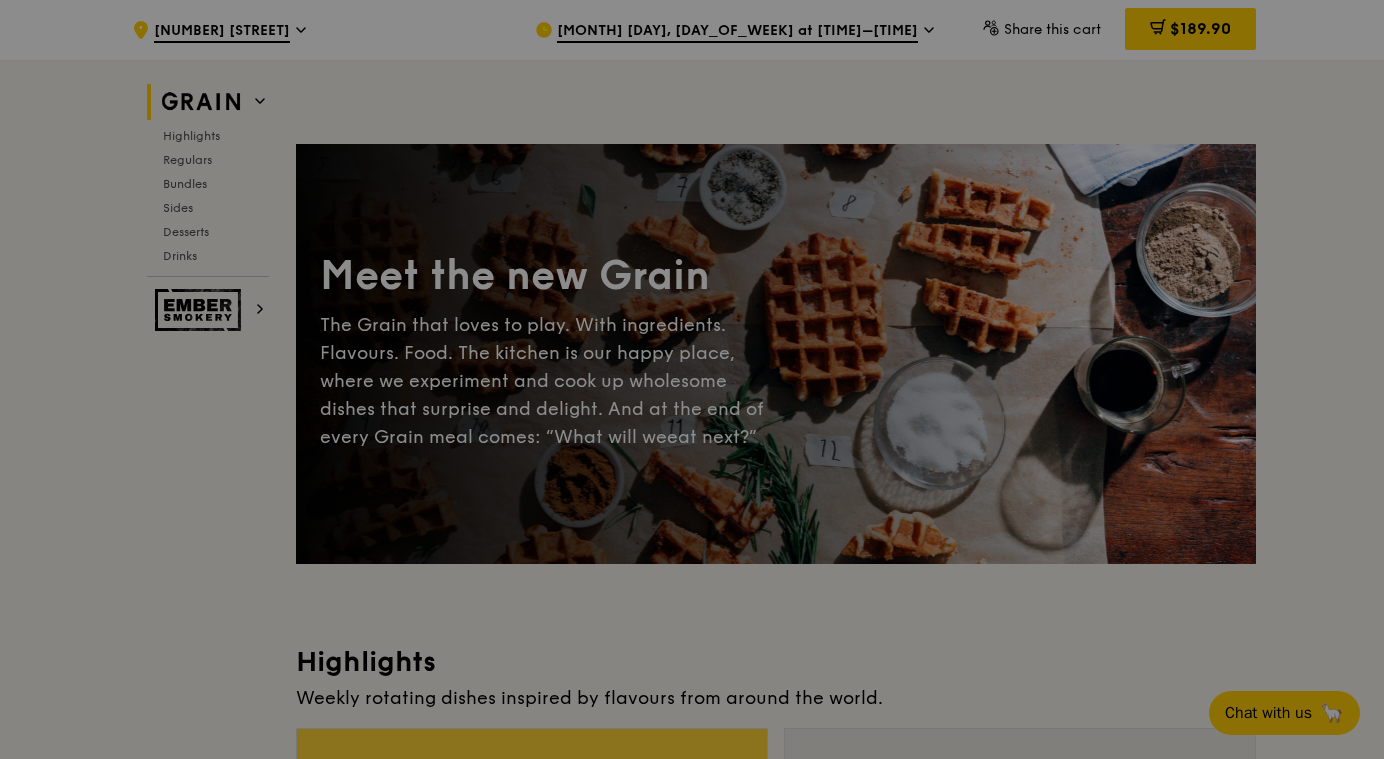 scroll, scrollTop: 249, scrollLeft: 0, axis: vertical 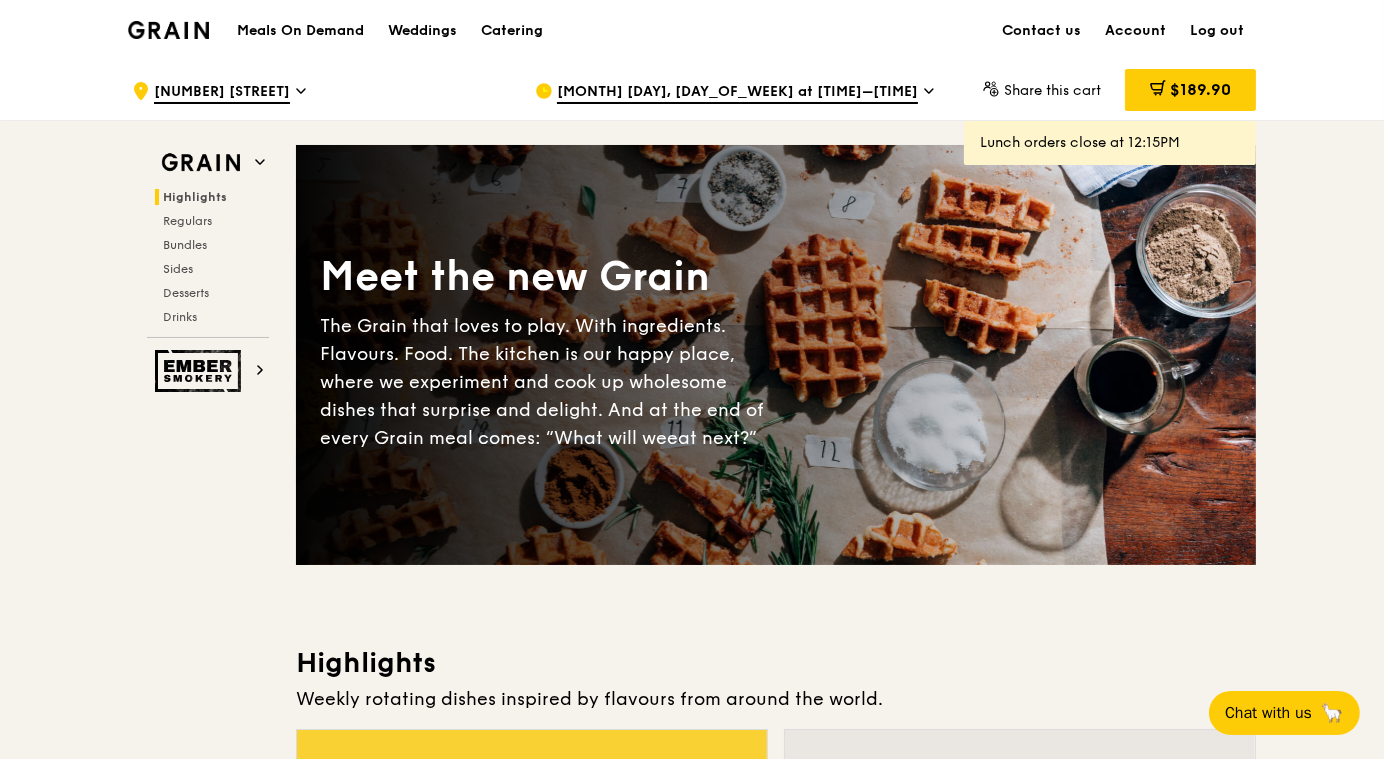 click on "[MONTH] [DAY], [DAY_OF_WEEK] at [TIME]–[TIME]" at bounding box center [737, 93] 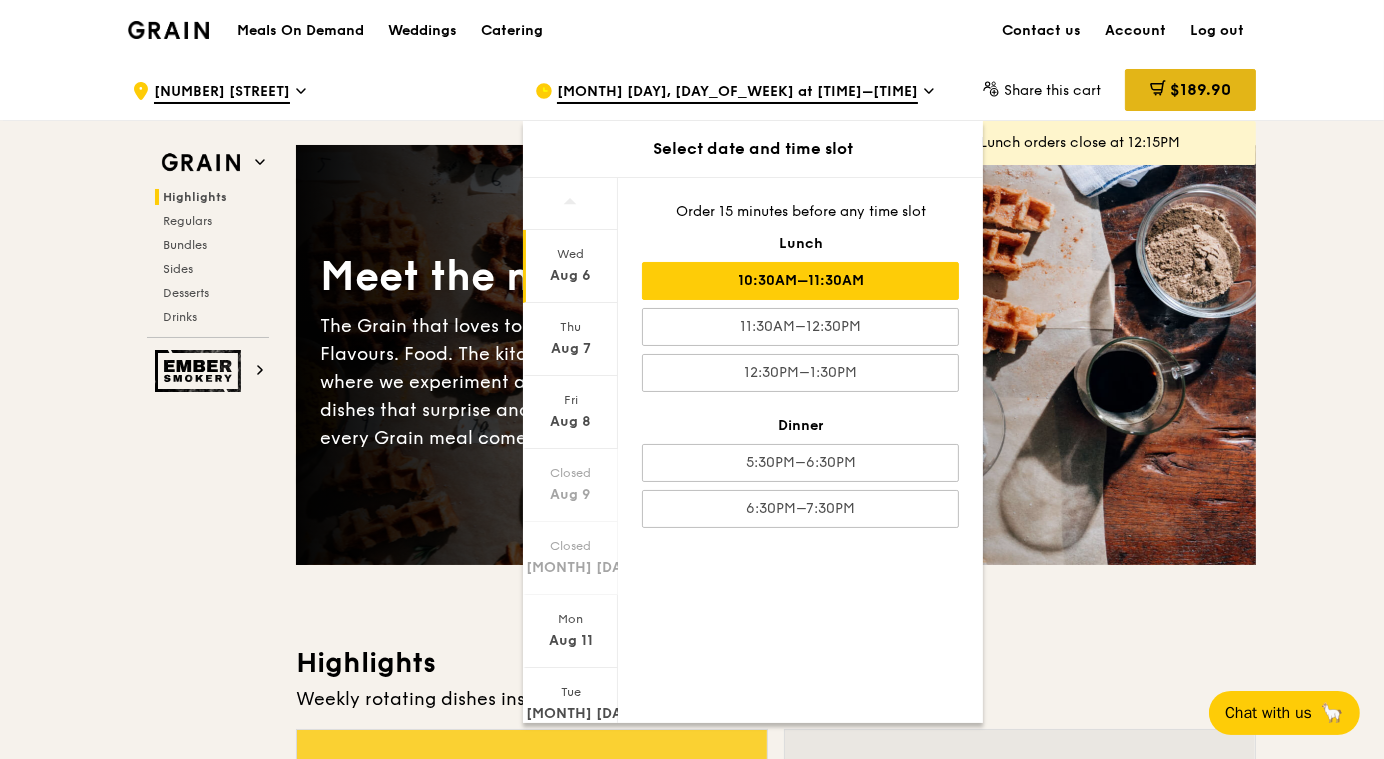 click on "$189.90" at bounding box center [1200, 89] 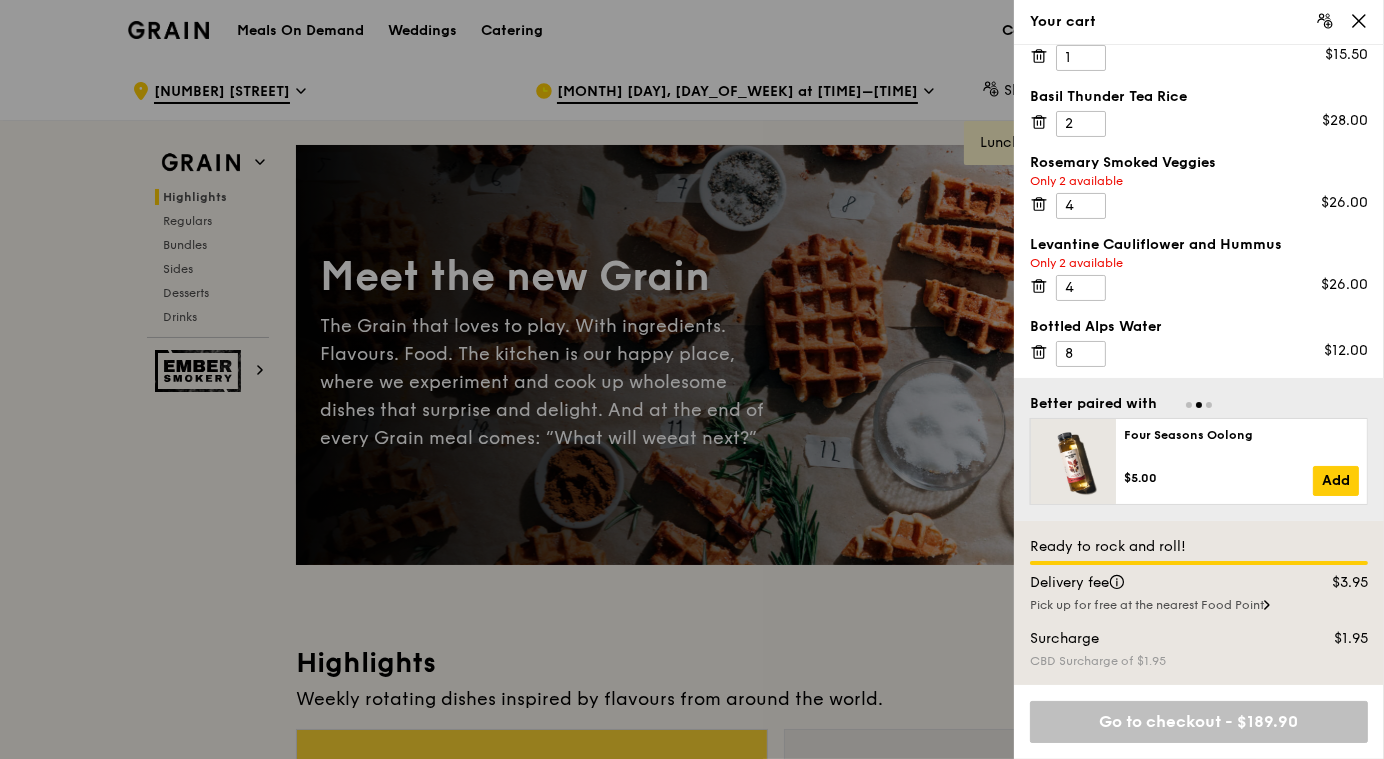 scroll, scrollTop: 0, scrollLeft: 0, axis: both 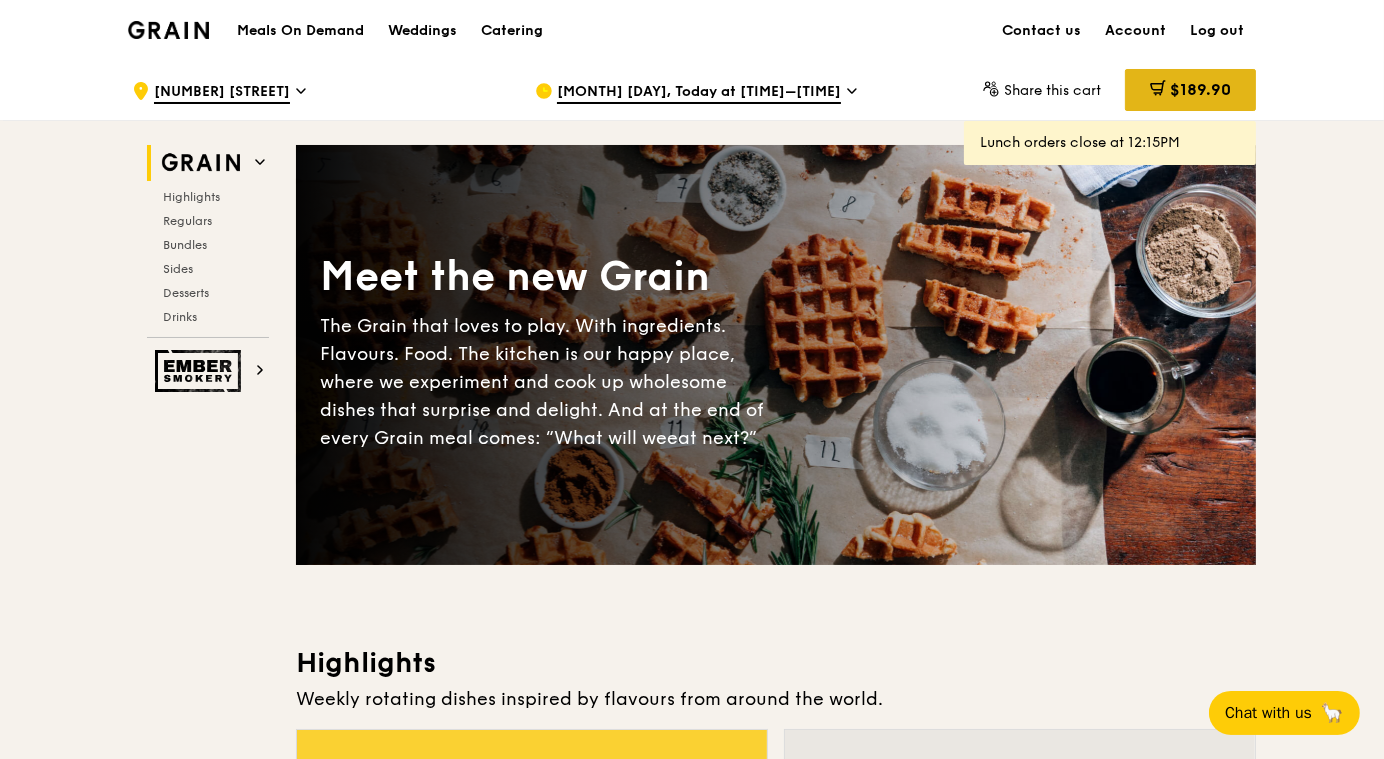 click on "$189.90" at bounding box center [1190, 90] 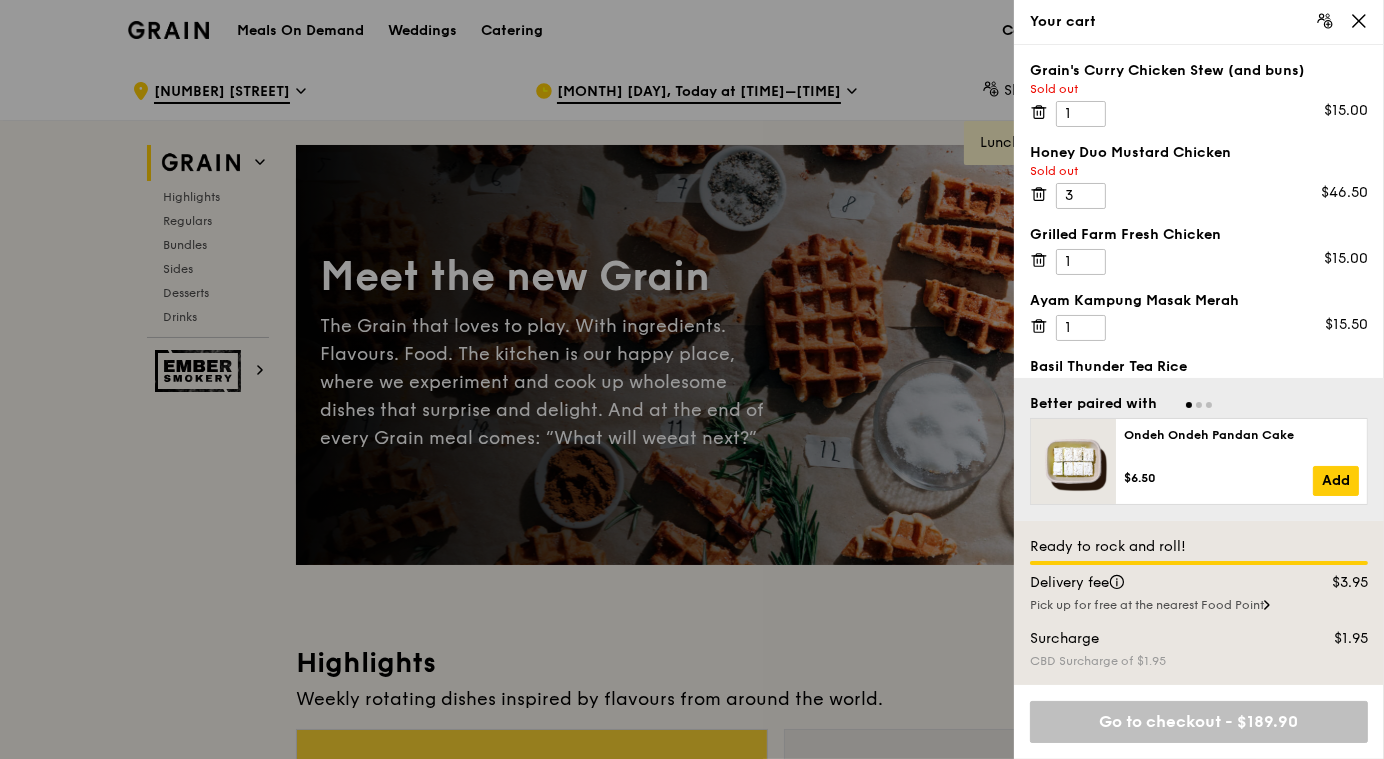 drag, startPoint x: 1058, startPoint y: 73, endPoint x: 1115, endPoint y: 86, distance: 58.463665 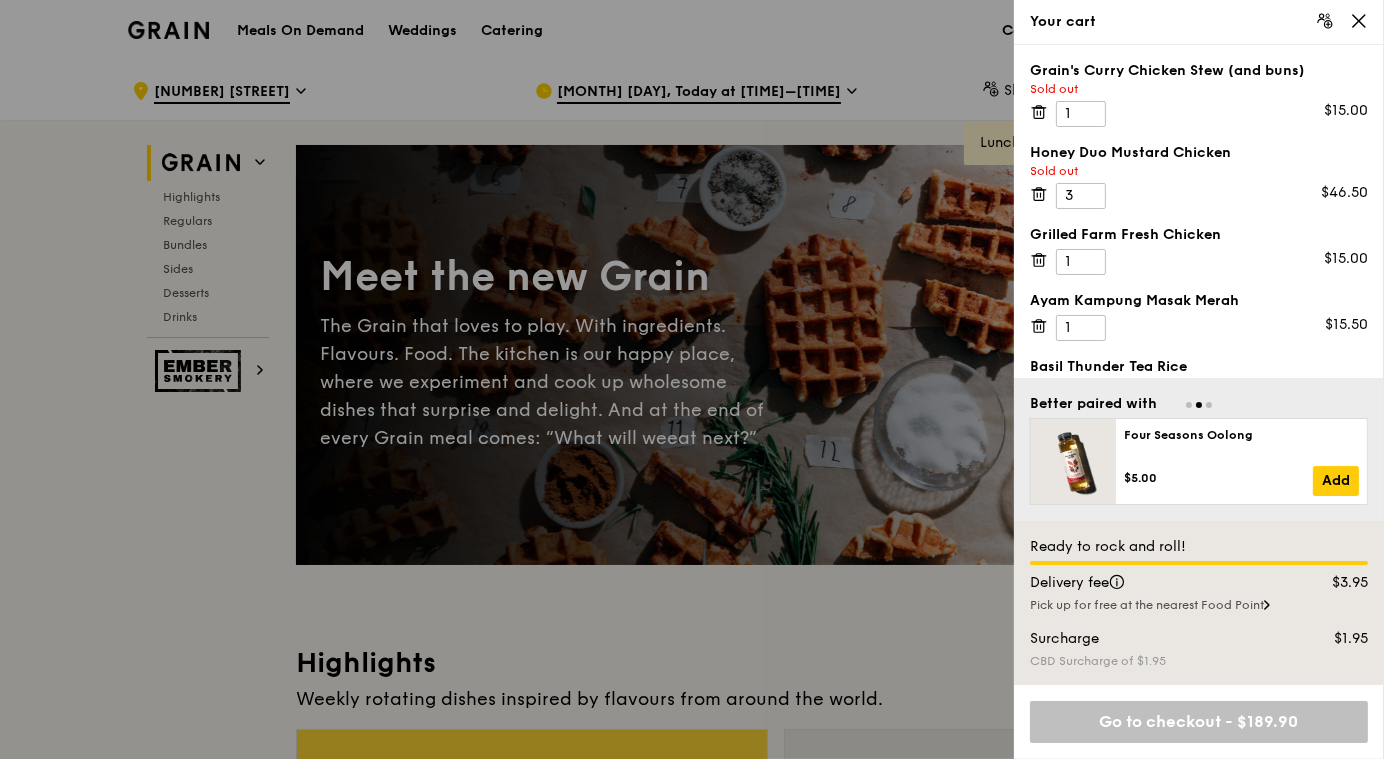 click on "Sold out" at bounding box center (1199, 171) 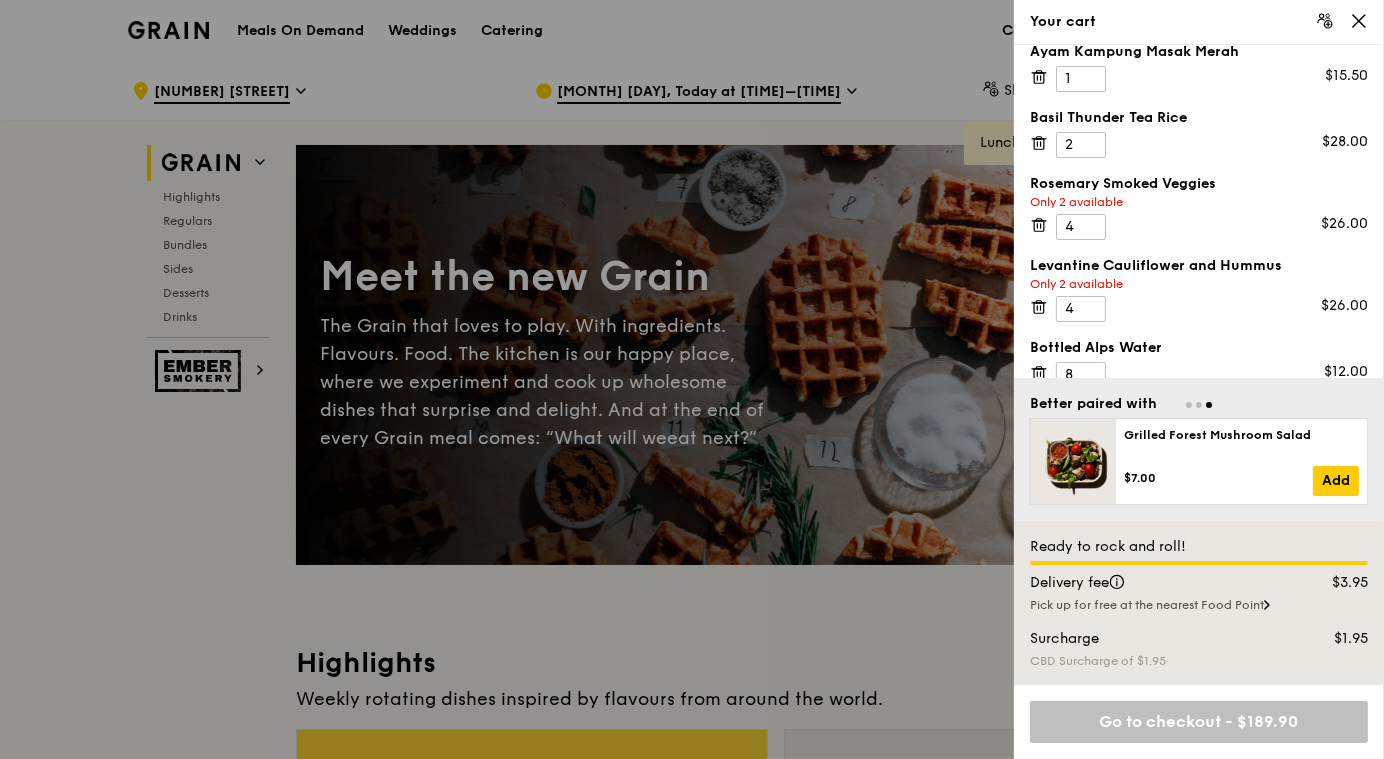 scroll, scrollTop: 270, scrollLeft: 0, axis: vertical 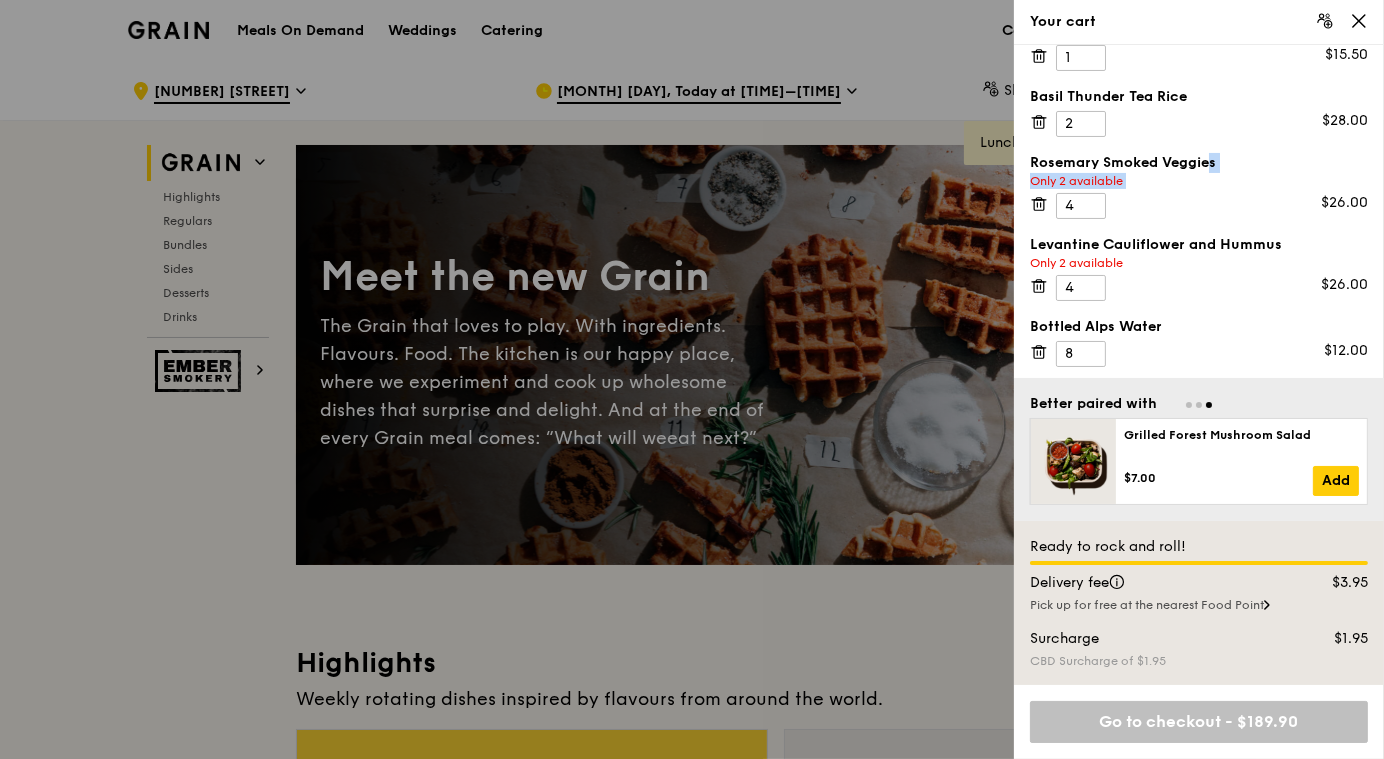 drag, startPoint x: 1166, startPoint y: 152, endPoint x: 1206, endPoint y: 189, distance: 54.48853 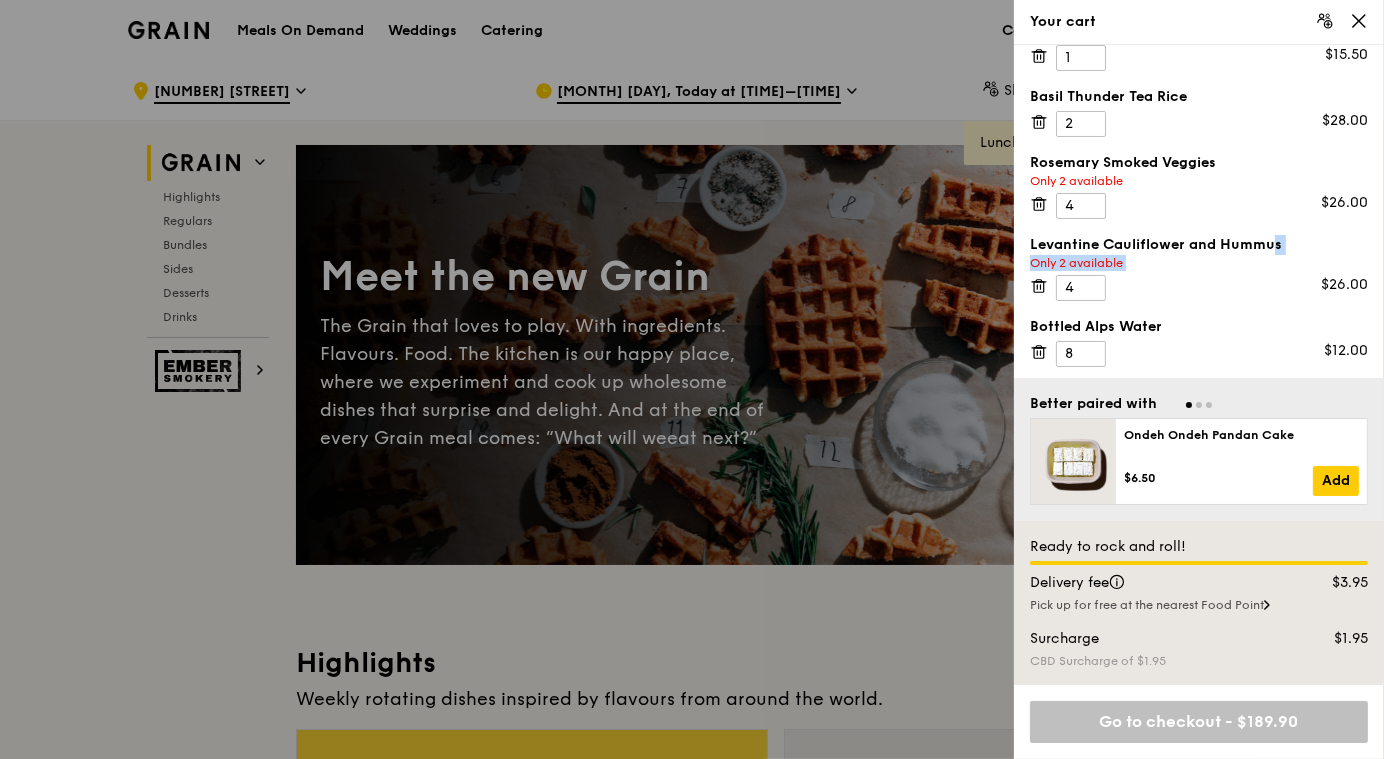 drag, startPoint x: 1232, startPoint y: 247, endPoint x: 1245, endPoint y: 279, distance: 34.539833 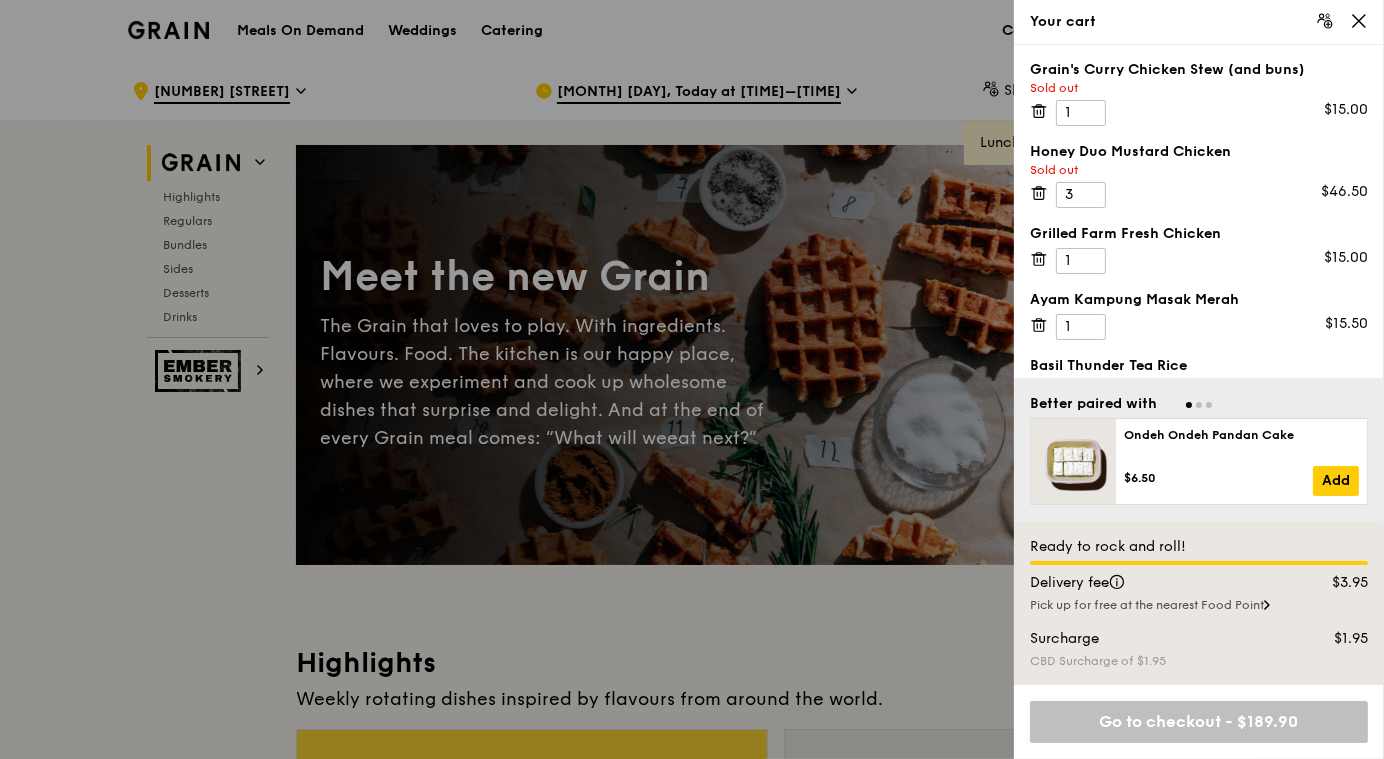 scroll, scrollTop: 0, scrollLeft: 0, axis: both 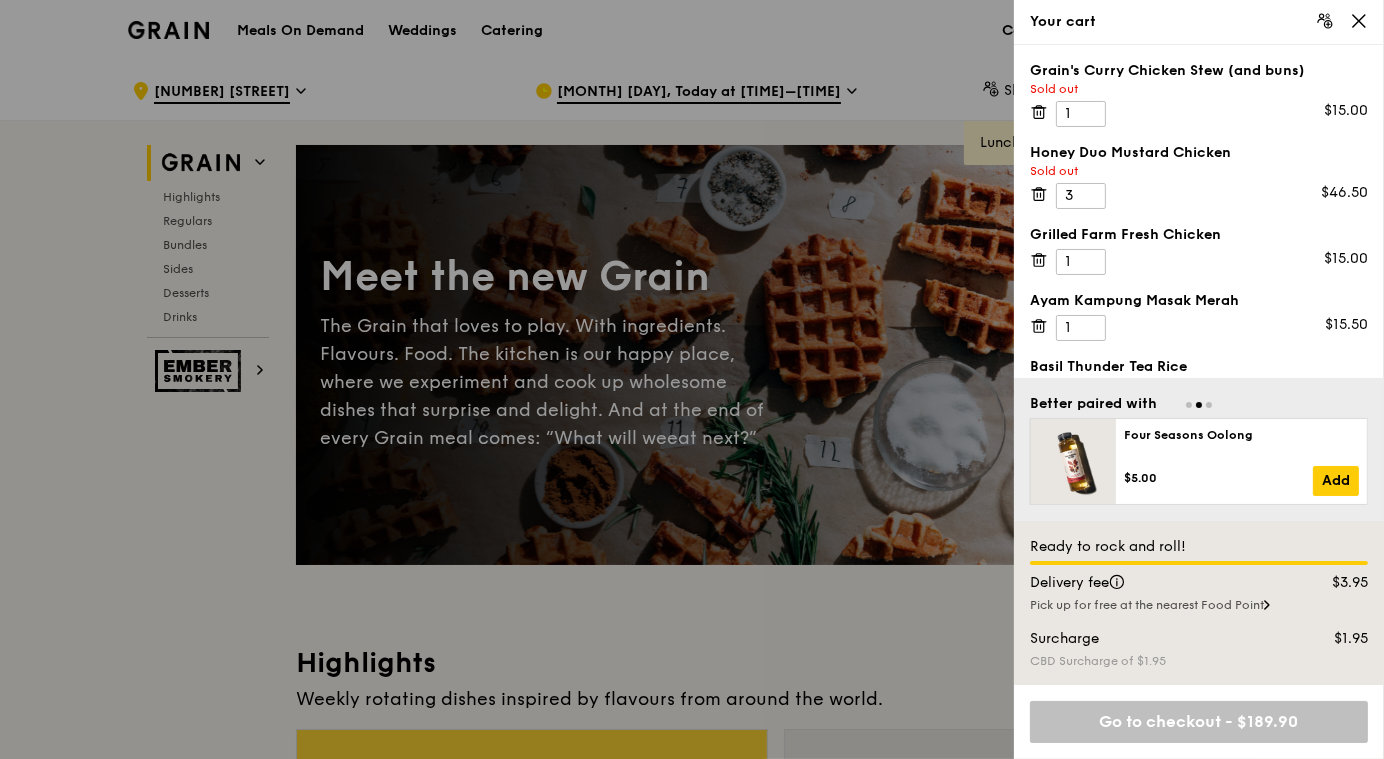 click on "Go to checkout - $189.90" at bounding box center (1199, 722) 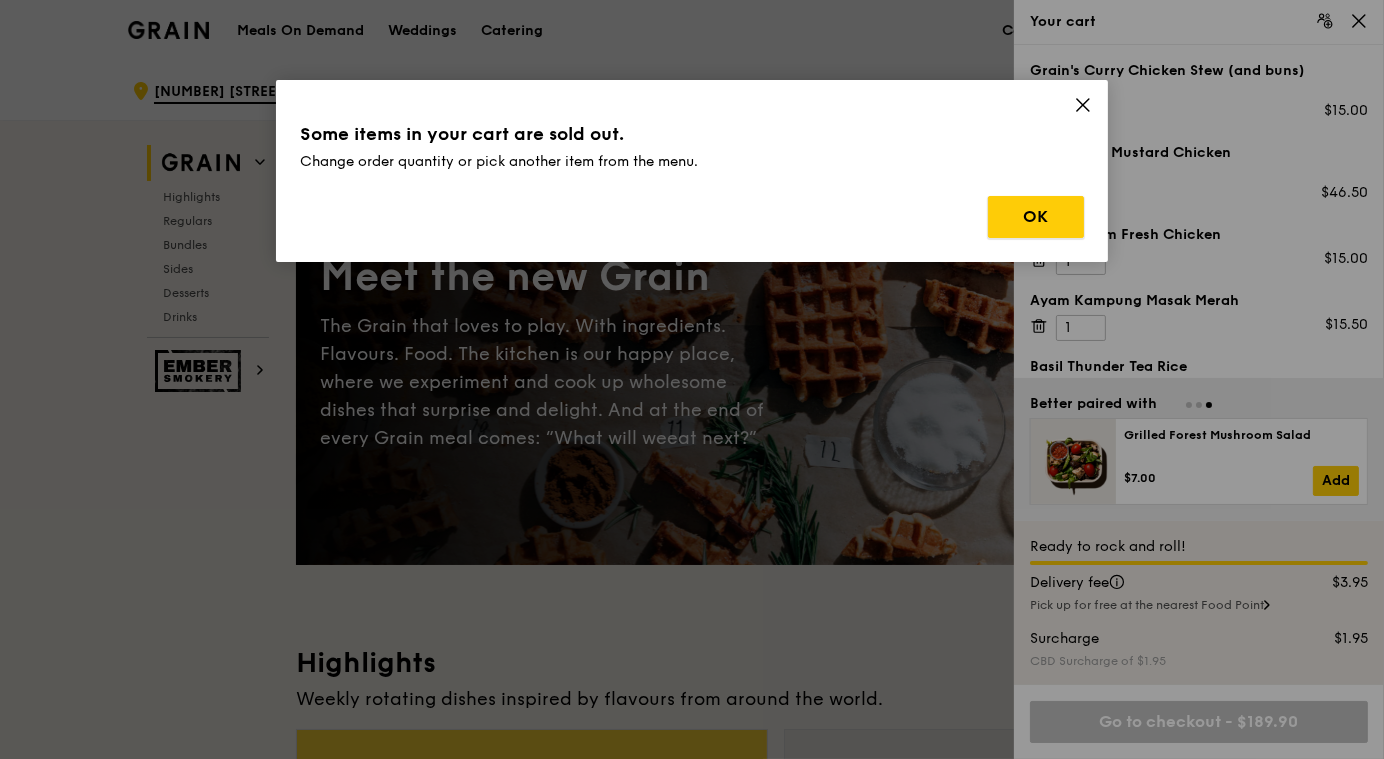 click on "OK" at bounding box center [1036, 217] 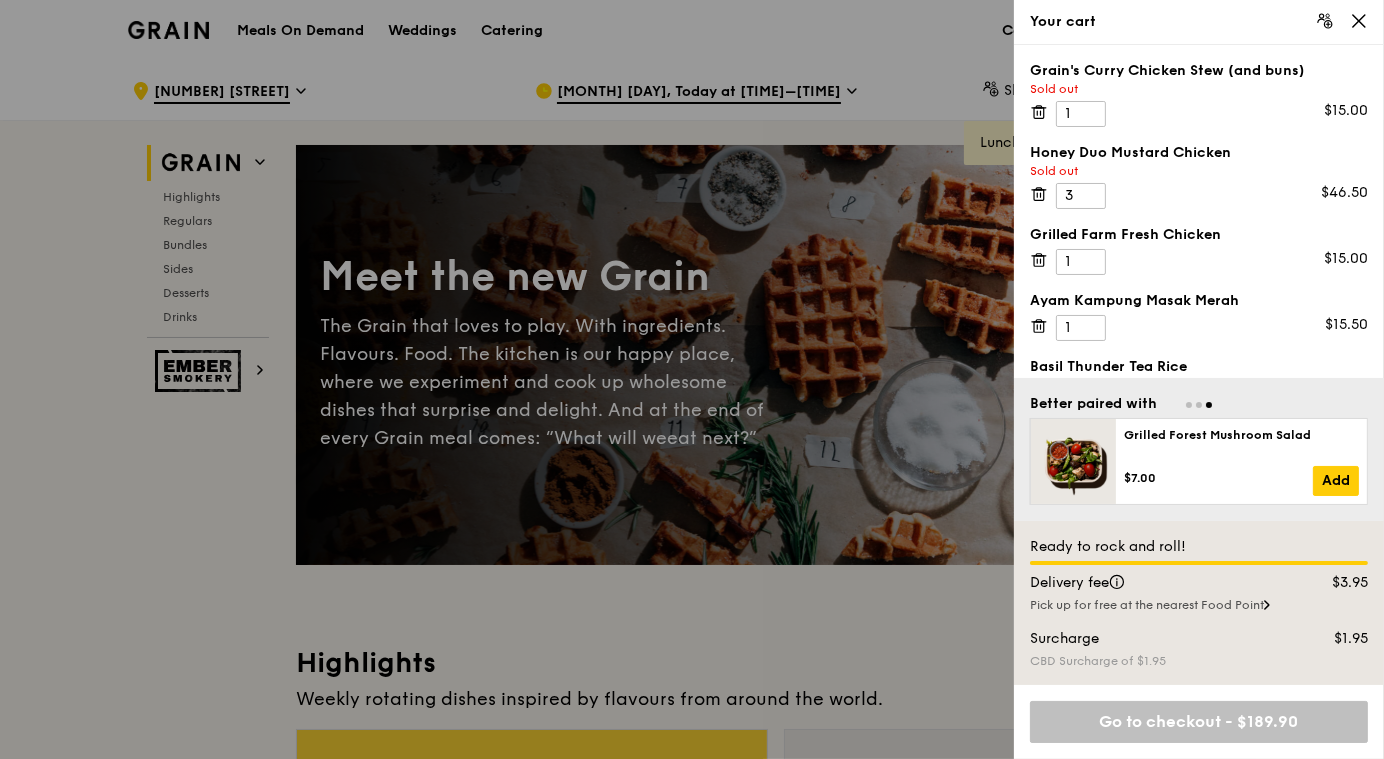 click at bounding box center (692, 379) 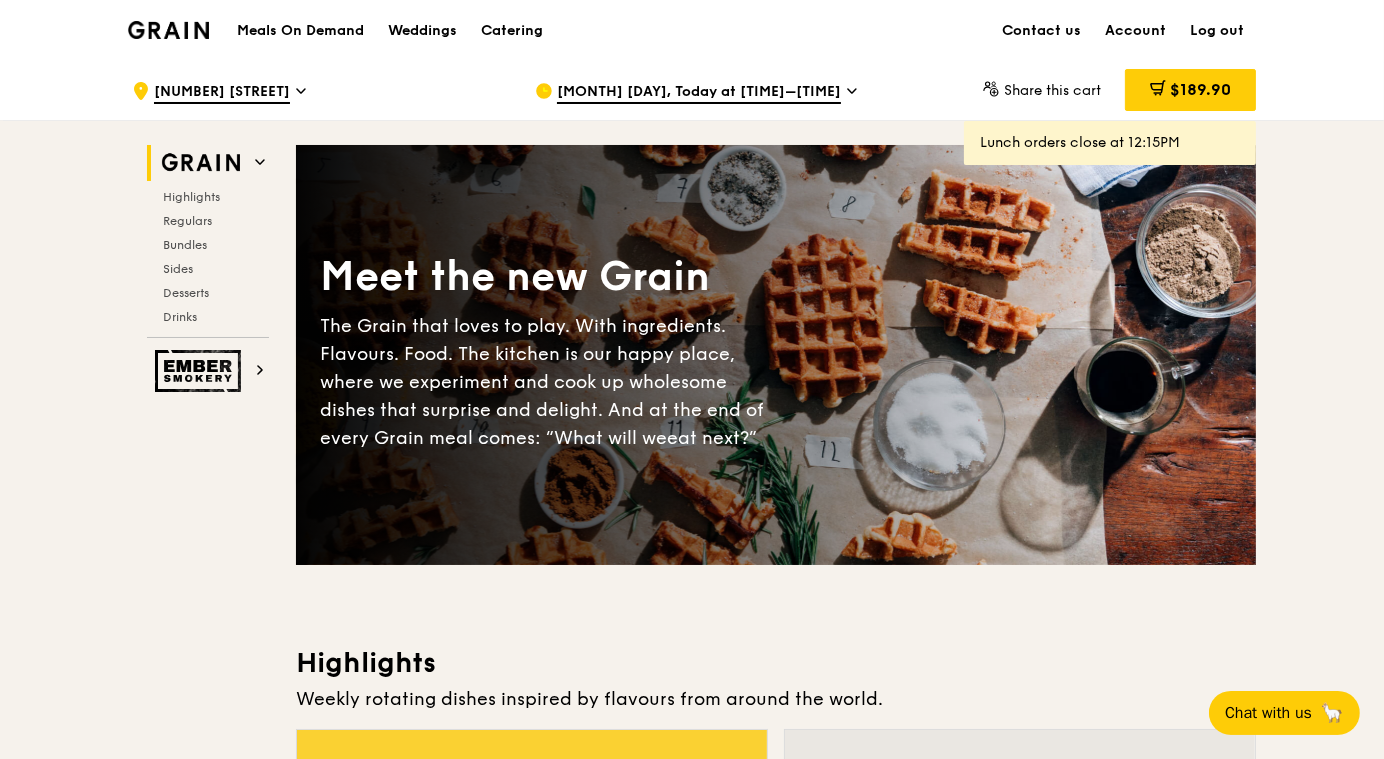 click on "Aug 6, Today at 10:30AM–11:30AM" at bounding box center (720, 91) 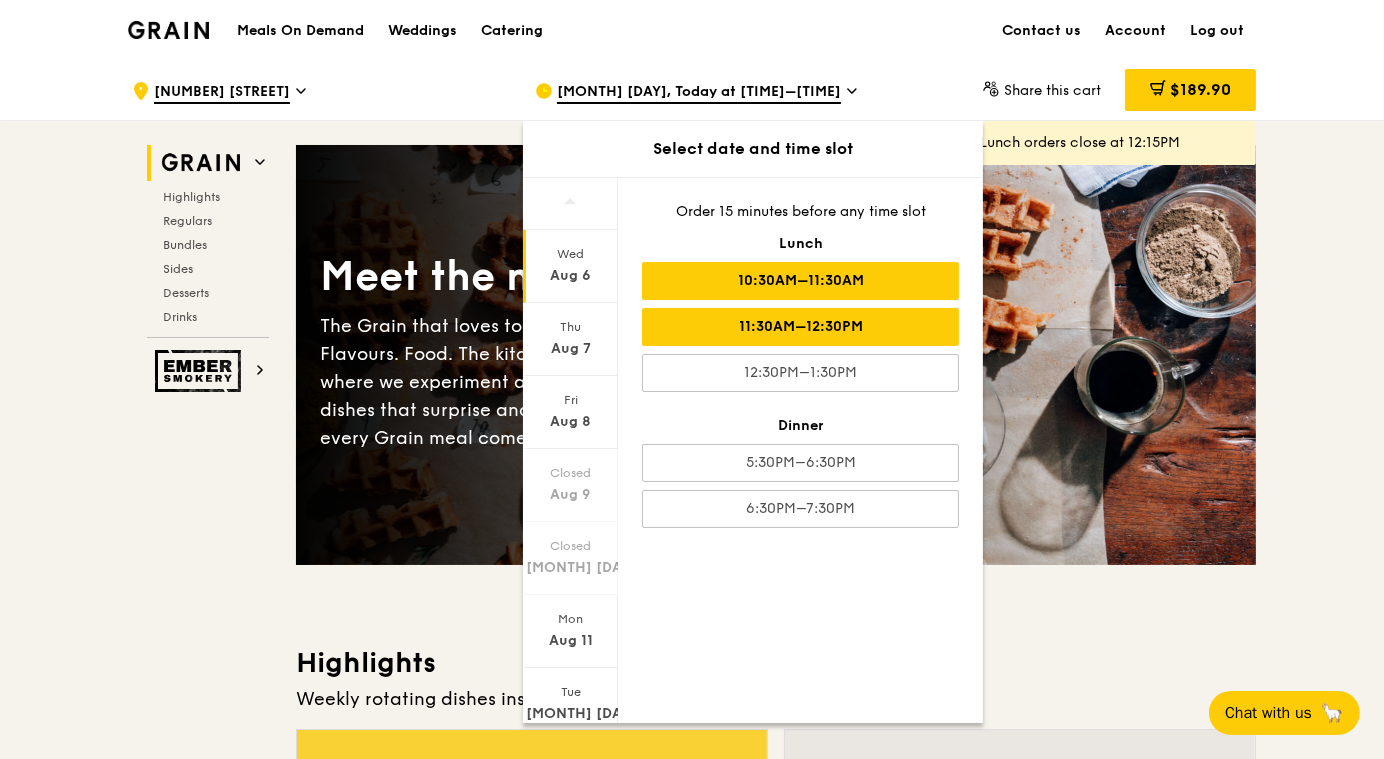 click on "11:30AM–12:30PM" at bounding box center (800, 327) 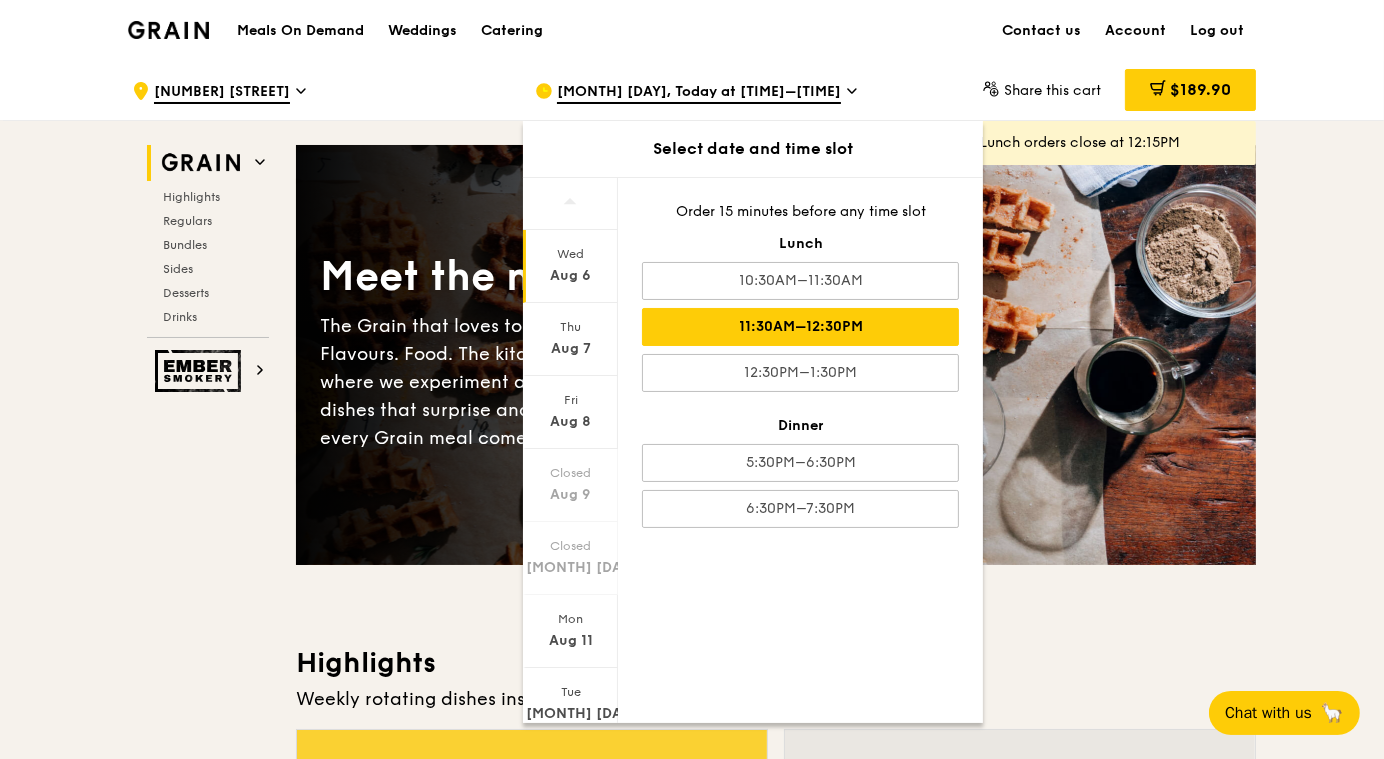 click on "Highlights
Weekly rotating dishes inspired by flavours from around the world.
1 item added to cart (sold out)
Warm
Grain's Curry Chicken Stew (and buns)
nyonya curry paste, mini bread roll, roasted potato
spicy, contains allium, dairy, egg, soy, wheat
$15.
00
1
Warm
Assam Spiced Fish Curry
assam spiced broth, baked white fish, butterfly blue pea rice
pescatarian, spicy, contains allium, egg, nuts, shellfish, soy, wheat
$14.
50
Add" at bounding box center [776, 980] 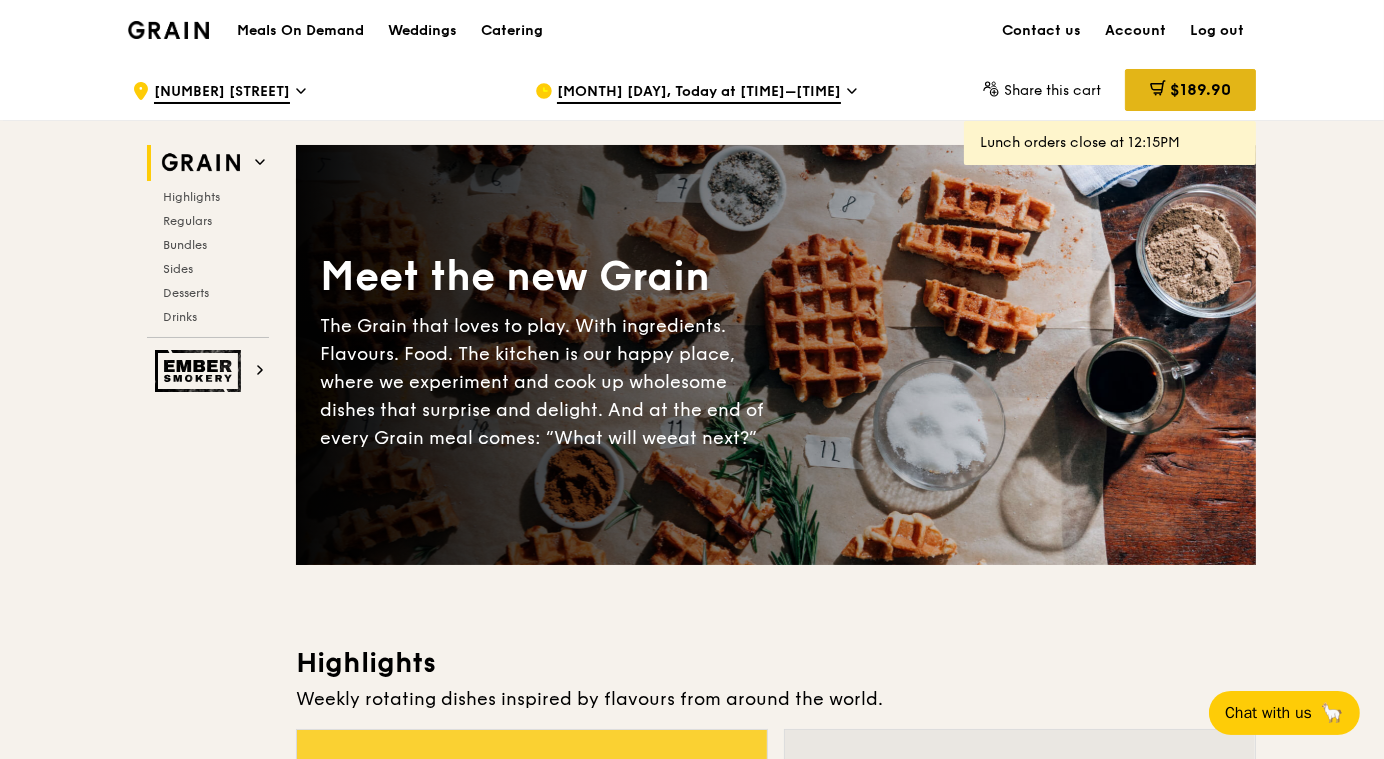 click on "$189.90" at bounding box center (1200, 89) 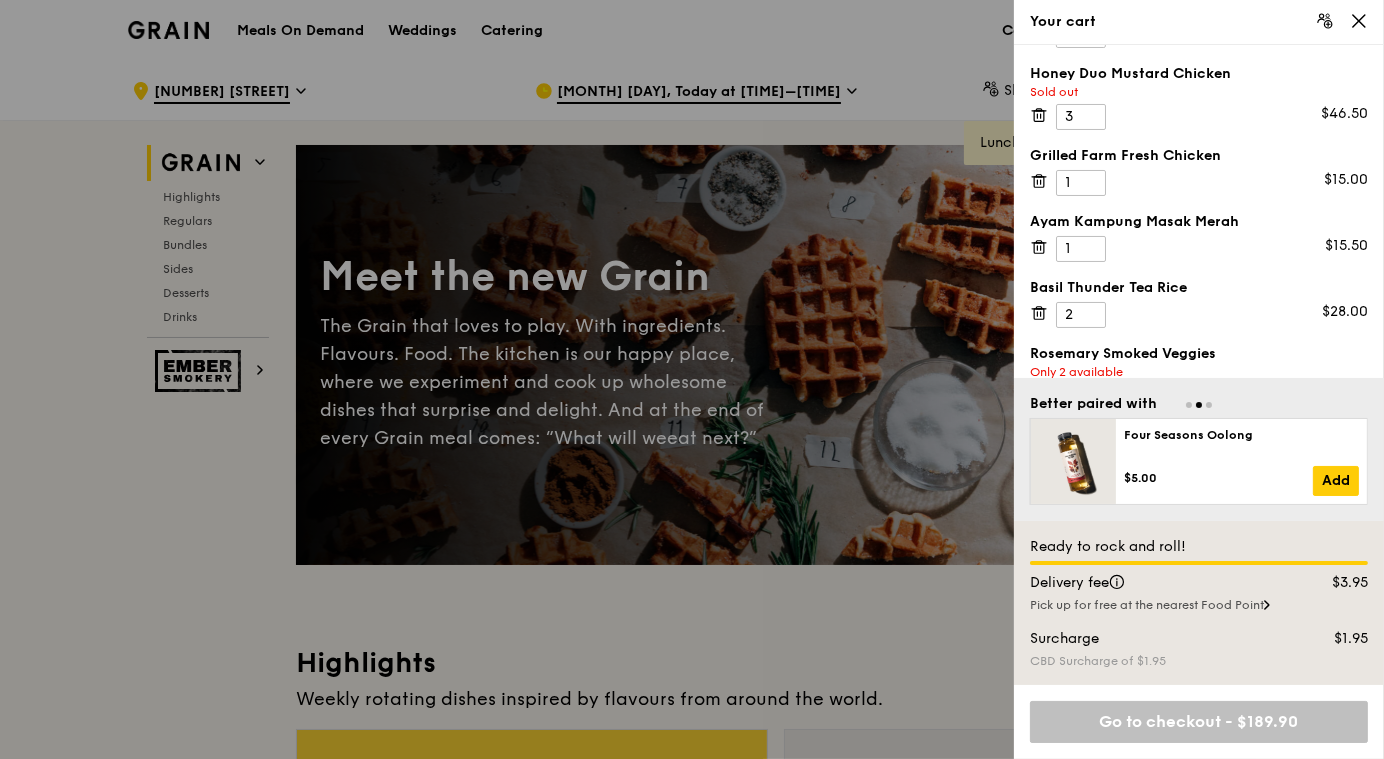 scroll, scrollTop: 0, scrollLeft: 0, axis: both 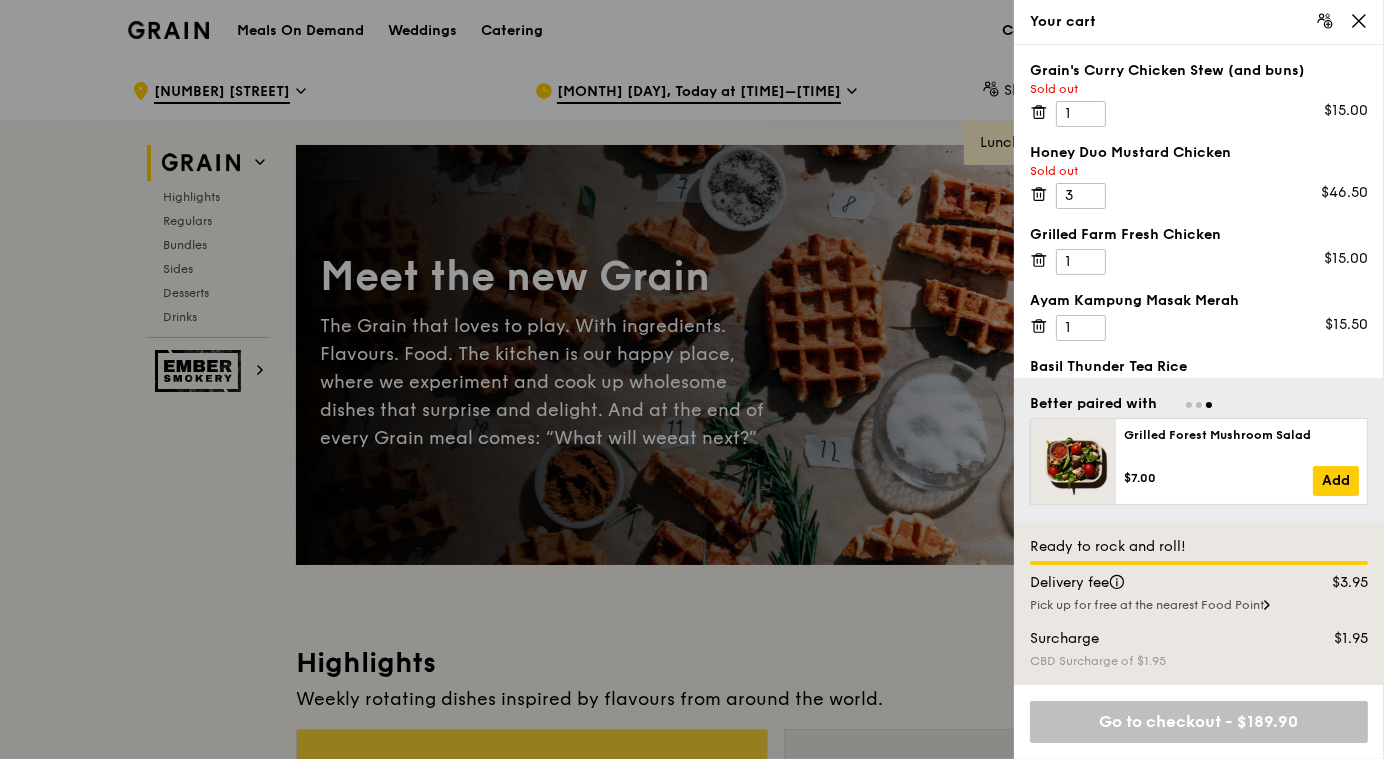 click on "Your cart" at bounding box center (1199, 22) 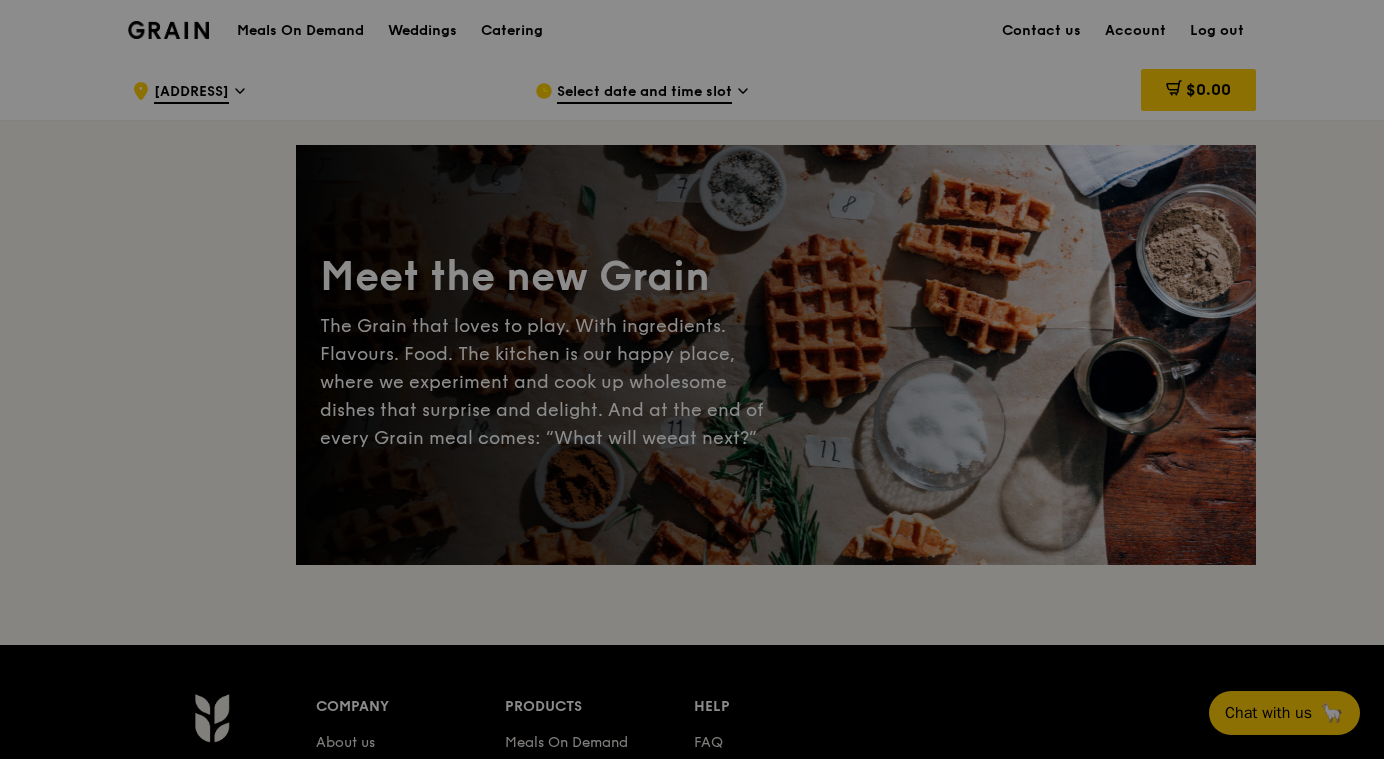 scroll, scrollTop: 0, scrollLeft: 0, axis: both 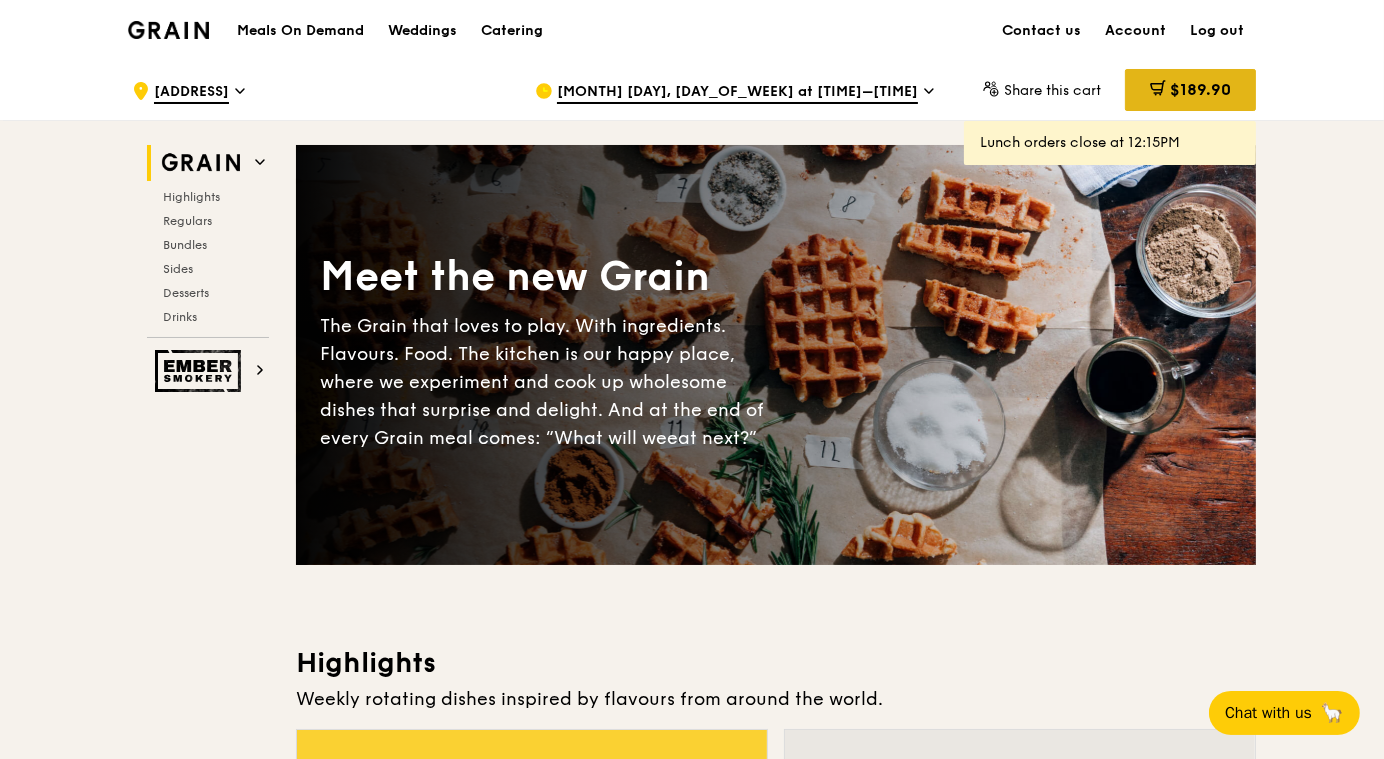click on "$189.90" at bounding box center (1200, 89) 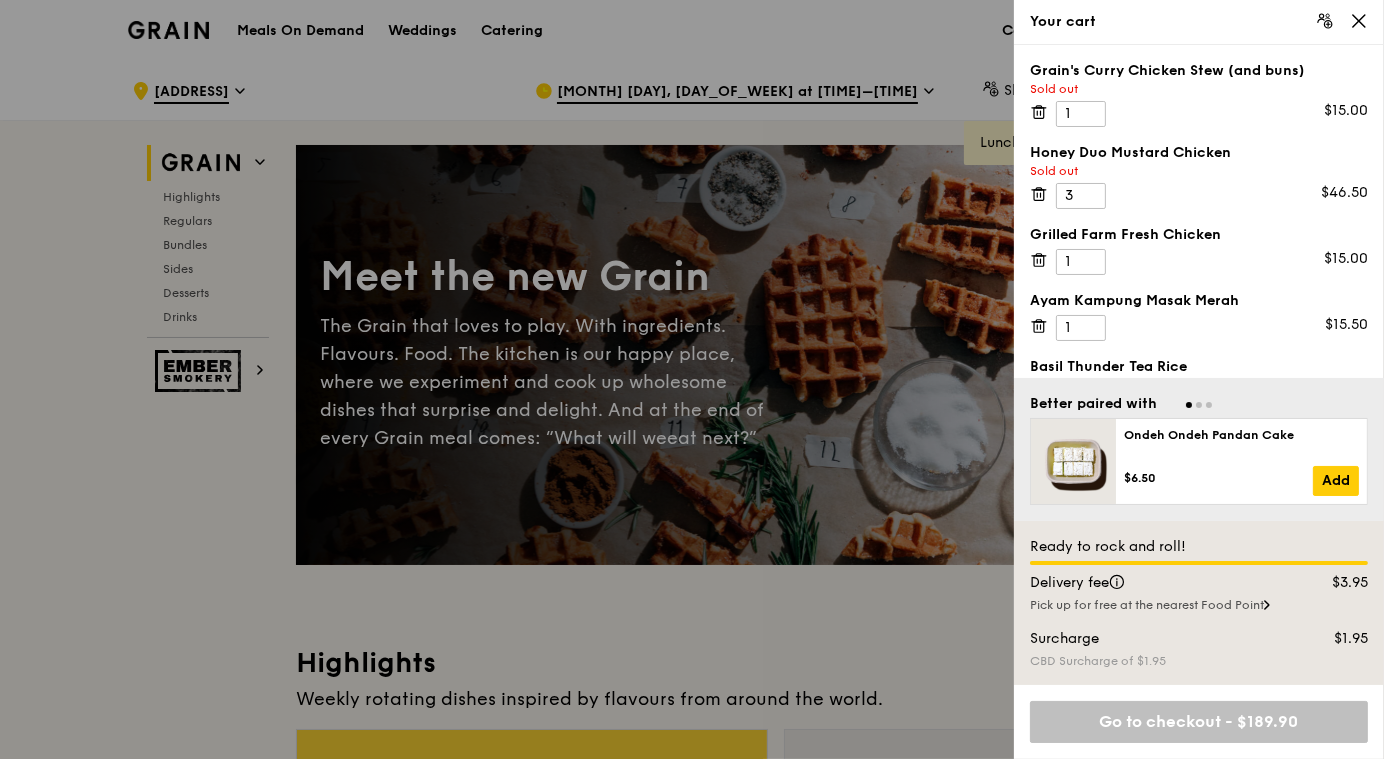 click at bounding box center (692, 379) 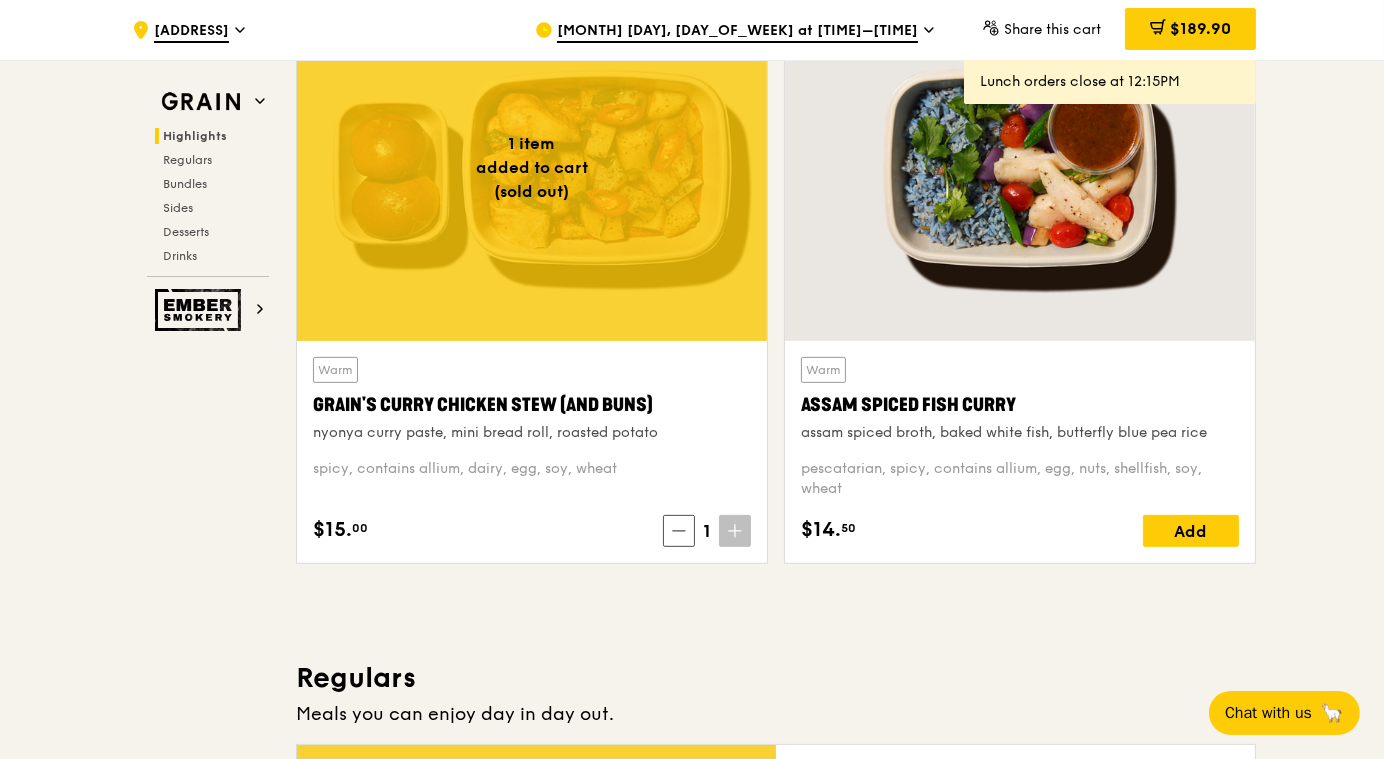 scroll, scrollTop: 750, scrollLeft: 0, axis: vertical 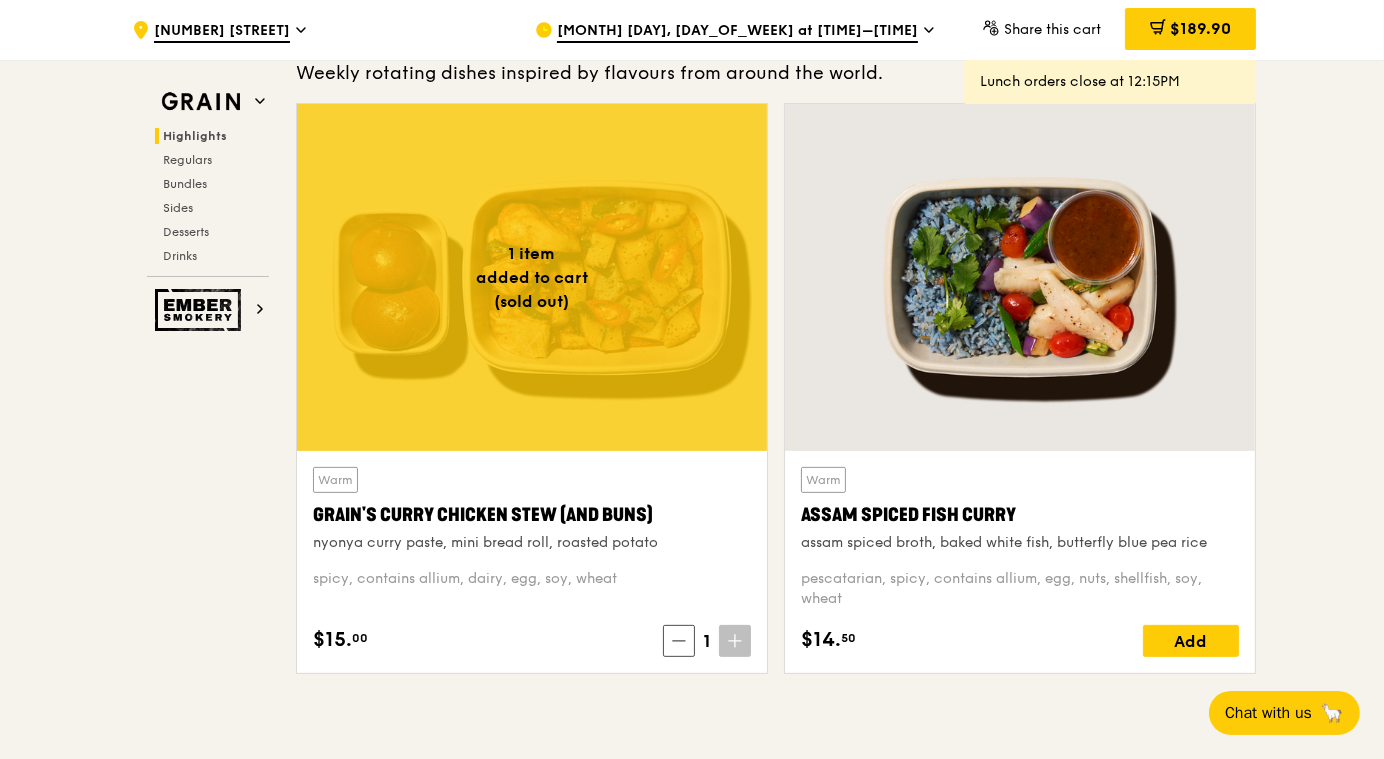 click on "Warm
Grain's Curry Chicken Stew (and buns)
nyonya curry paste, mini bread roll, roasted potato
spicy, contains allium, dairy, egg, soy, wheat
$15.
00
1" at bounding box center [532, 562] 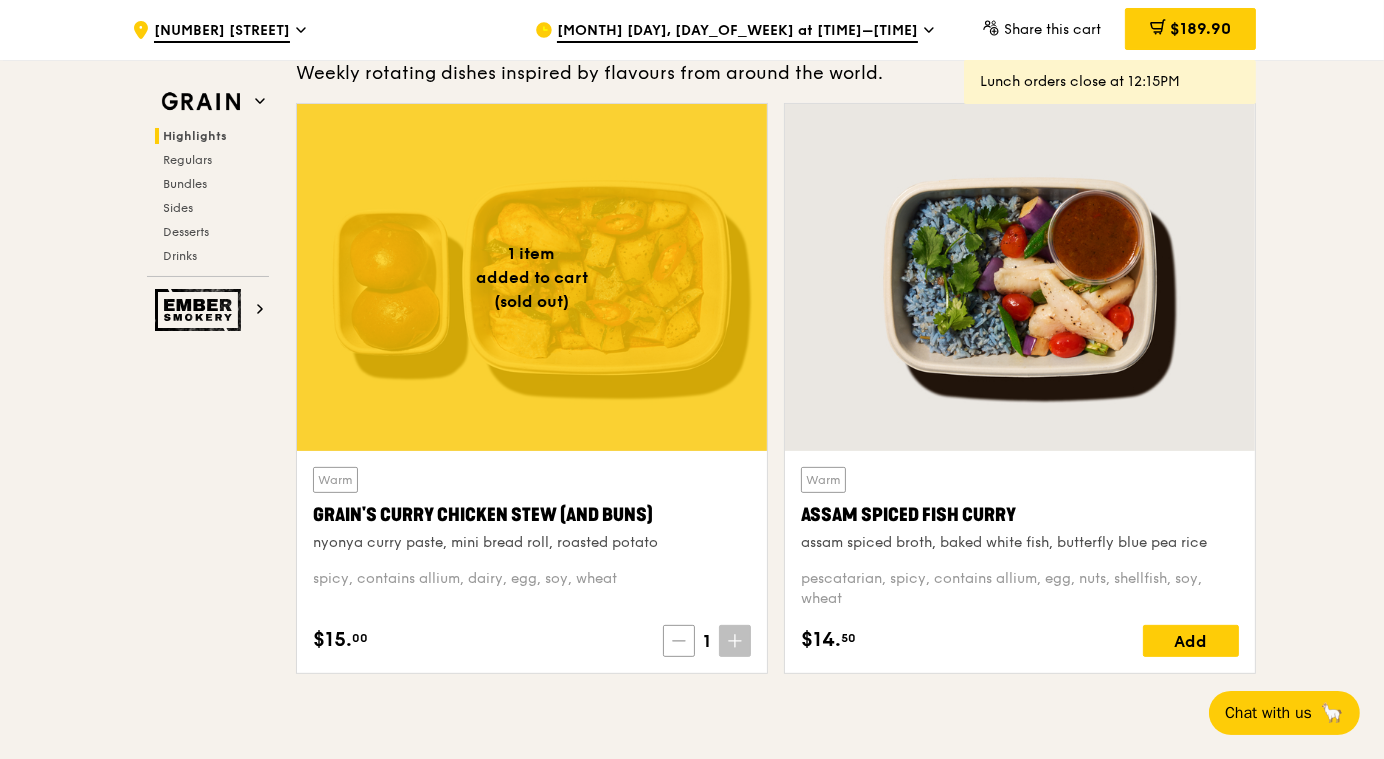 click at bounding box center [679, 641] 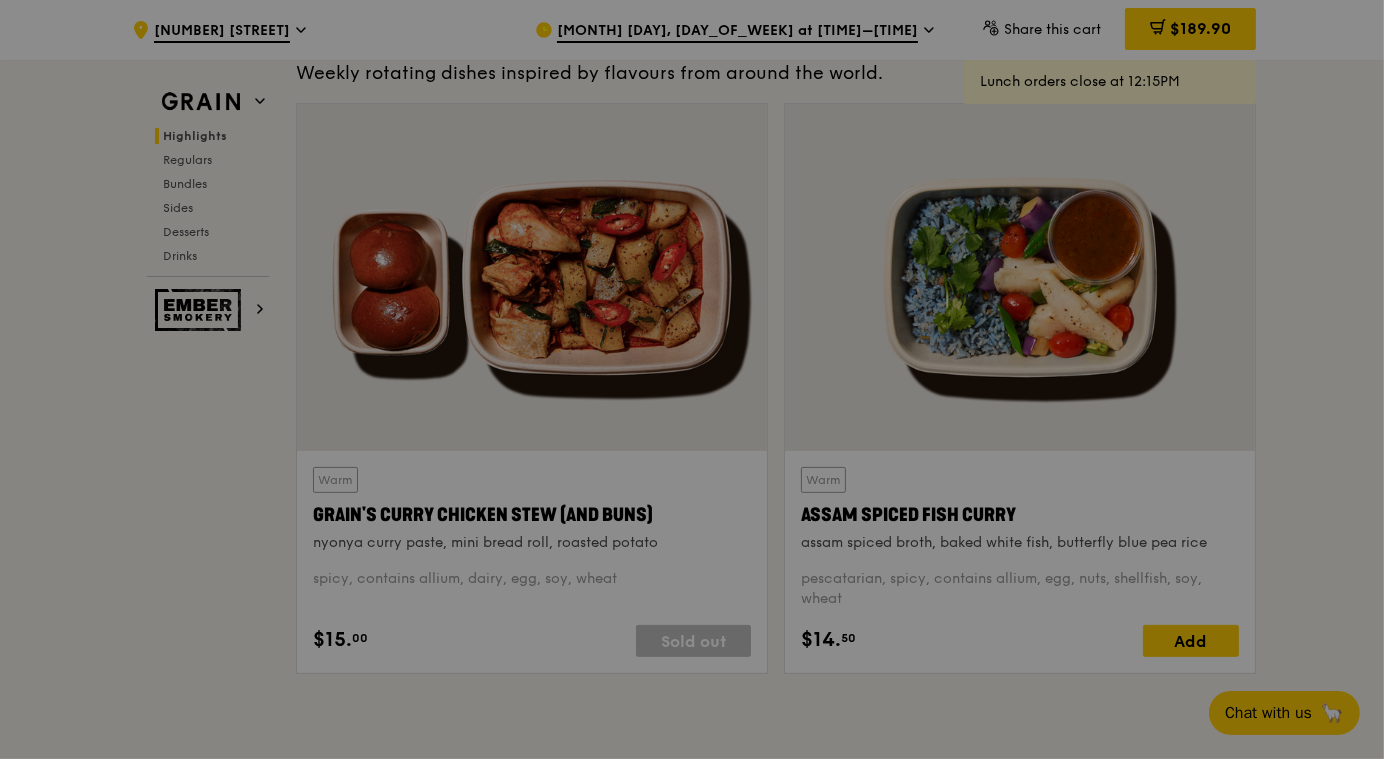 click at bounding box center (692, 379) 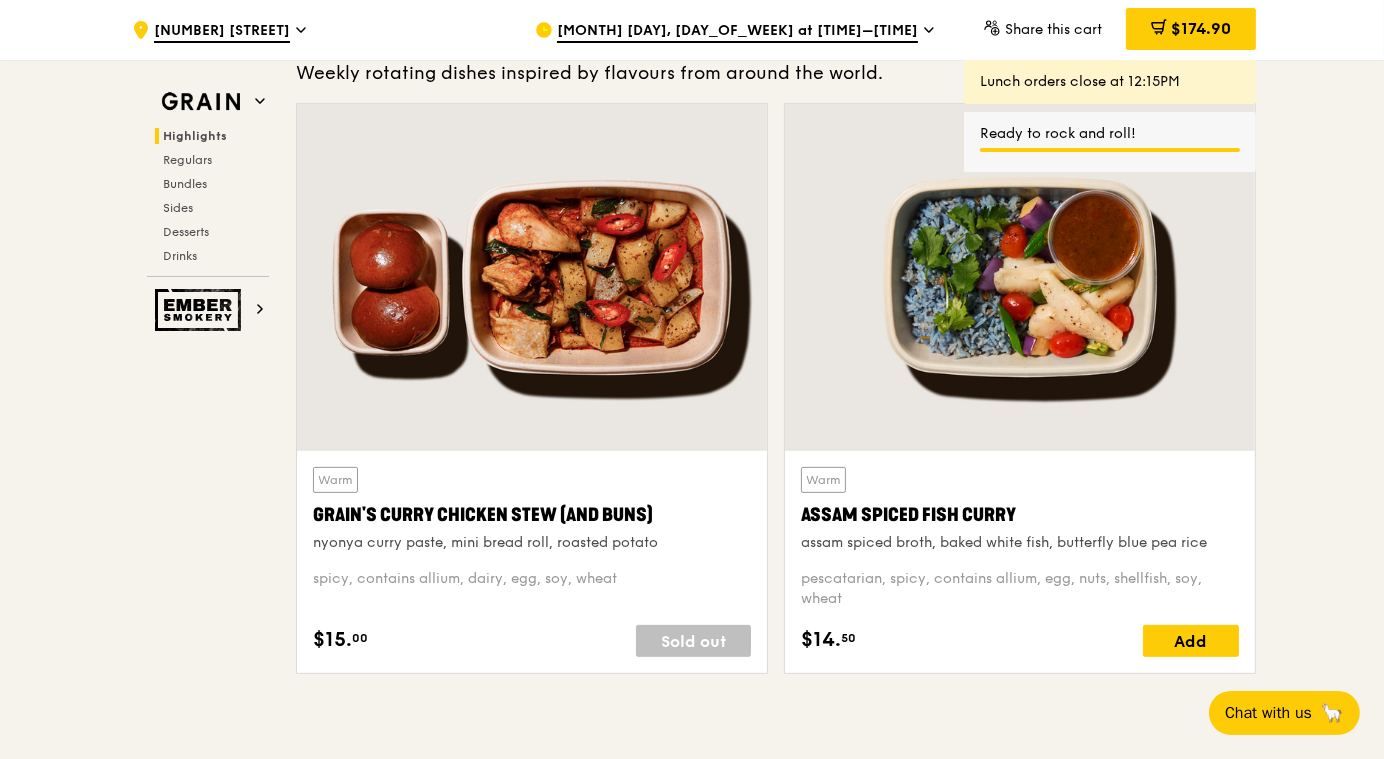 click on "Sold out" at bounding box center [693, 641] 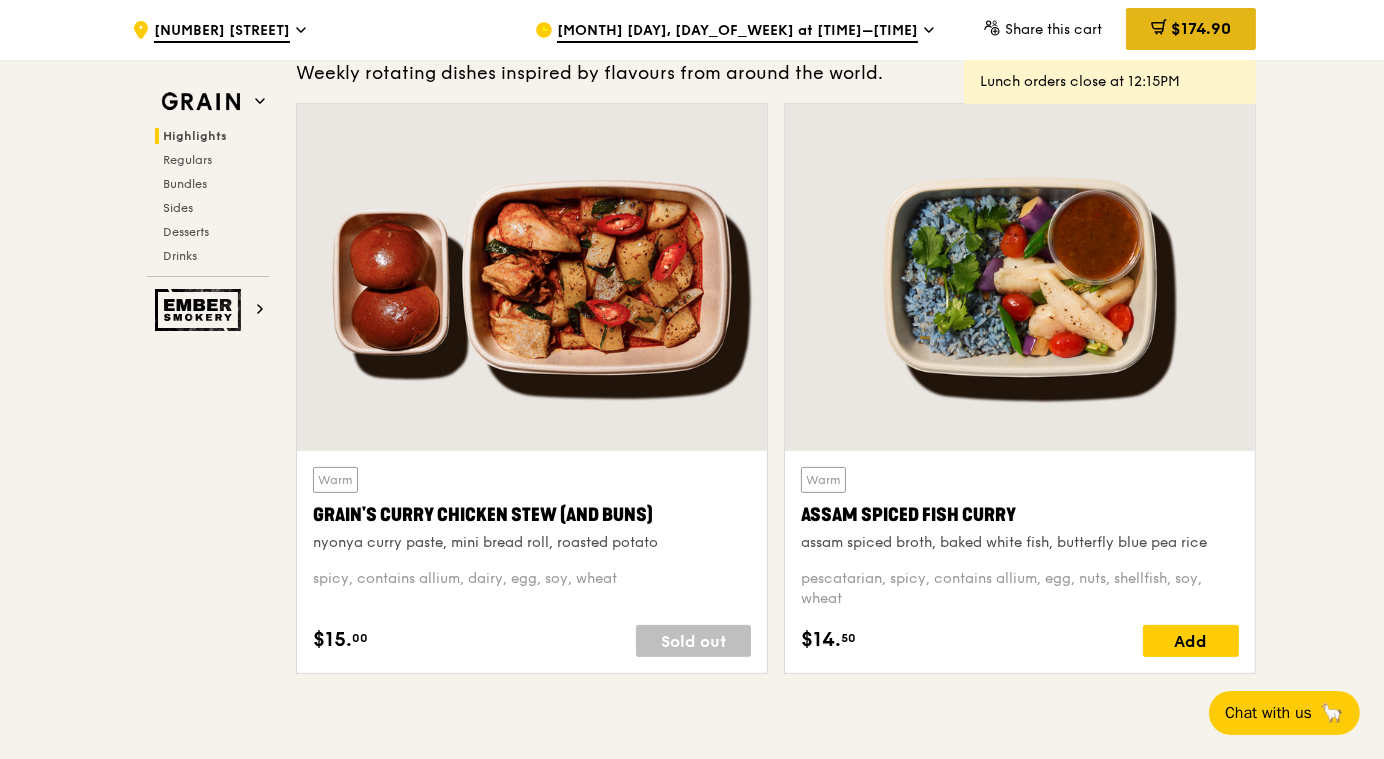 click on "$174.90" at bounding box center (1191, 29) 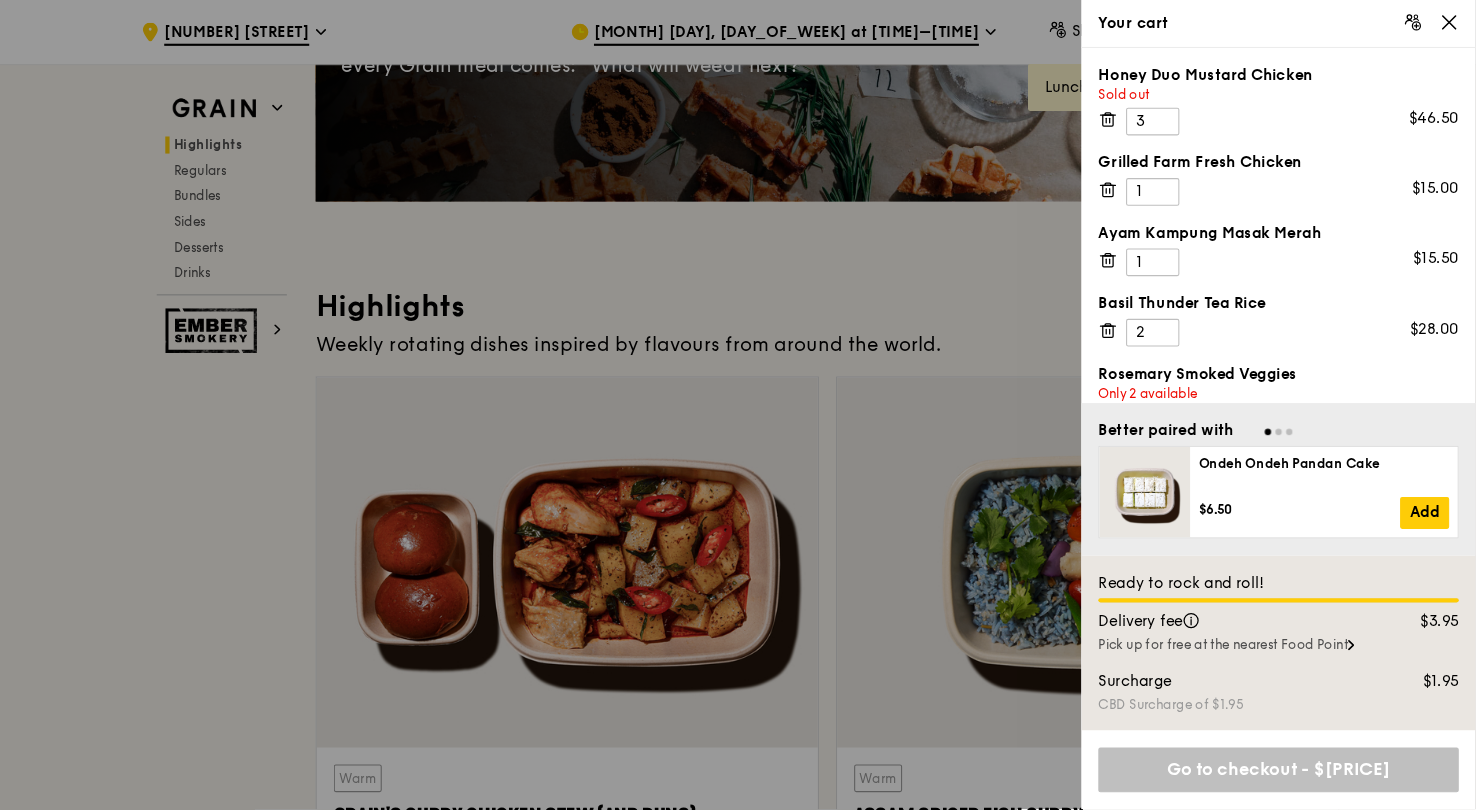 scroll, scrollTop: 375, scrollLeft: 0, axis: vertical 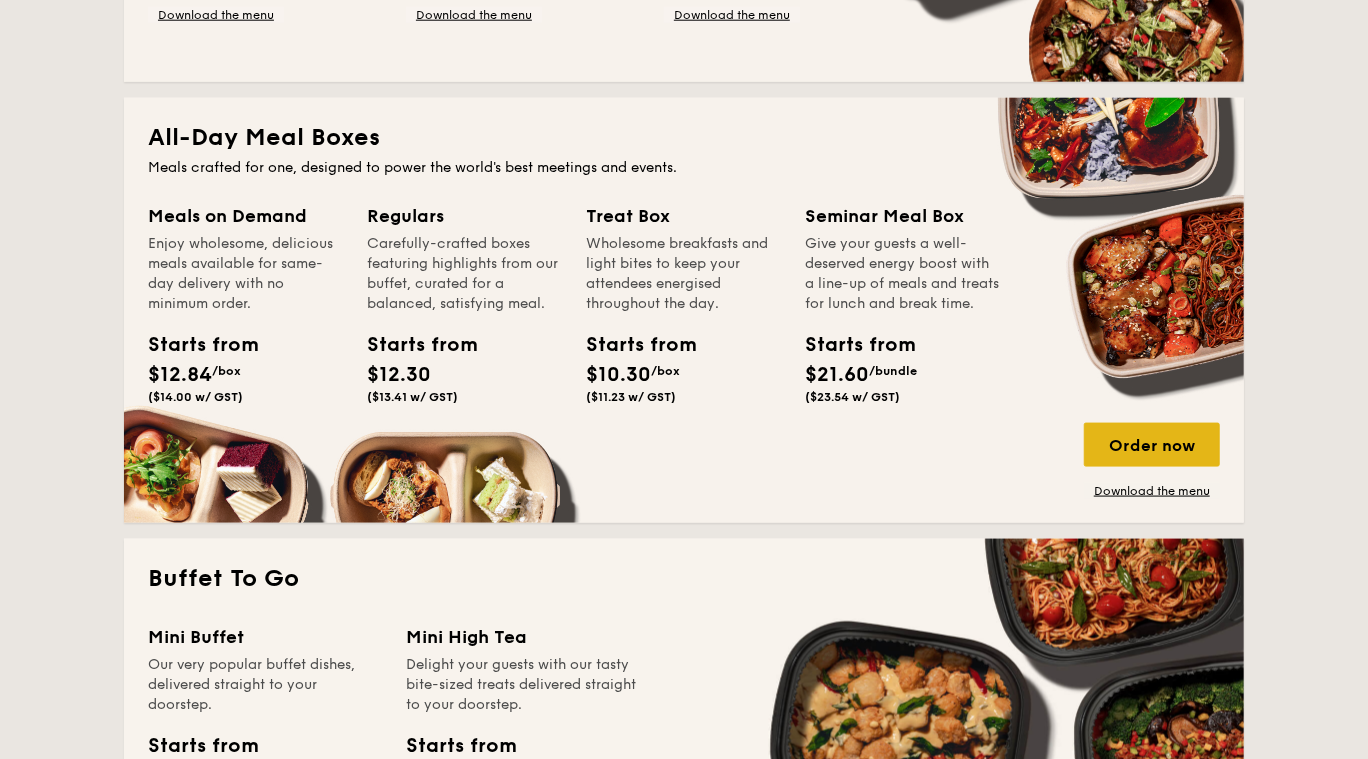 click on "Order now" at bounding box center [1152, 445] 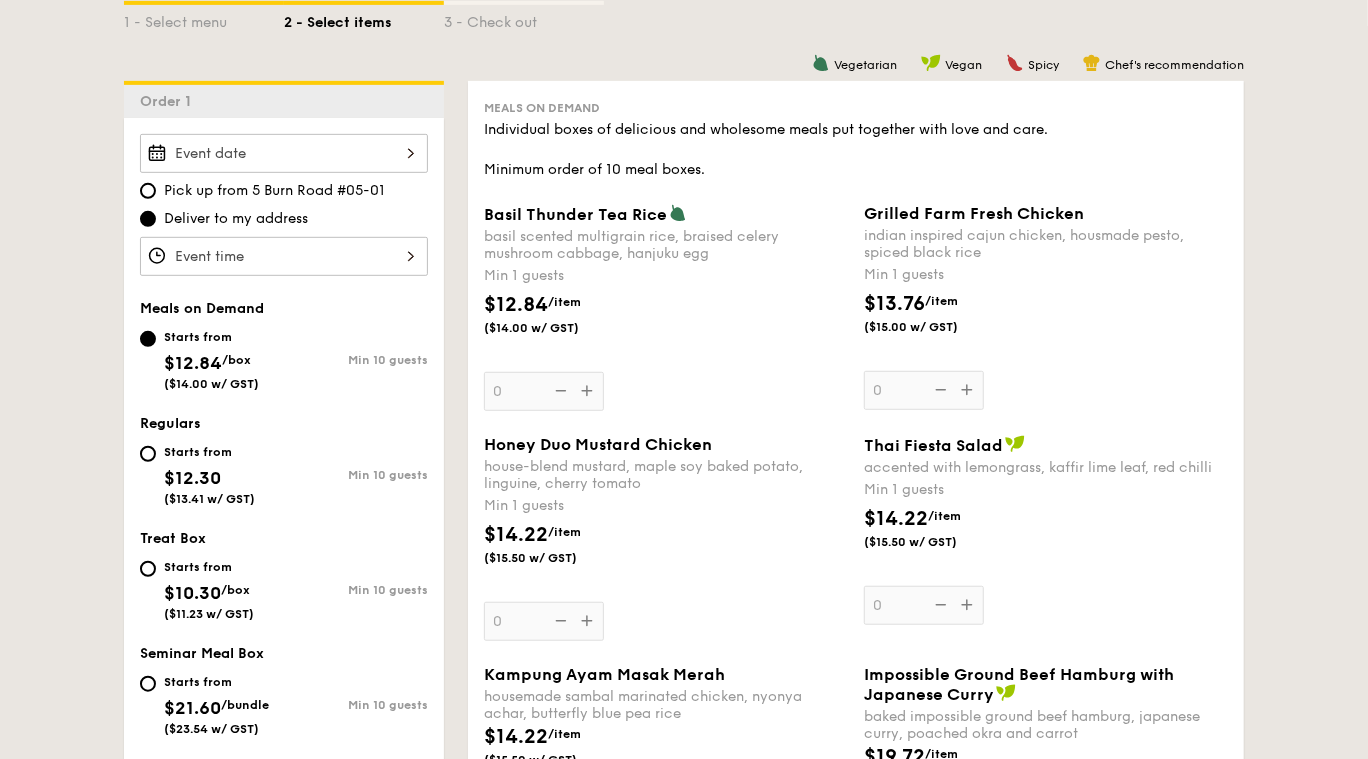scroll, scrollTop: 499, scrollLeft: 0, axis: vertical 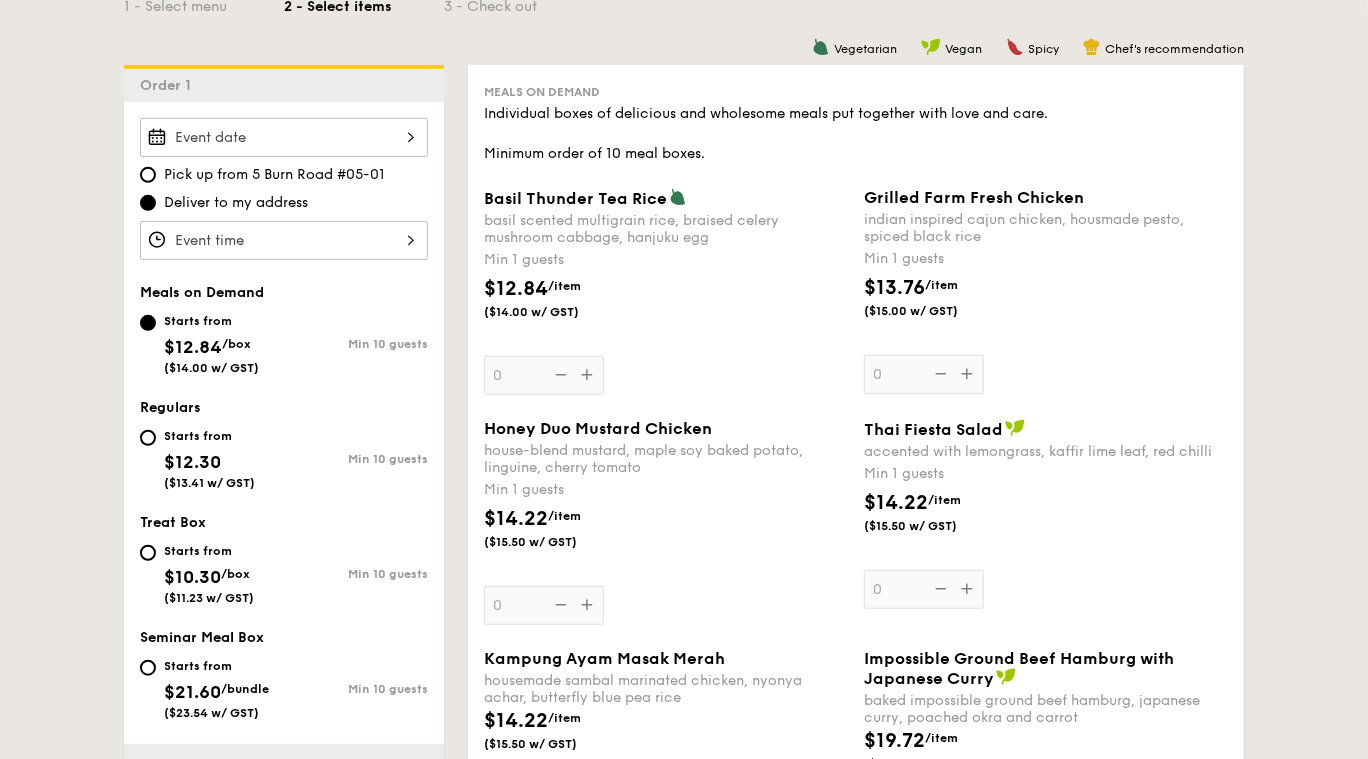 click at bounding box center (284, 137) 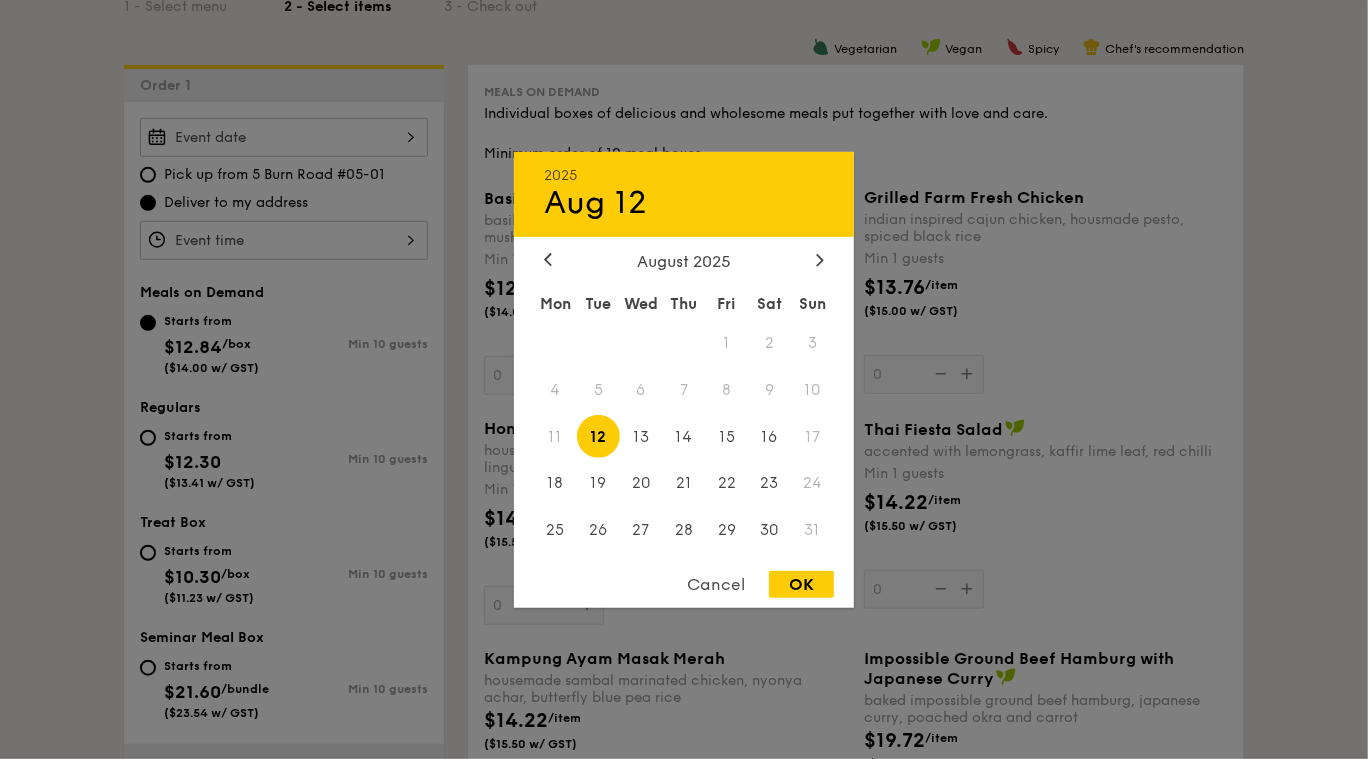 click at bounding box center [684, 379] 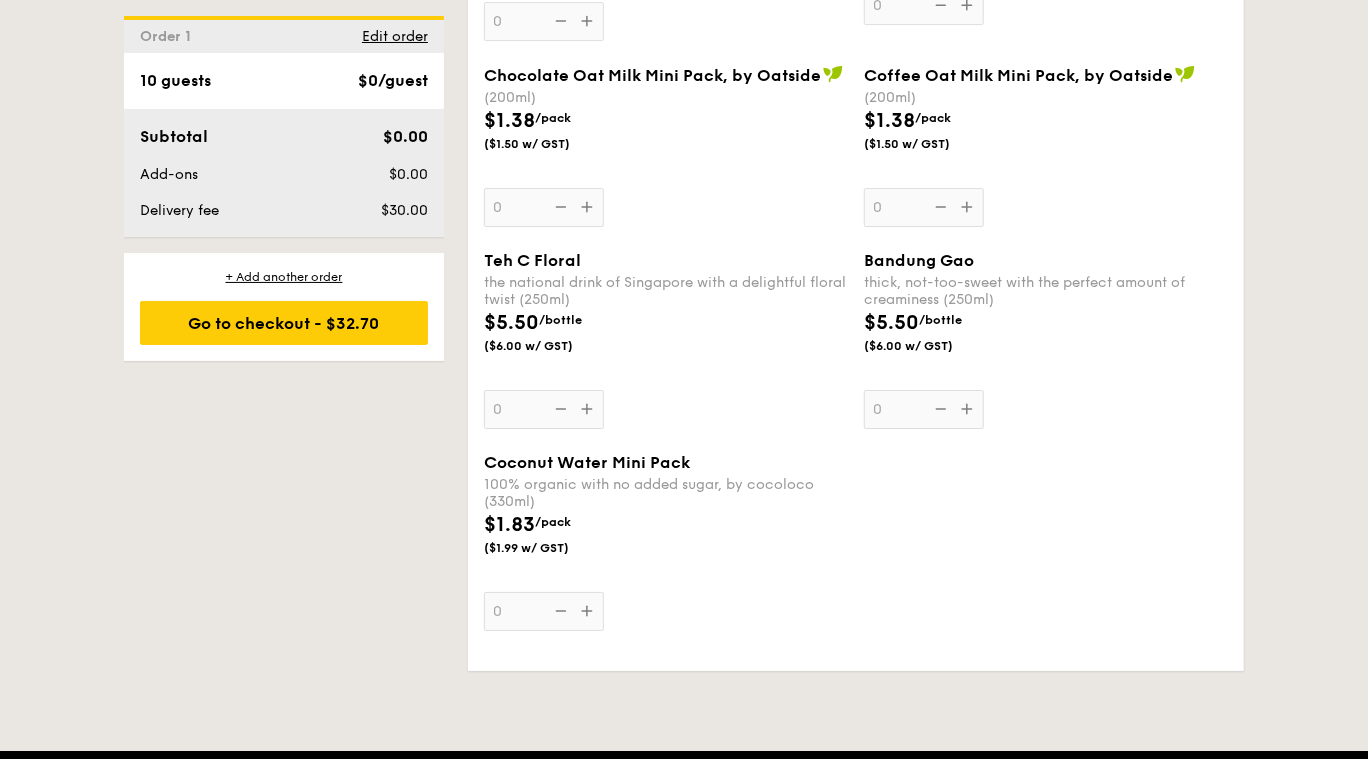 scroll, scrollTop: 4249, scrollLeft: 0, axis: vertical 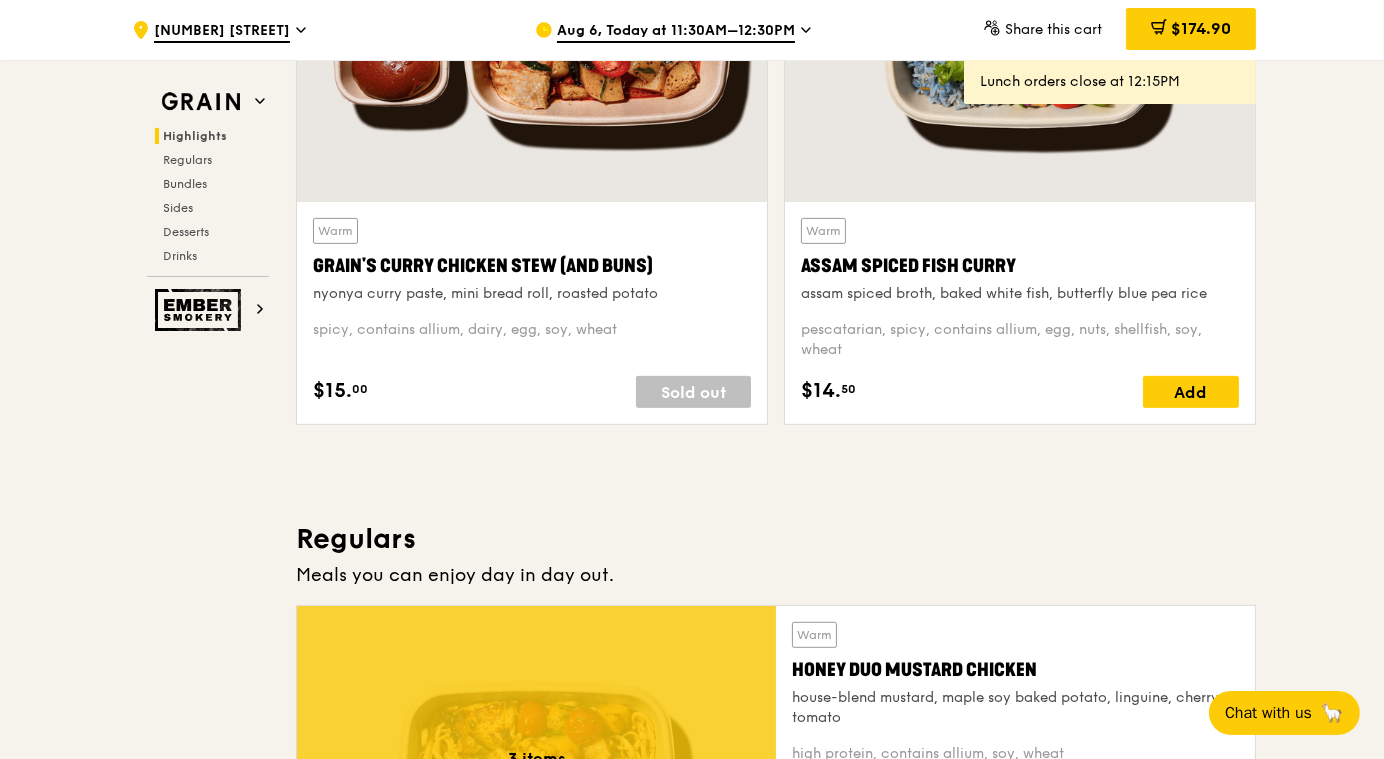 click on "Sold out" at bounding box center (693, 392) 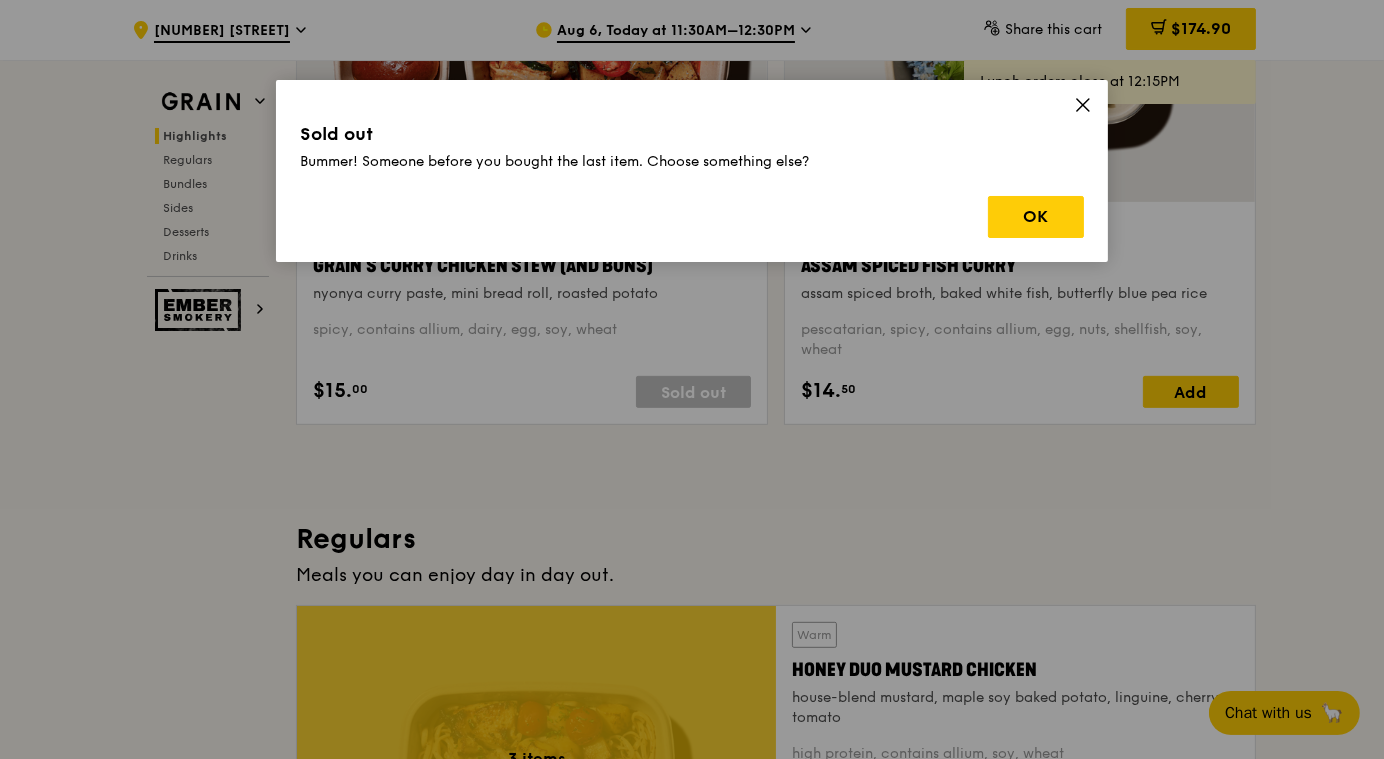 click 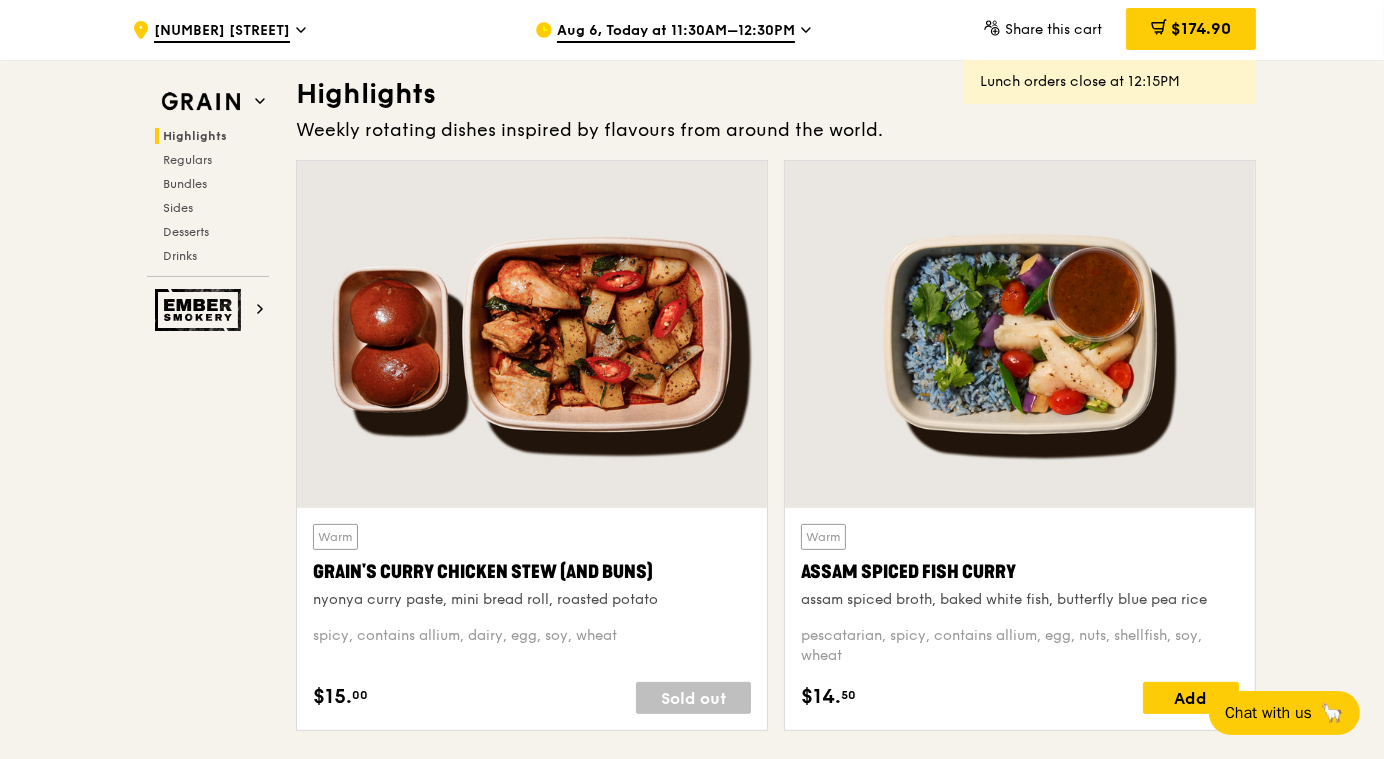 scroll, scrollTop: 625, scrollLeft: 0, axis: vertical 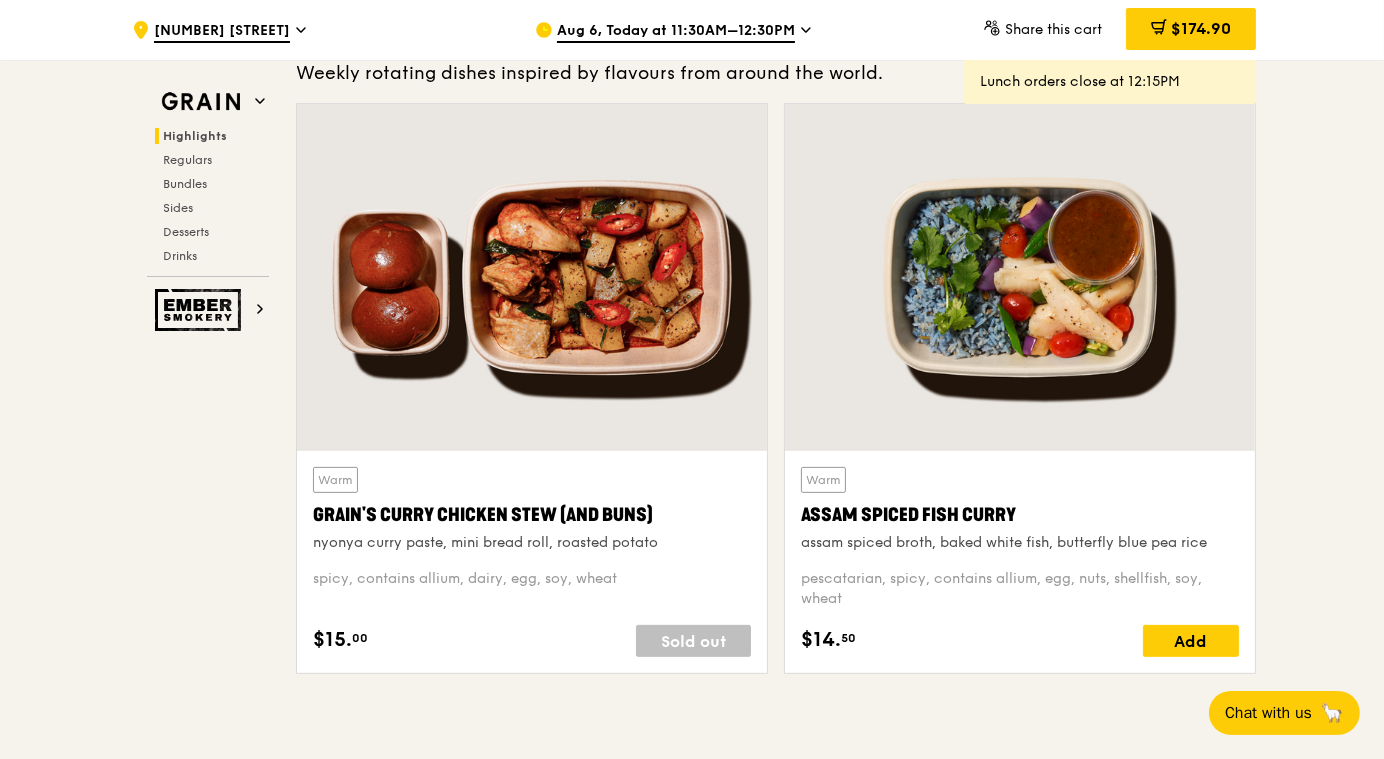 click 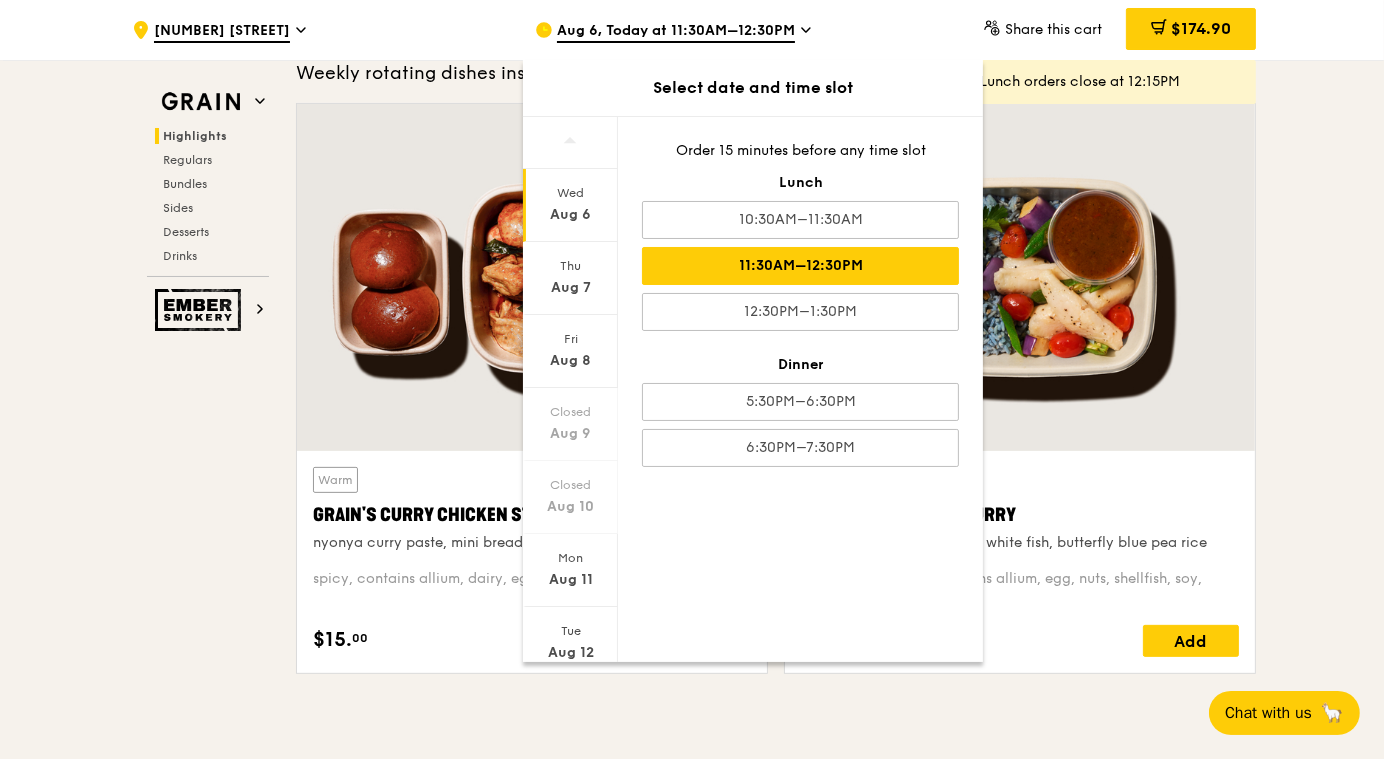 click on "Order 15 minutes before any time slot Lunch
10:30AM–11:30AM
11:30AM–12:30PM
12:30PM–1:30PM
Dinner
5:30PM–6:30PM
6:30PM–7:30PM" at bounding box center [800, 304] 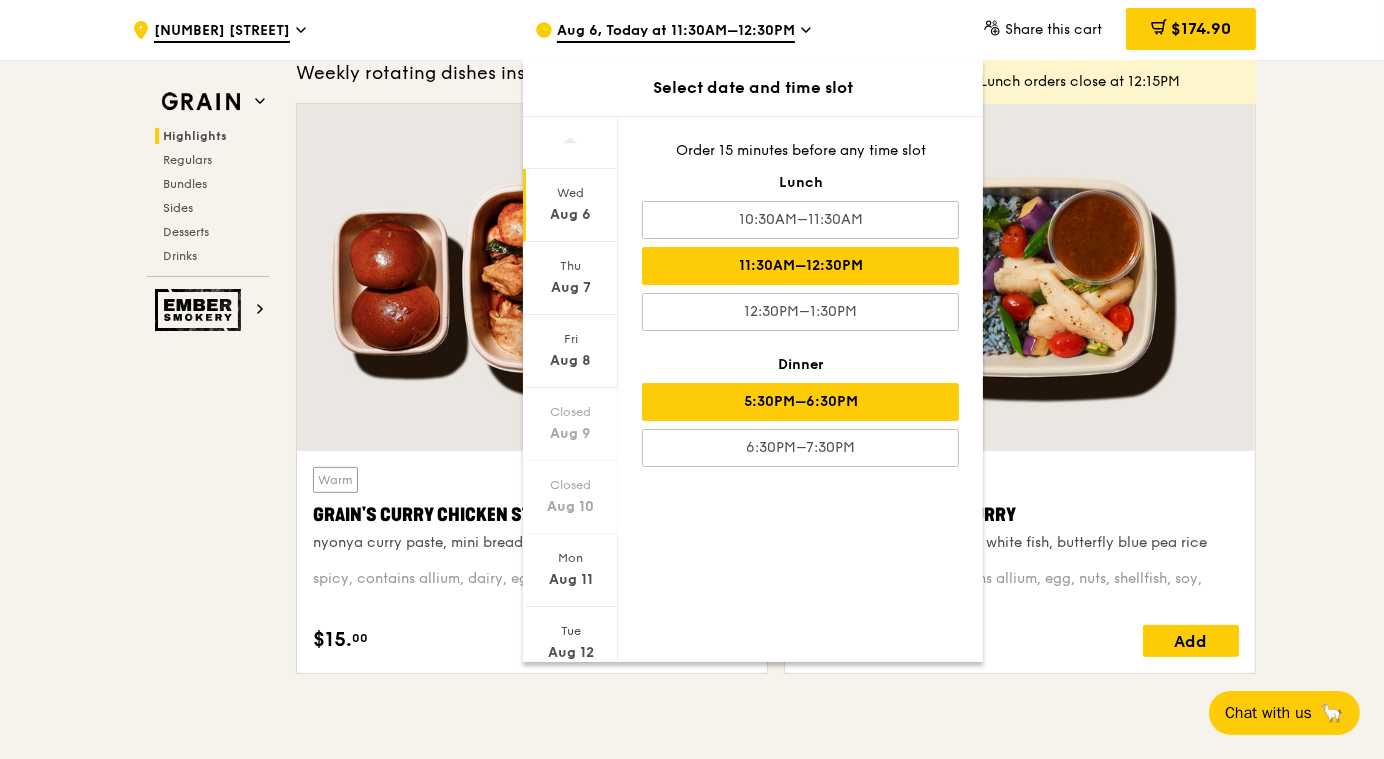 click on "5:30PM–6:30PM" at bounding box center [800, 402] 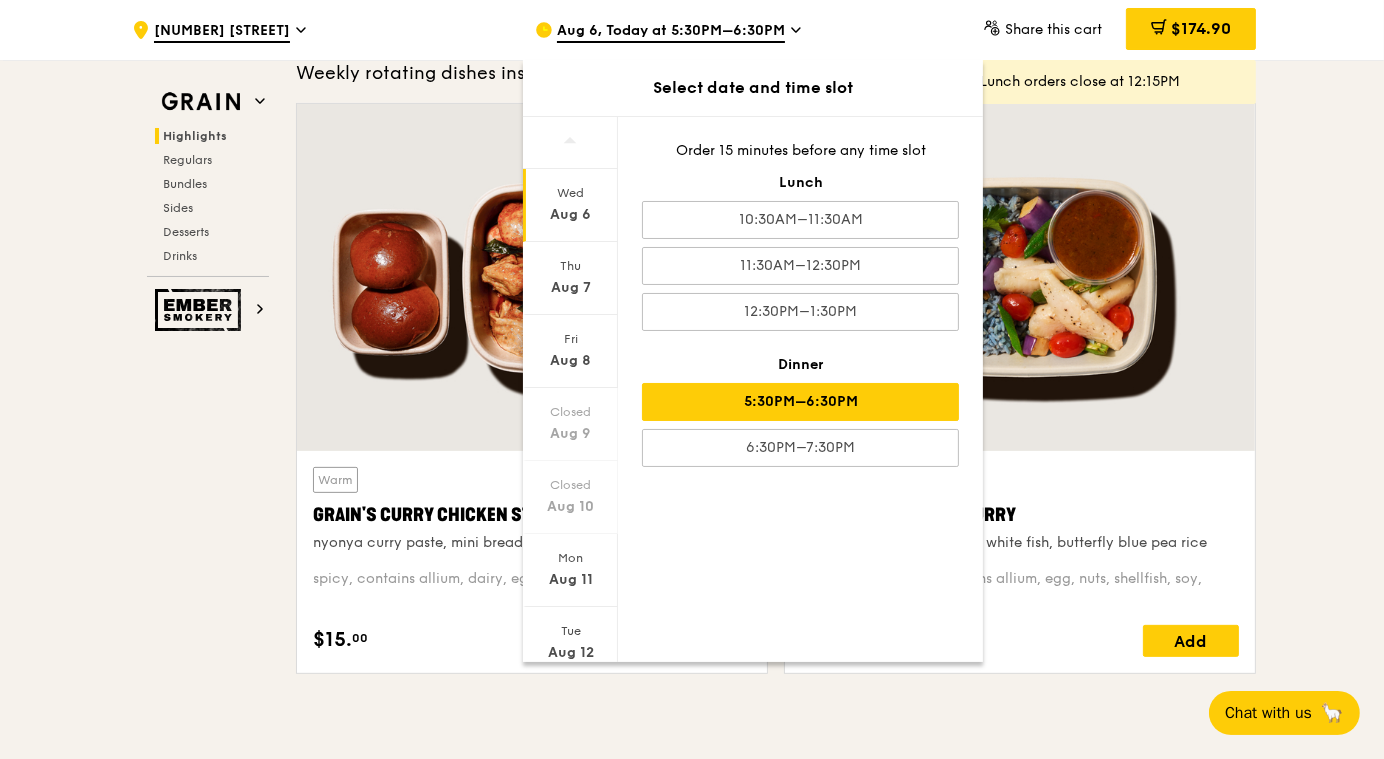click on "5:30PM–6:30PM" at bounding box center (800, 402) 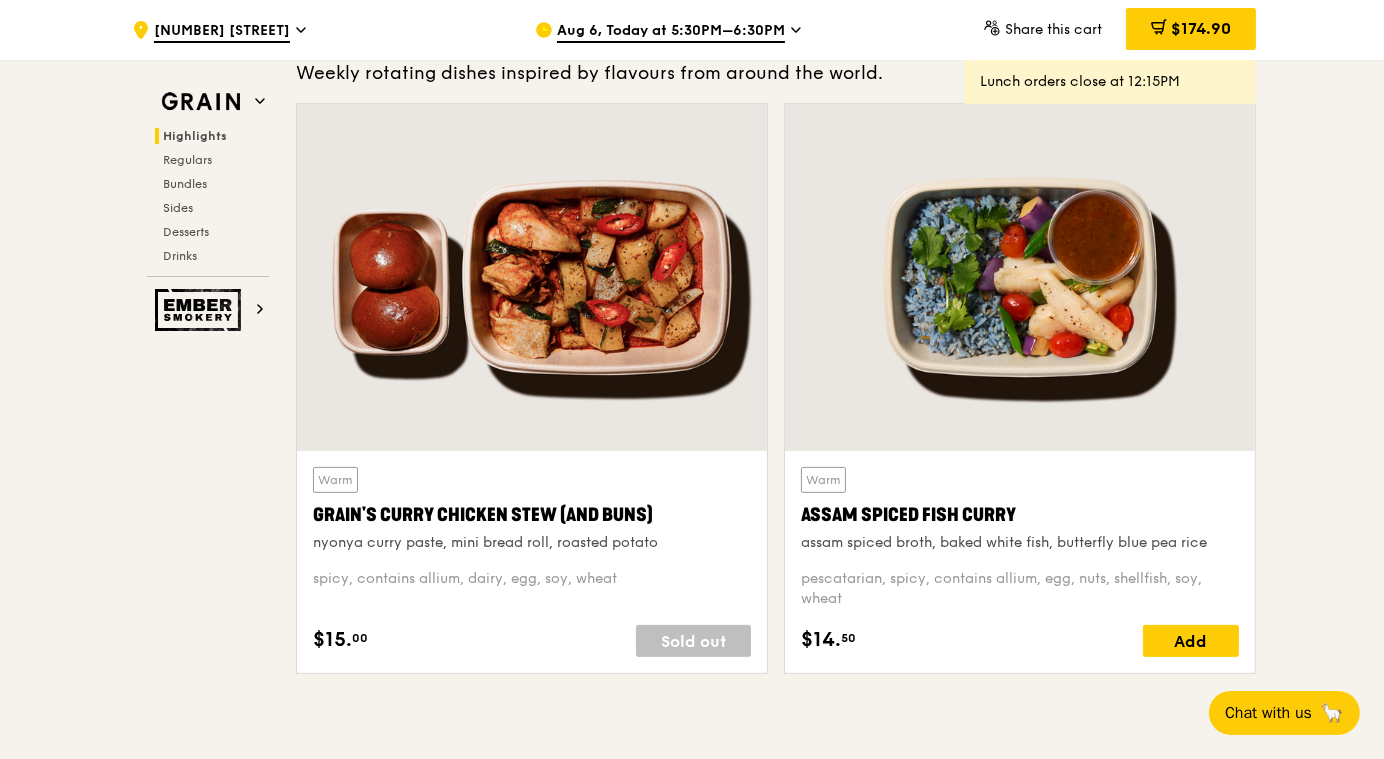 click 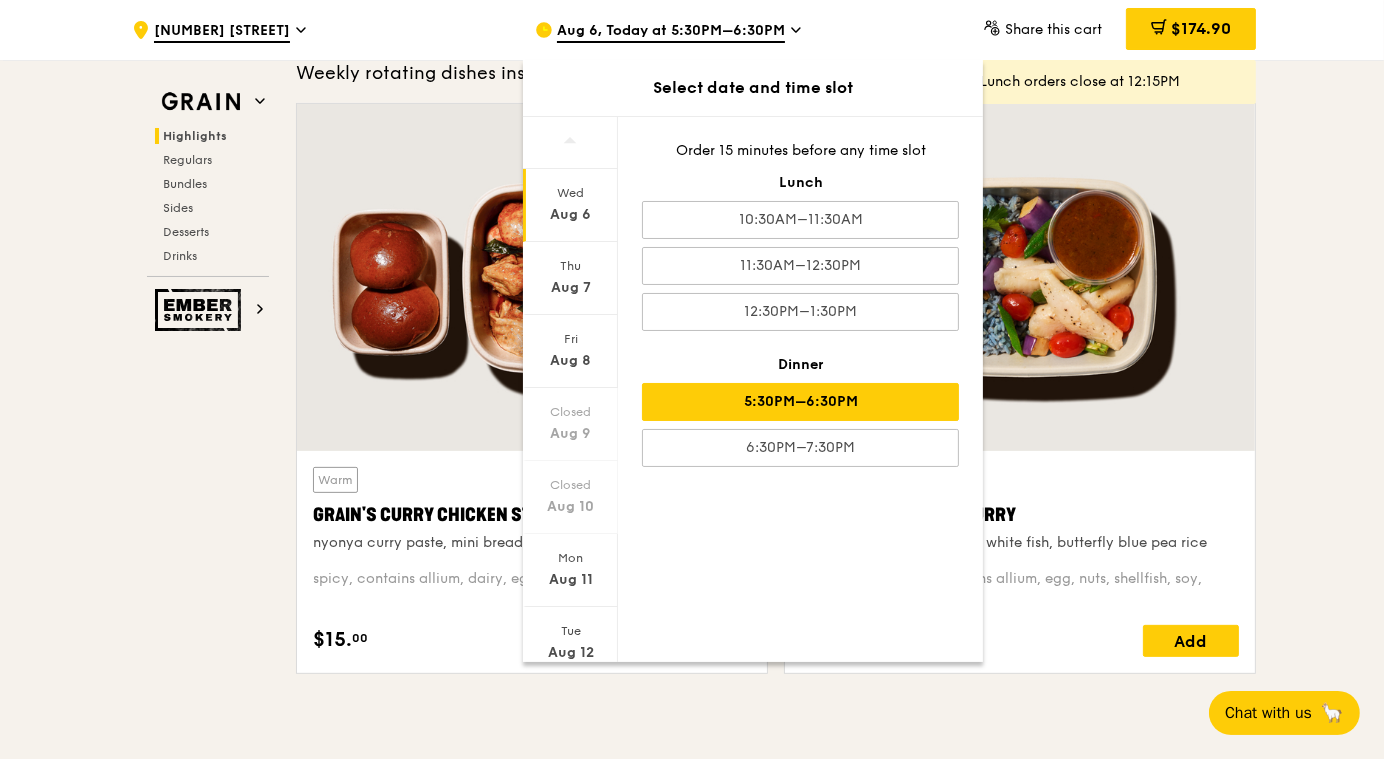 click on "5:30PM–6:30PM" at bounding box center (800, 402) 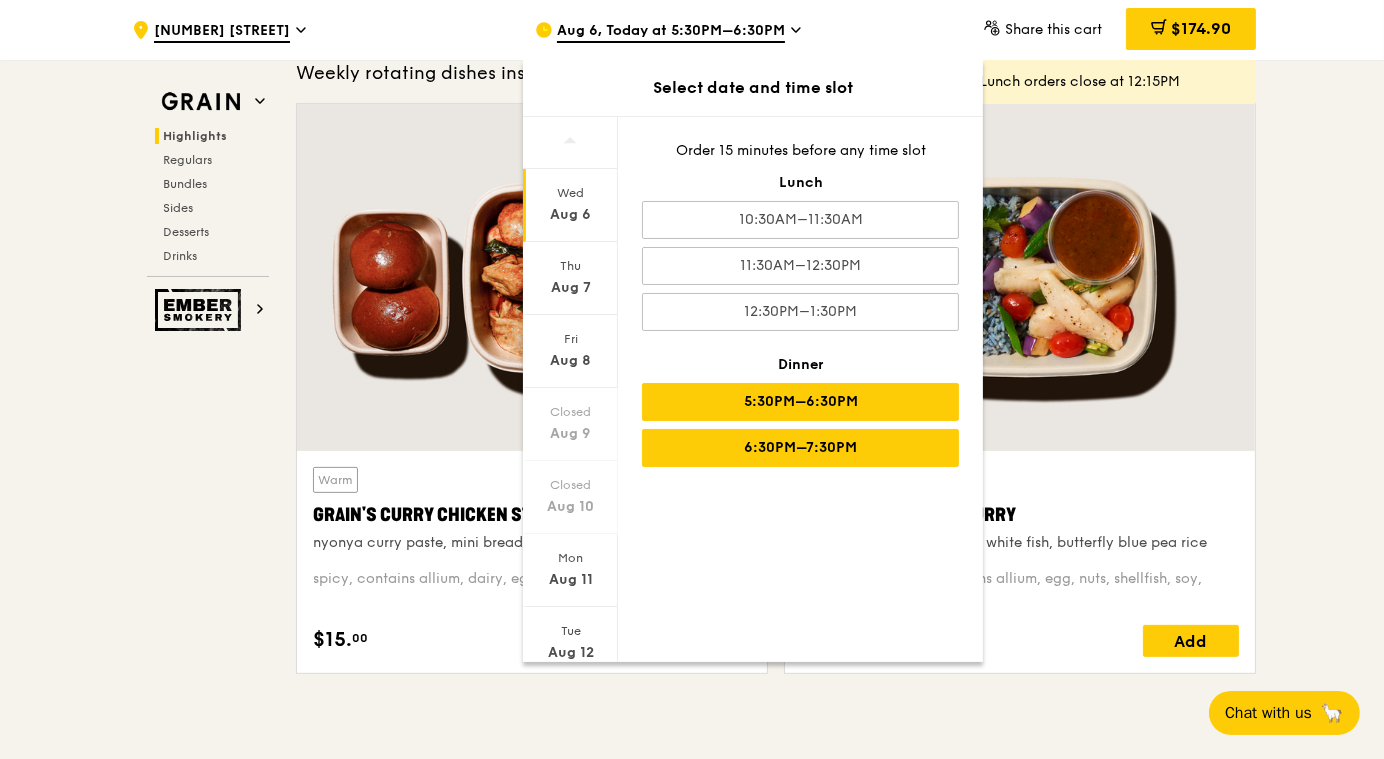 click on "6:30PM–7:30PM" at bounding box center [800, 448] 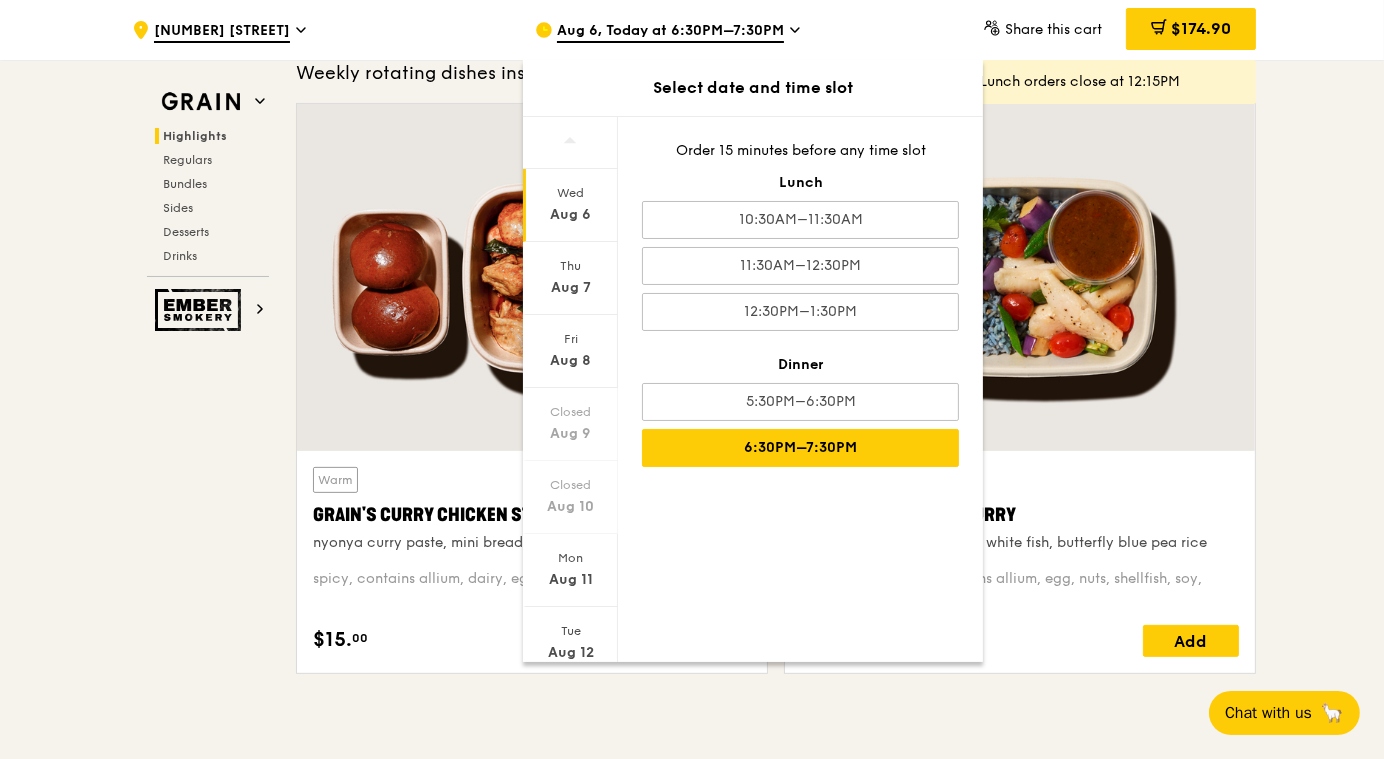 click on "Grain
Highlights
Regulars
Bundles
Sides
Desserts
Drinks
Ember Smokery
Meet the new Grain The Grain that loves to play. With ingredients. Flavours. Food. The kitchen is our happy place, where we experiment and cook up wholesome dishes that surprise and delight. And at the end of every Grain meal comes: “What will we  eat next?”
Highlights
Weekly rotating dishes inspired by flavours from around the world.
Warm
Grain's Curry Chicken Stew (and buns)
nyonya curry paste, mini bread roll, roasted potato
spicy, contains allium, dairy, egg, soy, wheat
$15.
00
Sold out
Warm
Assam Spiced Fish Curry
assam spiced broth, baked white fish, butterfly blue pea rice
pescatarian, spicy, contains allium, egg, nuts, shellfish, soy, wheat
$14.
50
Add" at bounding box center (692, 3687) 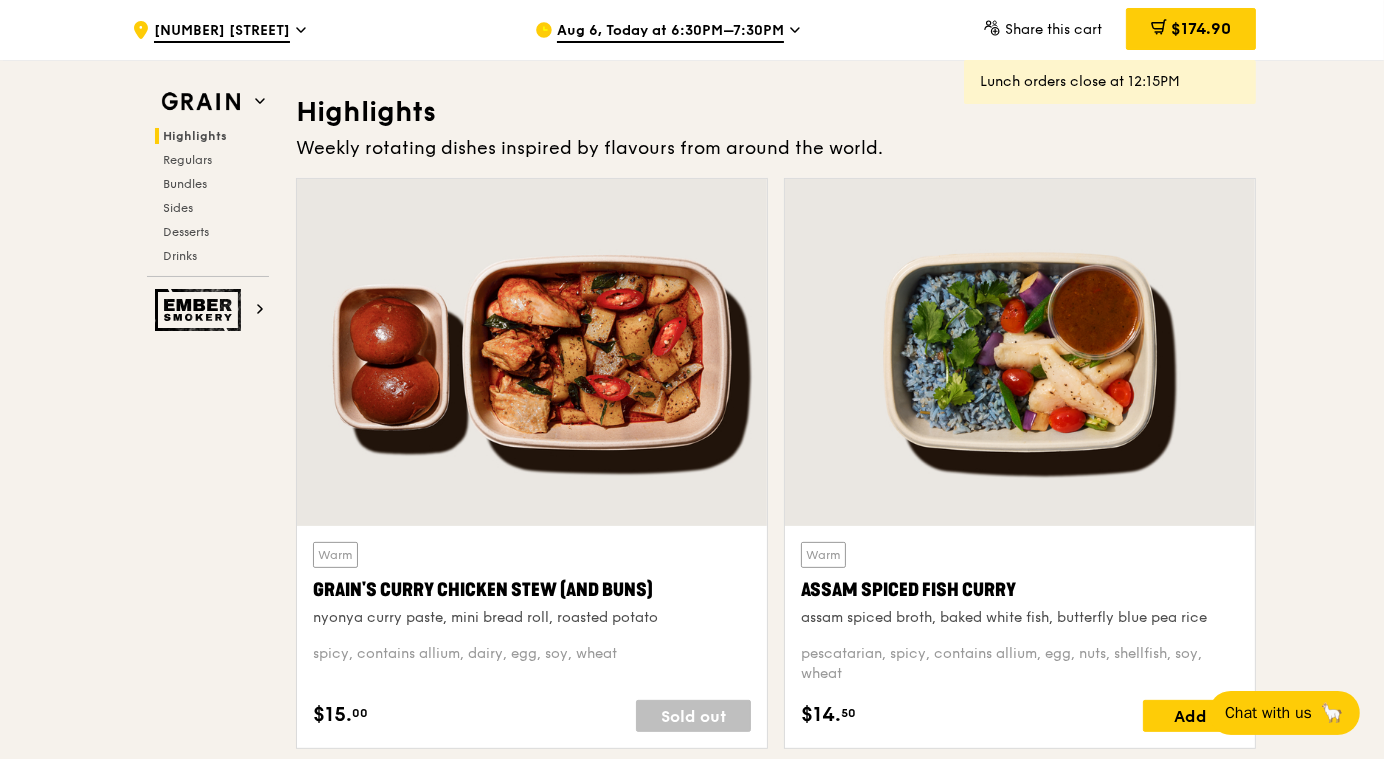 scroll, scrollTop: 499, scrollLeft: 0, axis: vertical 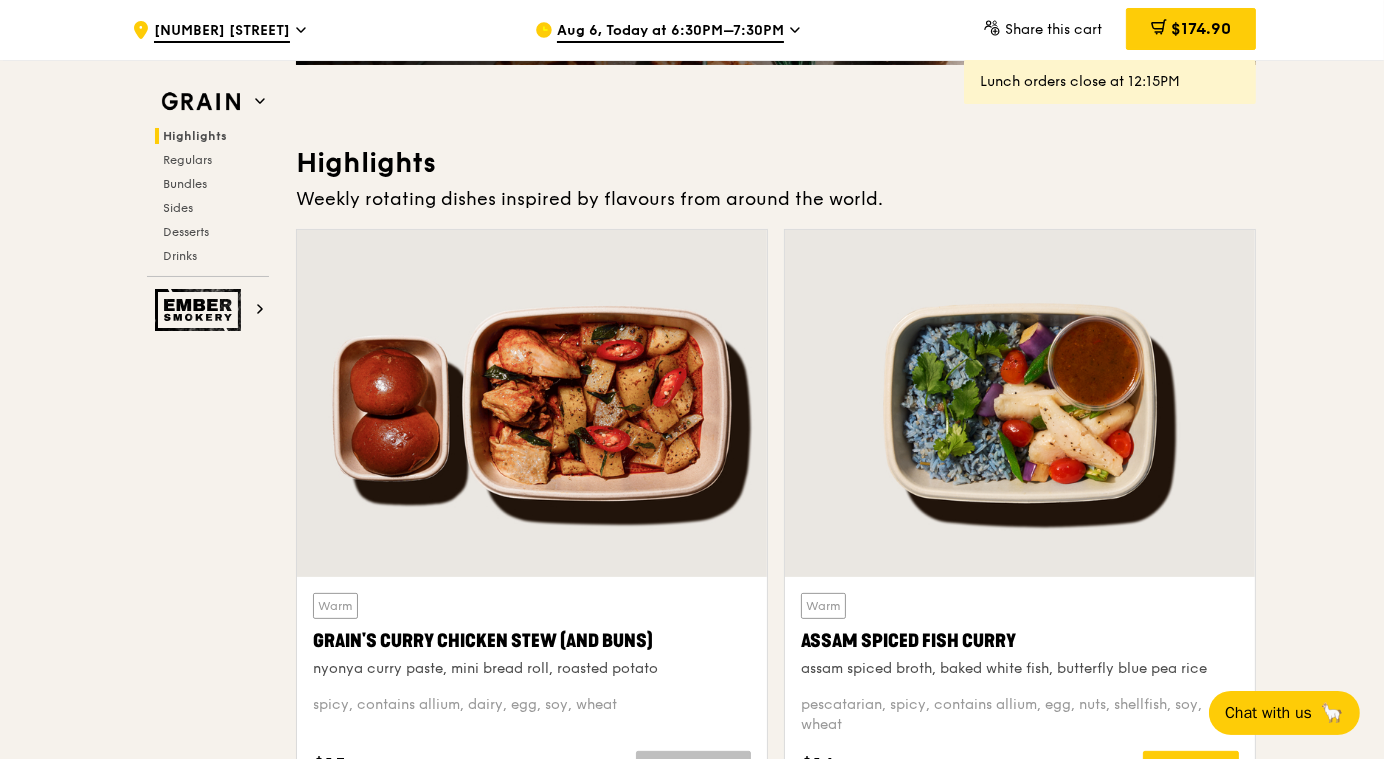 click on "Aug 6, Today at 6:30PM–7:30PM" at bounding box center (670, 32) 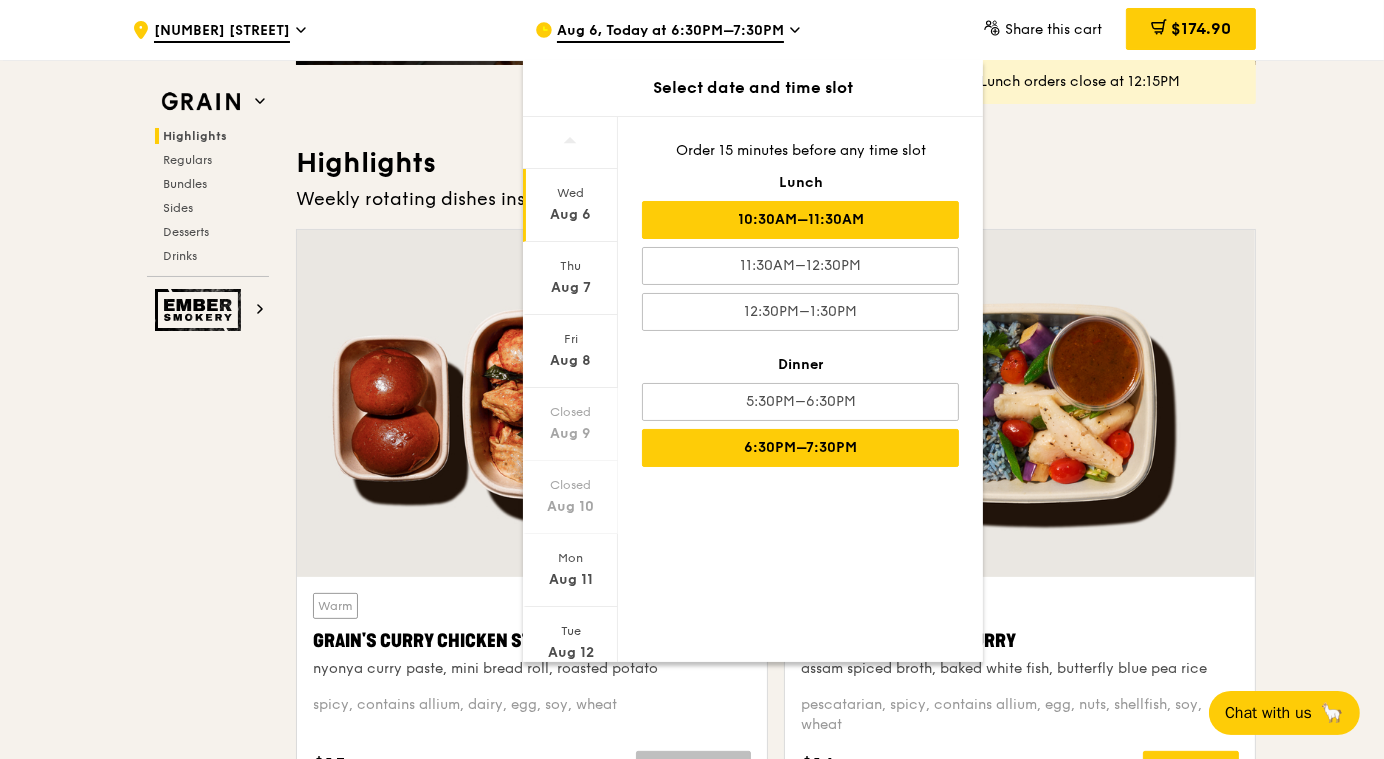 click on "10:30AM–11:30AM" at bounding box center [800, 220] 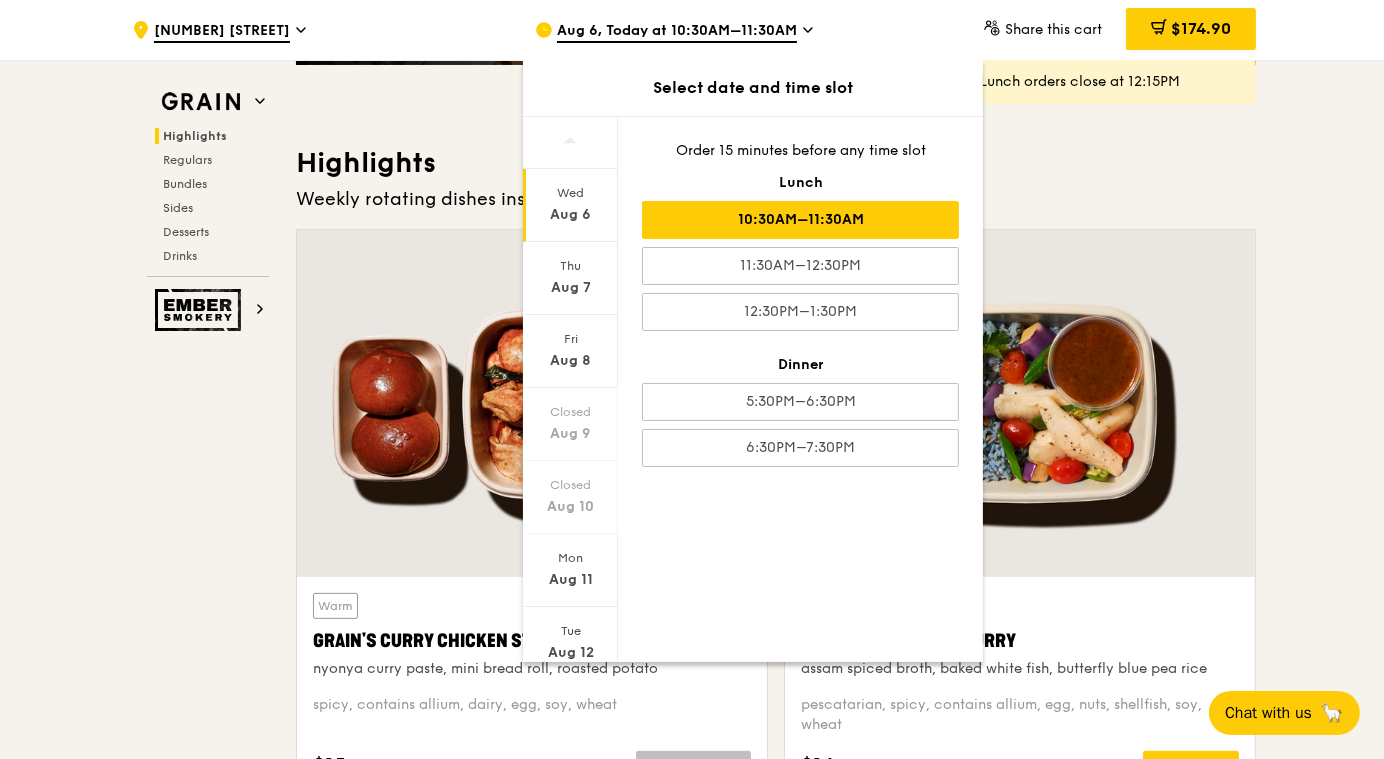 click on "Aug 6" at bounding box center [570, 215] 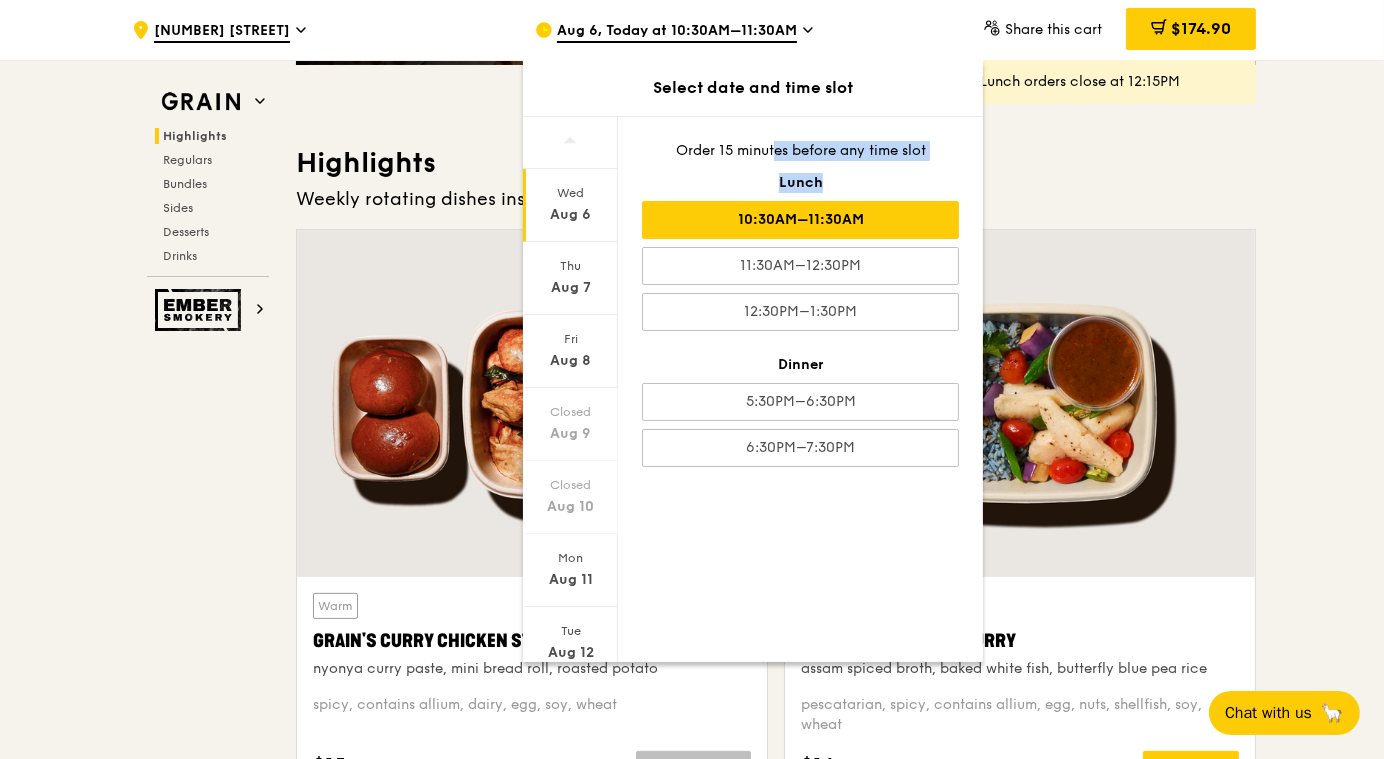 drag, startPoint x: 818, startPoint y: 163, endPoint x: 856, endPoint y: 185, distance: 43.908997 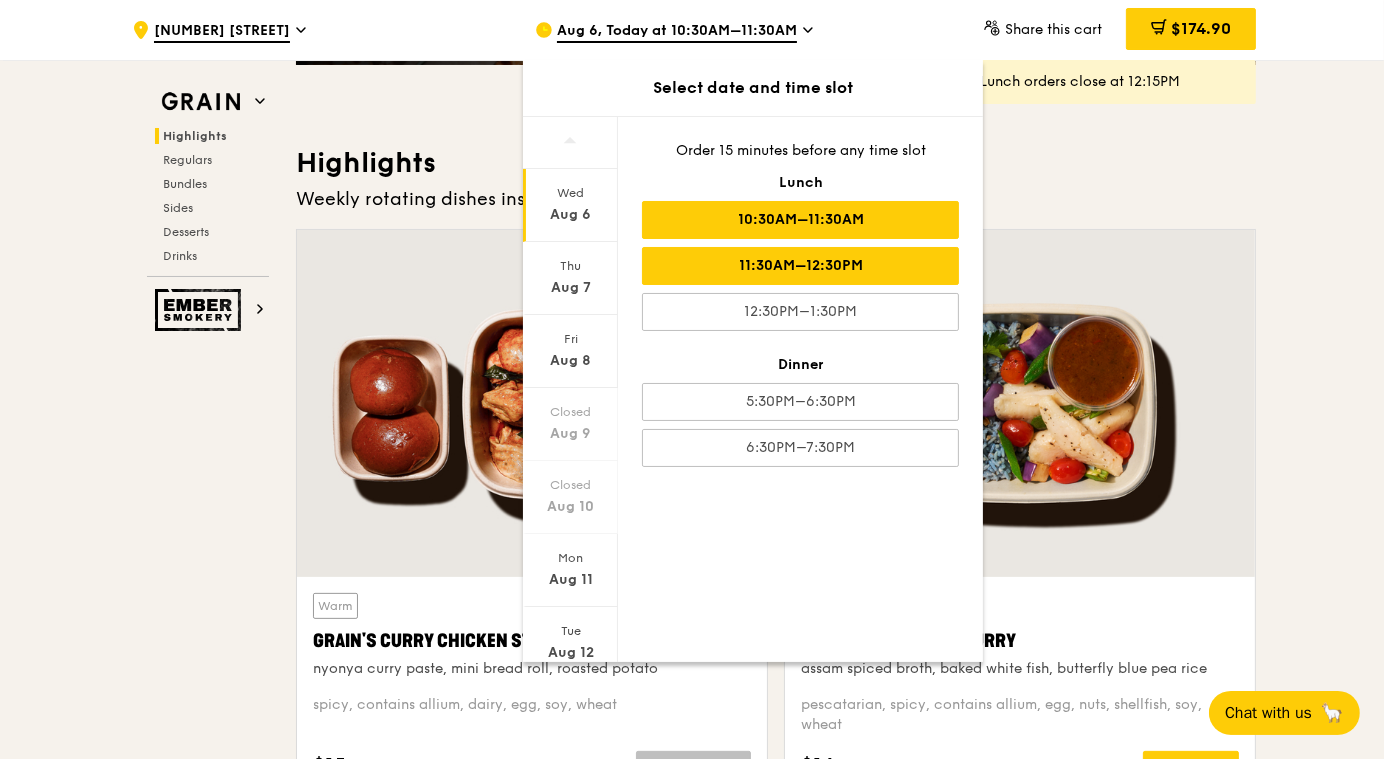click on "11:30AM–12:30PM" at bounding box center [800, 266] 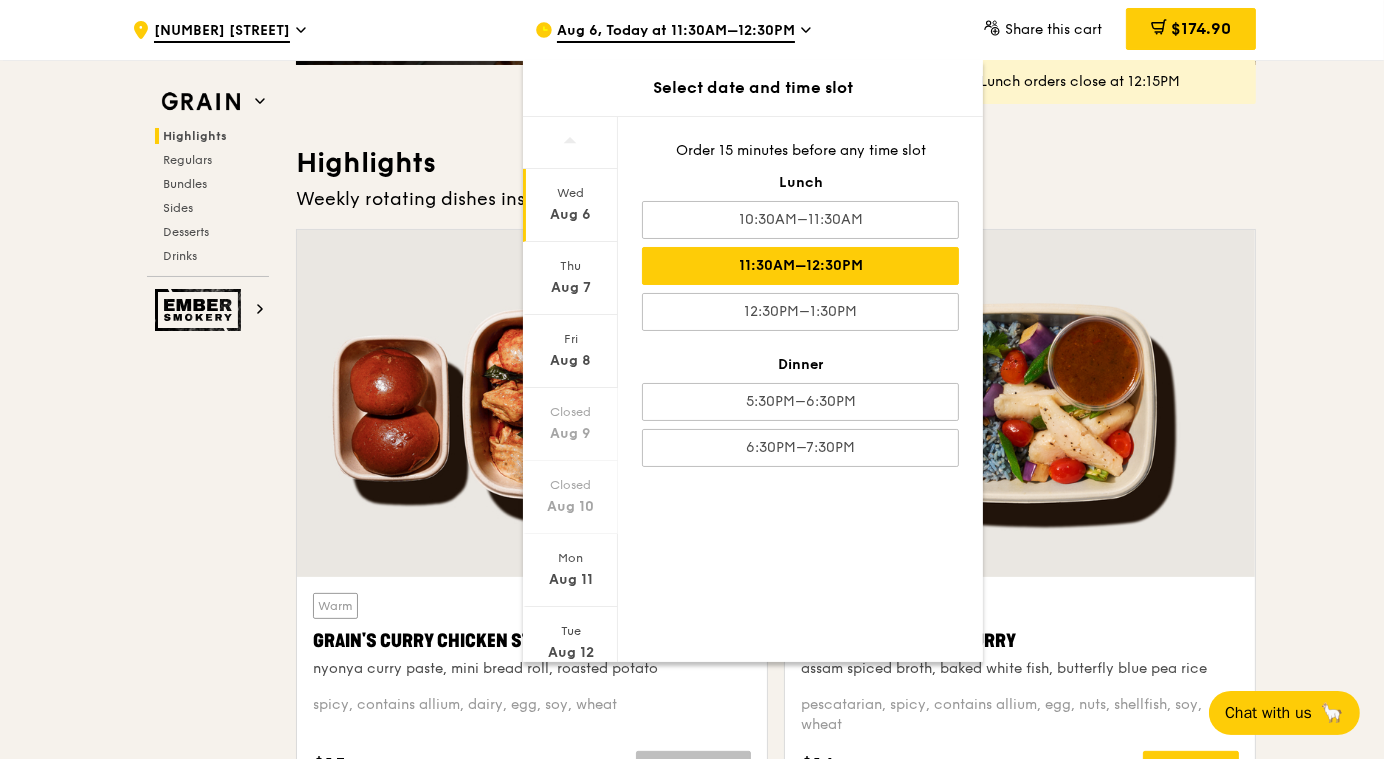 click on ".cls-1 {
fill: none;
stroke: #fff;
stroke-linecap: round;
stroke-linejoin: round;
stroke-width: 1.5px;
}
.cls-2 {
fill: #fecc07;
}
.cls-2, .cls-3 {
stroke-width: 0px;
}
.cls-3 {
fill: #fff;
fill-rule: evenodd;
}
80 Robinson Road
Aug 6, Today at 11:30AM–12:30PM
Select date and time slot
Wed
Aug 6
Thu
Aug 7
Fri
Aug 8
Closed
Aug 9
Closed
Aug 10
Mon
Aug 11
Tue
Aug 12
Order 15 minutes before any time slot Lunch
10:30AM–11:30AM
11:30AM–12:30PM
12:30PM–1:30PM
Dinner
5:30PM–6:30PM
6:30PM–7:30PM
Share this cart
$174.90
23
Grain" at bounding box center [692, 3783] 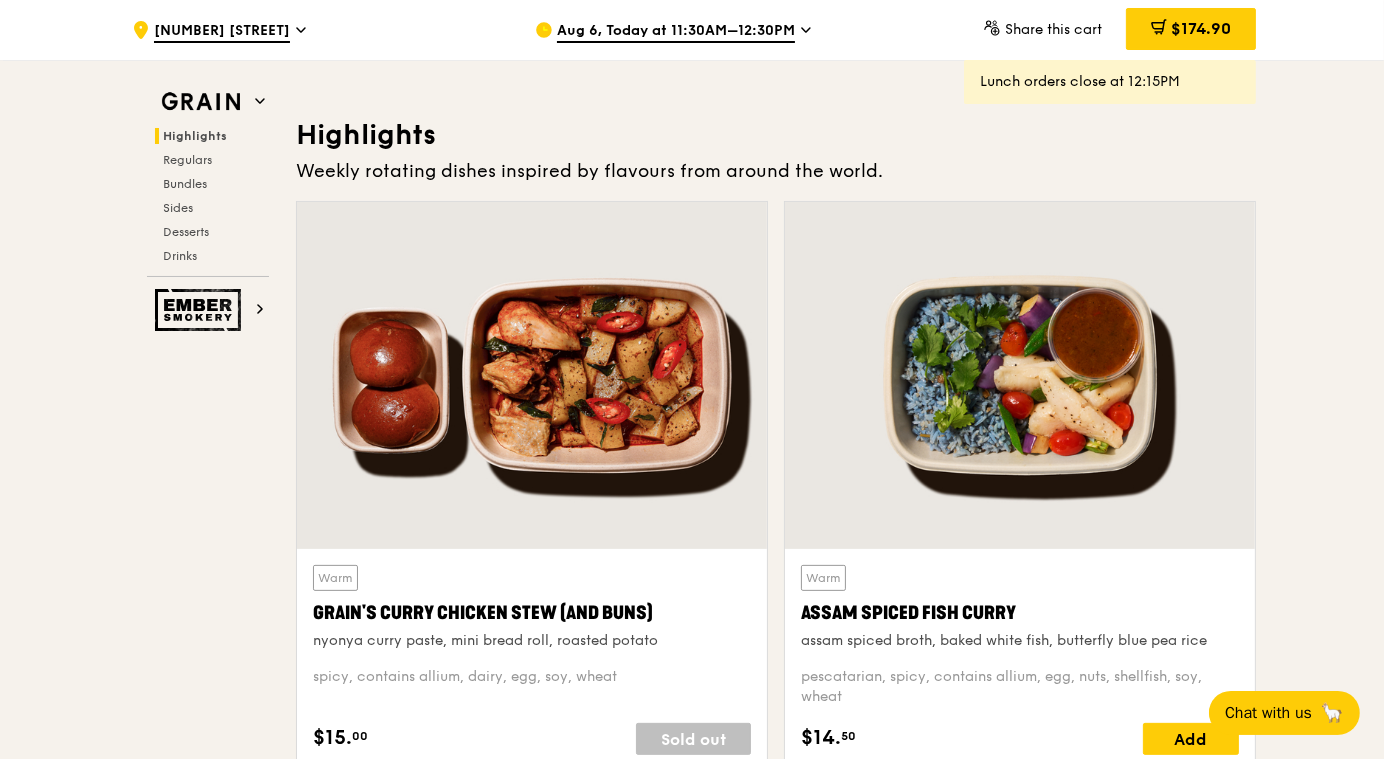 scroll, scrollTop: 499, scrollLeft: 0, axis: vertical 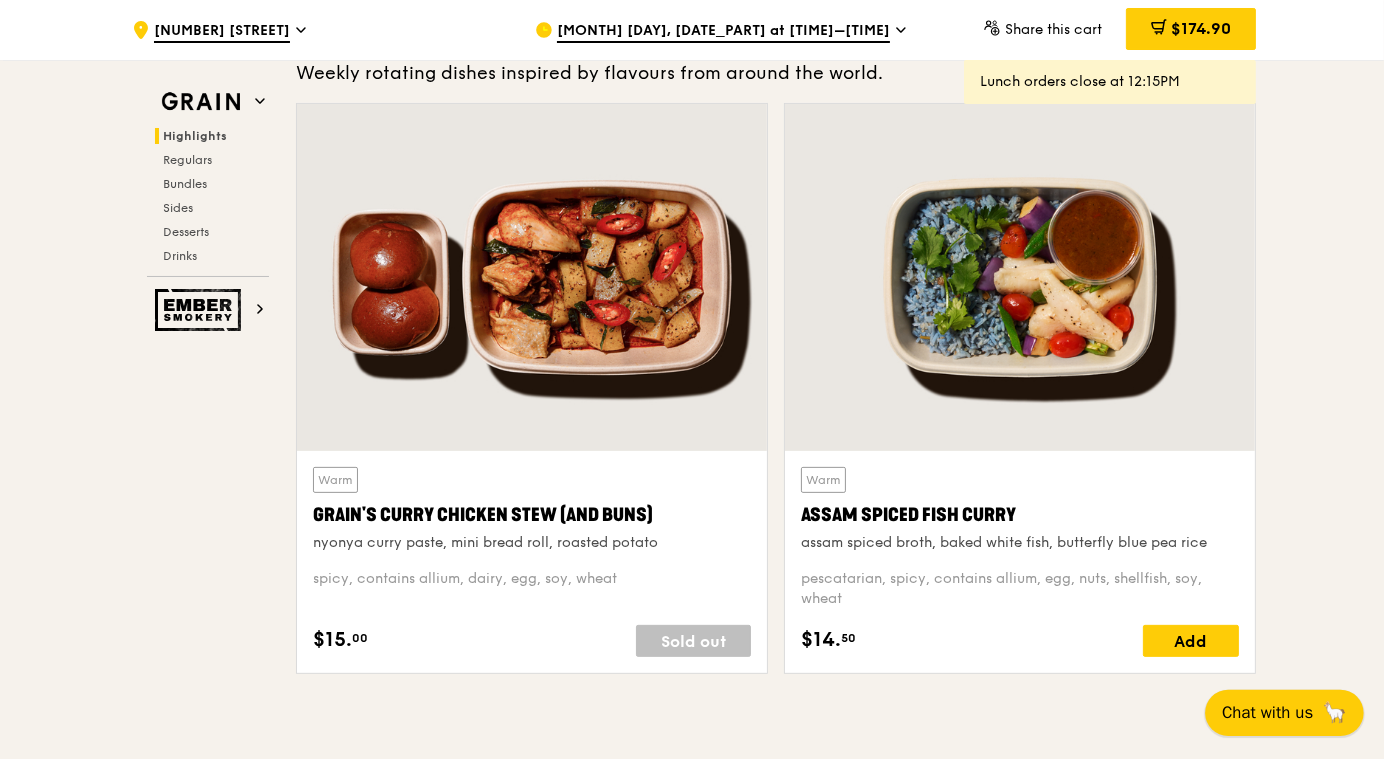click on "Chat with us" at bounding box center (1267, 712) 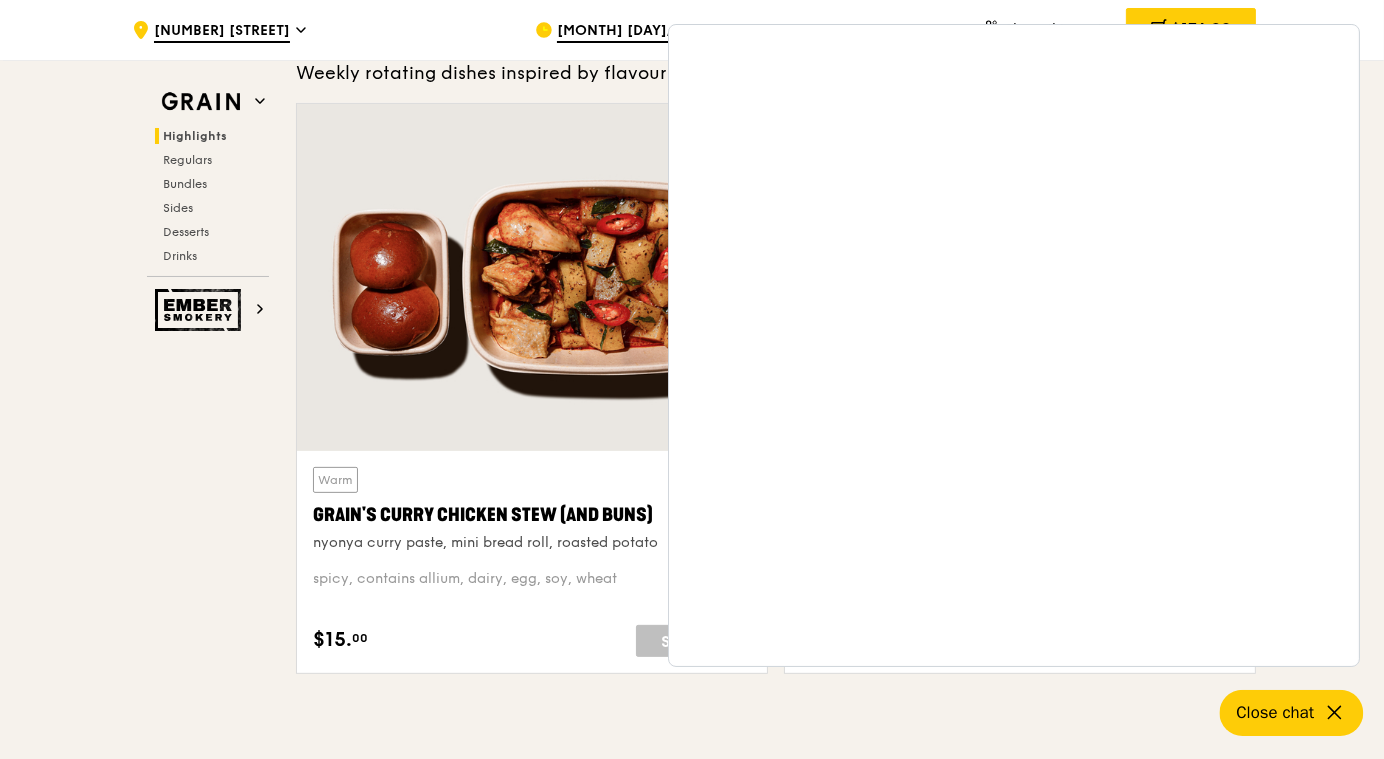 click on "Warm
Grain's Curry Chicken Stew (and buns)
nyonya curry paste, mini bread roll, roasted potato" at bounding box center (532, 510) 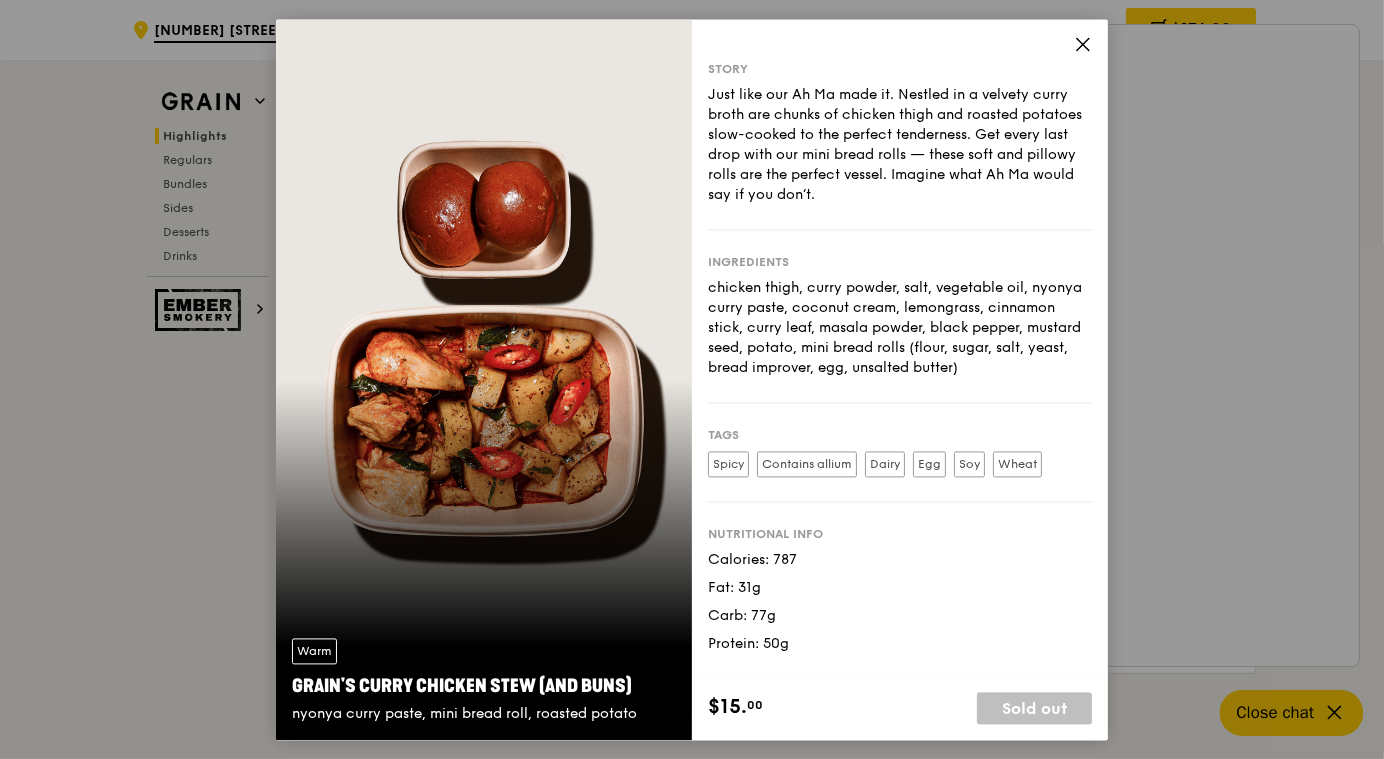 click 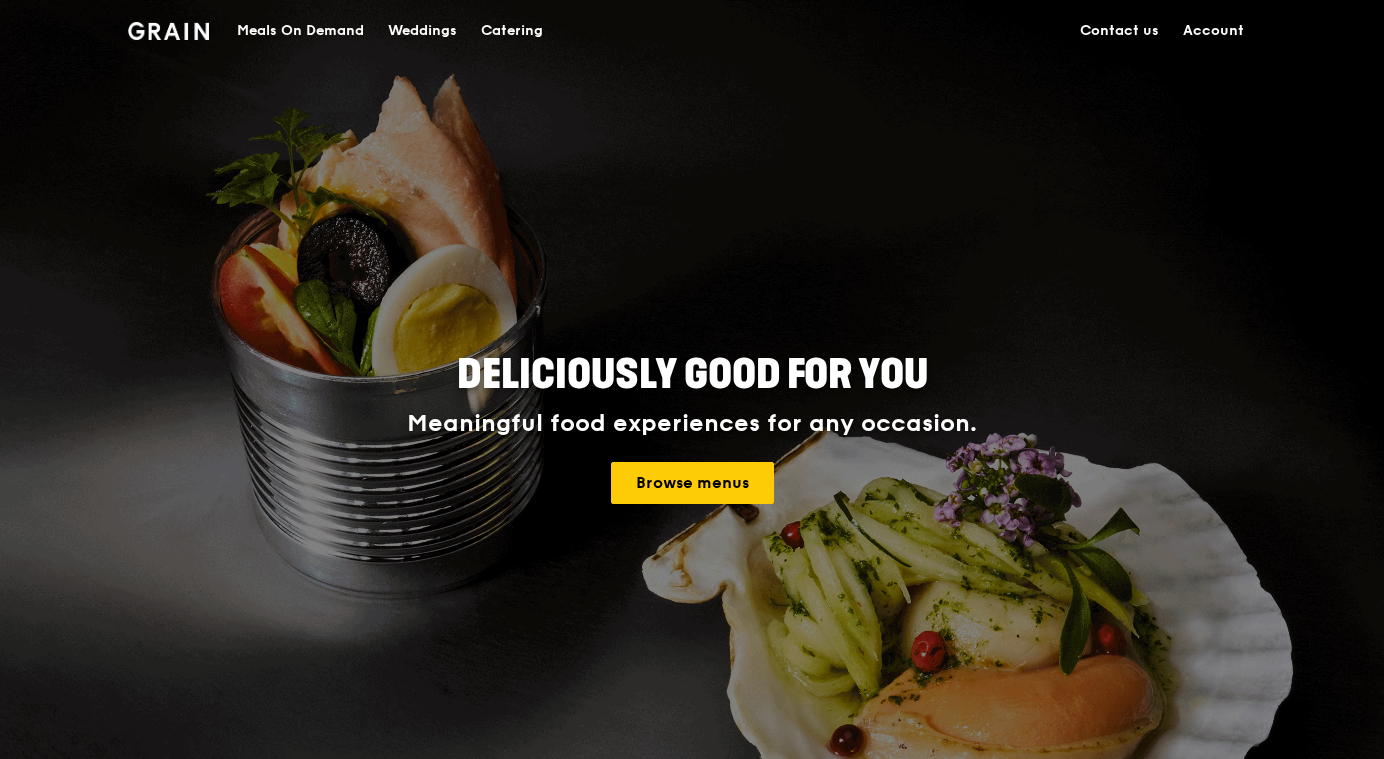 scroll, scrollTop: 0, scrollLeft: 0, axis: both 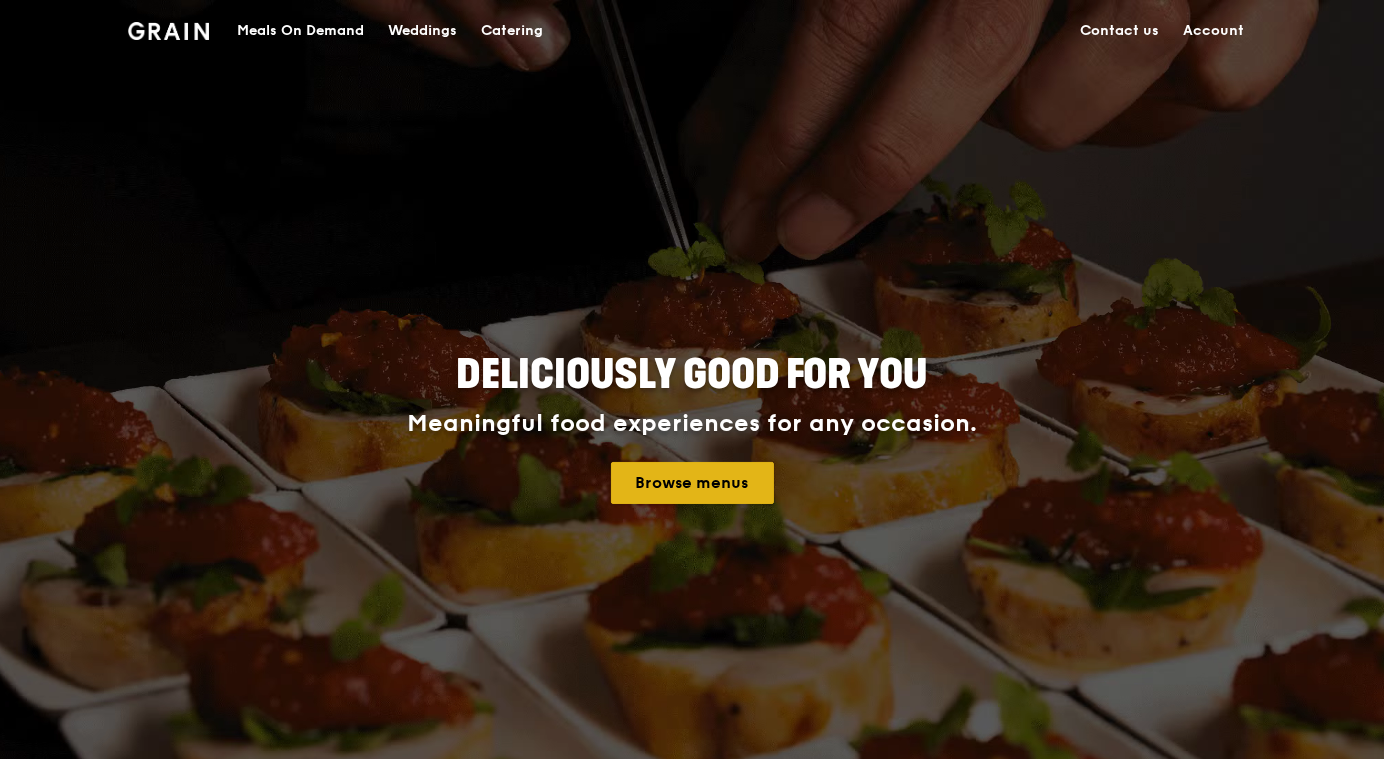 click on "Browse menus" at bounding box center (692, 483) 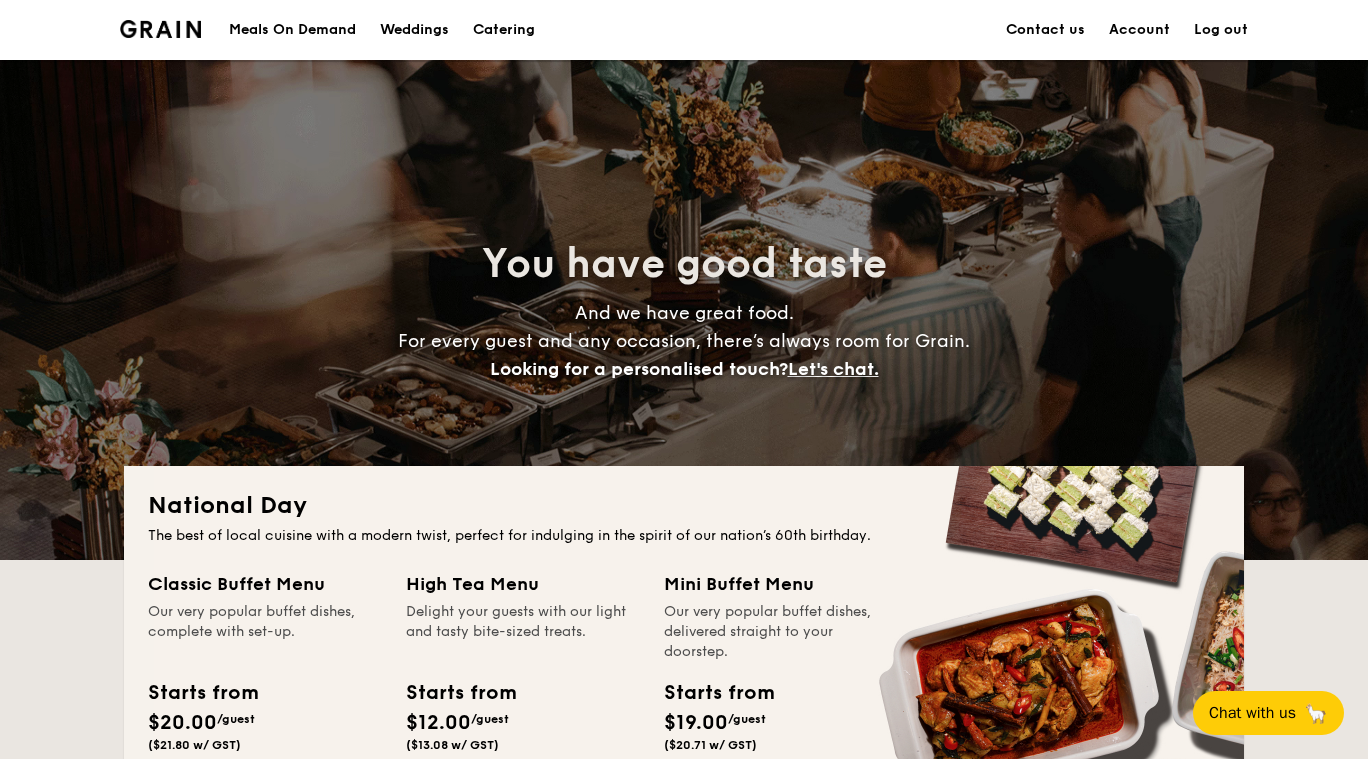 scroll, scrollTop: 375, scrollLeft: 0, axis: vertical 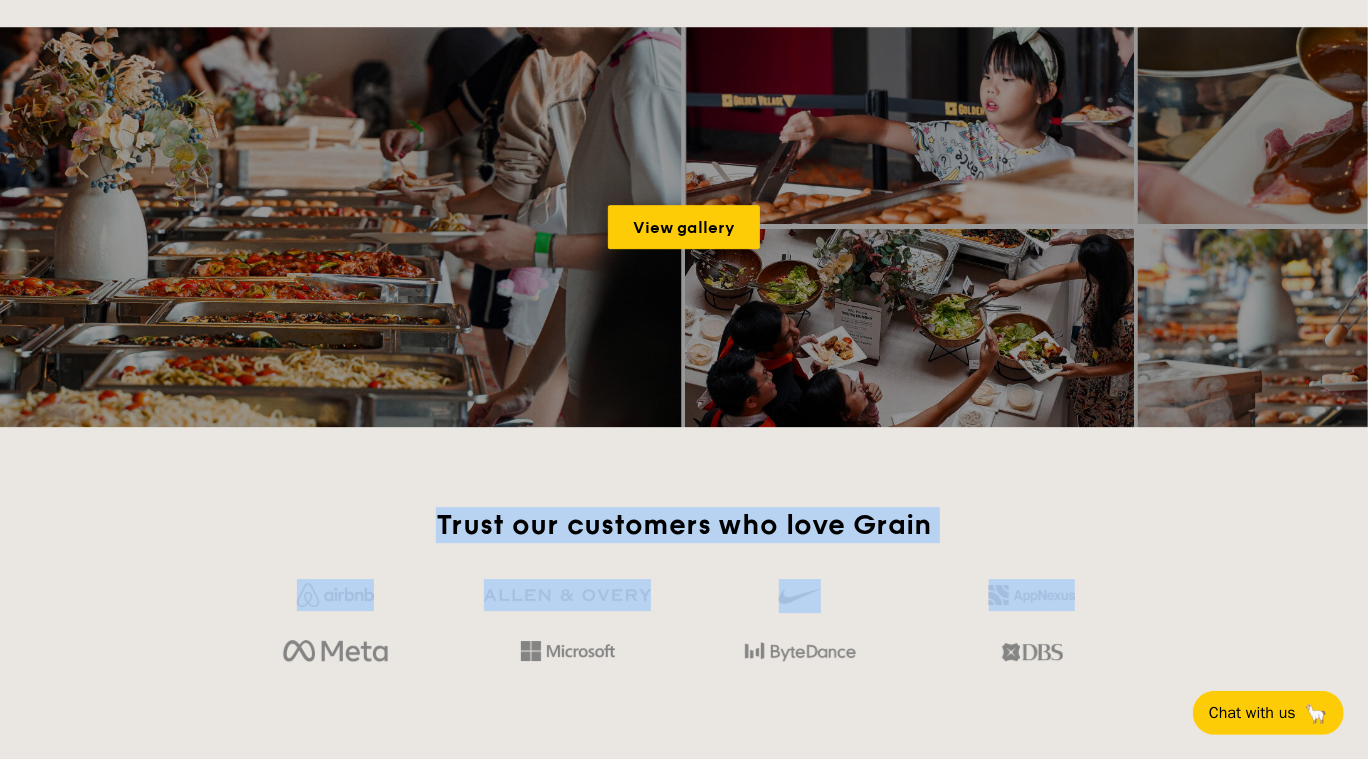 drag, startPoint x: 444, startPoint y: 488, endPoint x: 1135, endPoint y: 626, distance: 704.6453 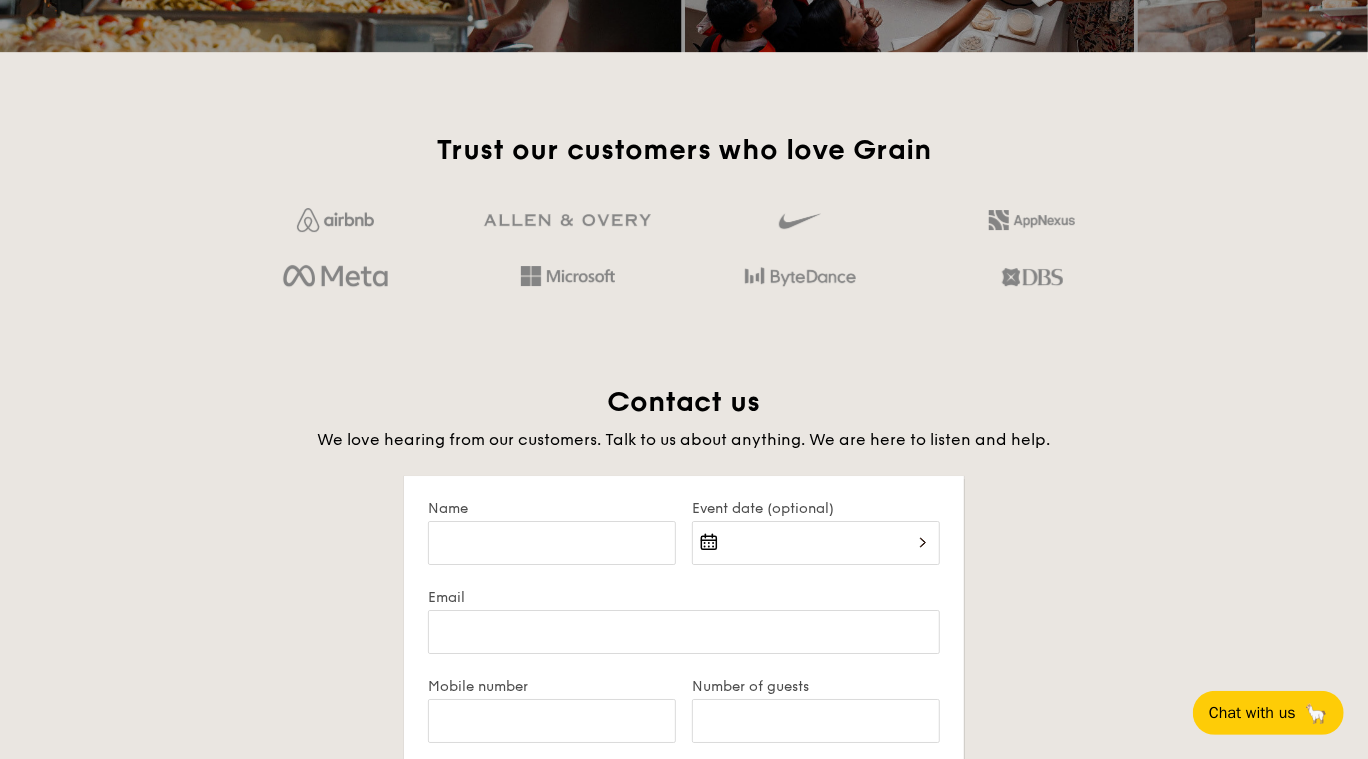 click on "Contact us We love hearing from our customers. Talk to us about anything. We are here to listen and help.
Name
Event date (optional)
Email
Mobile number
Number of guests
Company name (optional)
Event details (optional)
Promo code (optional)
Submit Need help? Reach us at  +65 [PHONE]  or  [EMAIL] . Our hotlines are open  Mondays to Saturdays. We try to reply quickly, usually within the  working day." at bounding box center [684, 836] 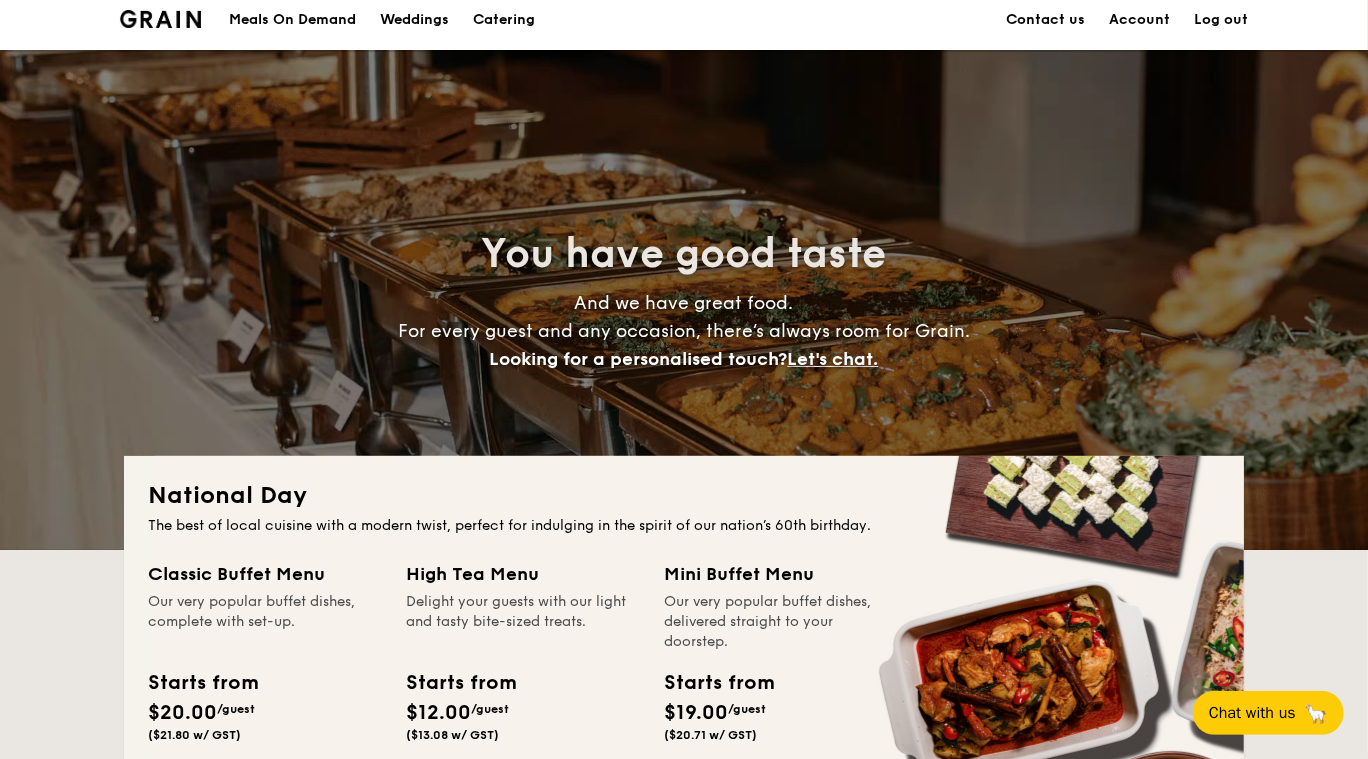 scroll, scrollTop: 0, scrollLeft: 0, axis: both 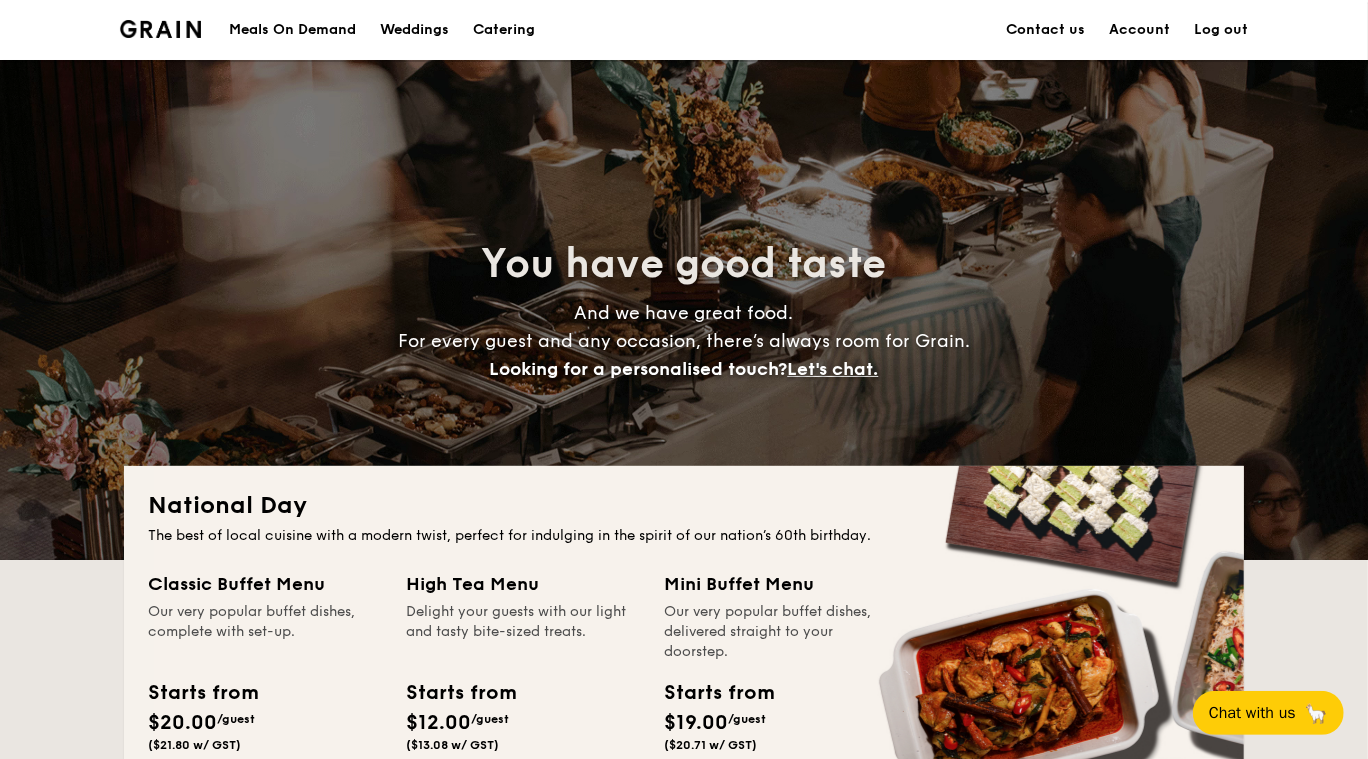 click on "Let's chat." at bounding box center [833, 369] 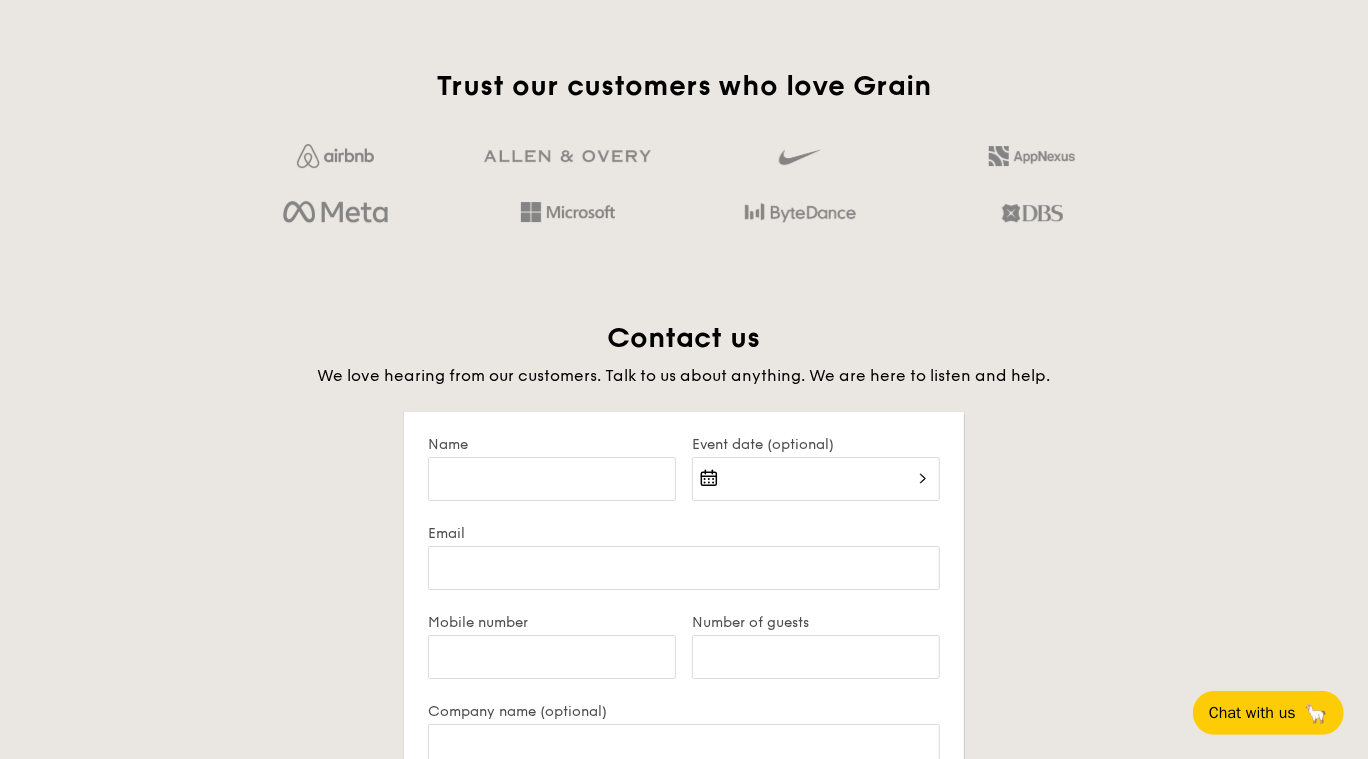 scroll, scrollTop: 3872, scrollLeft: 0, axis: vertical 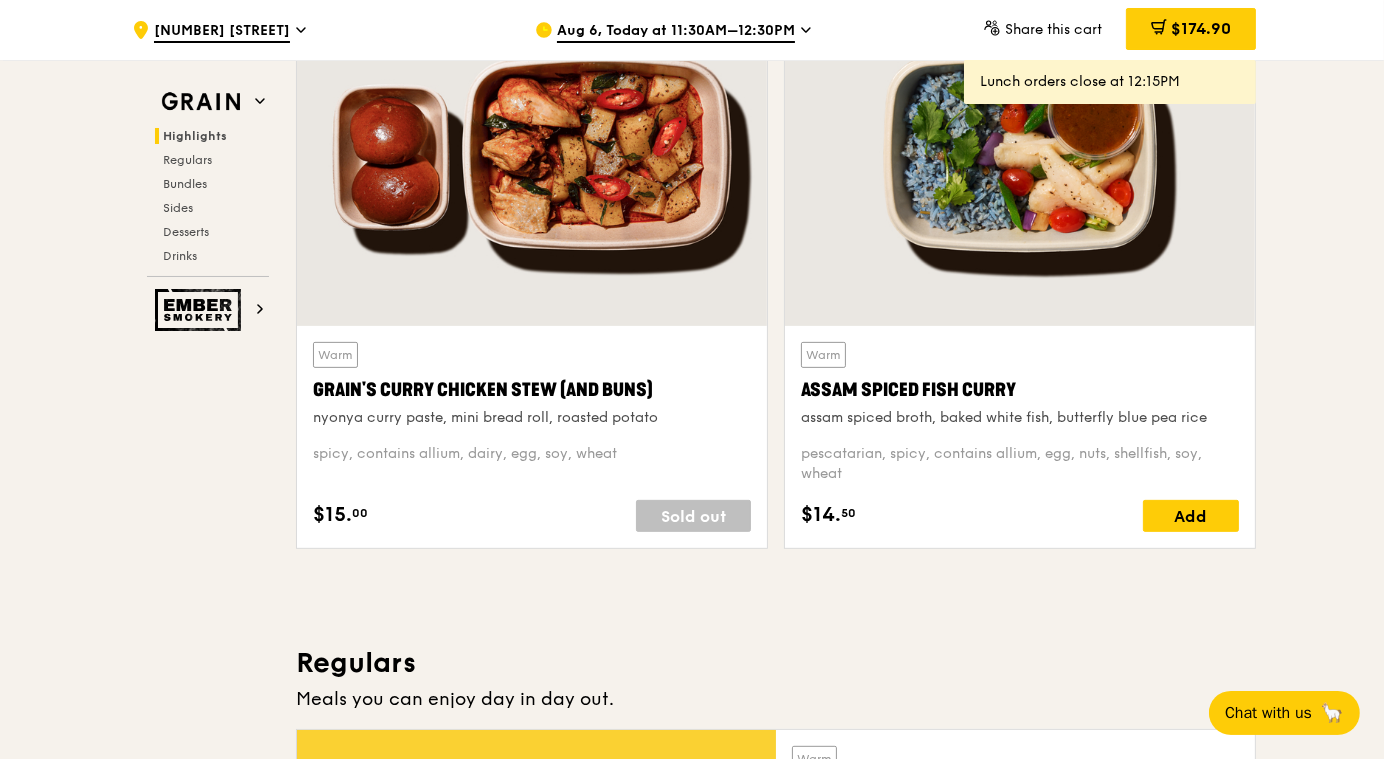 click on "Sold out" at bounding box center (693, 516) 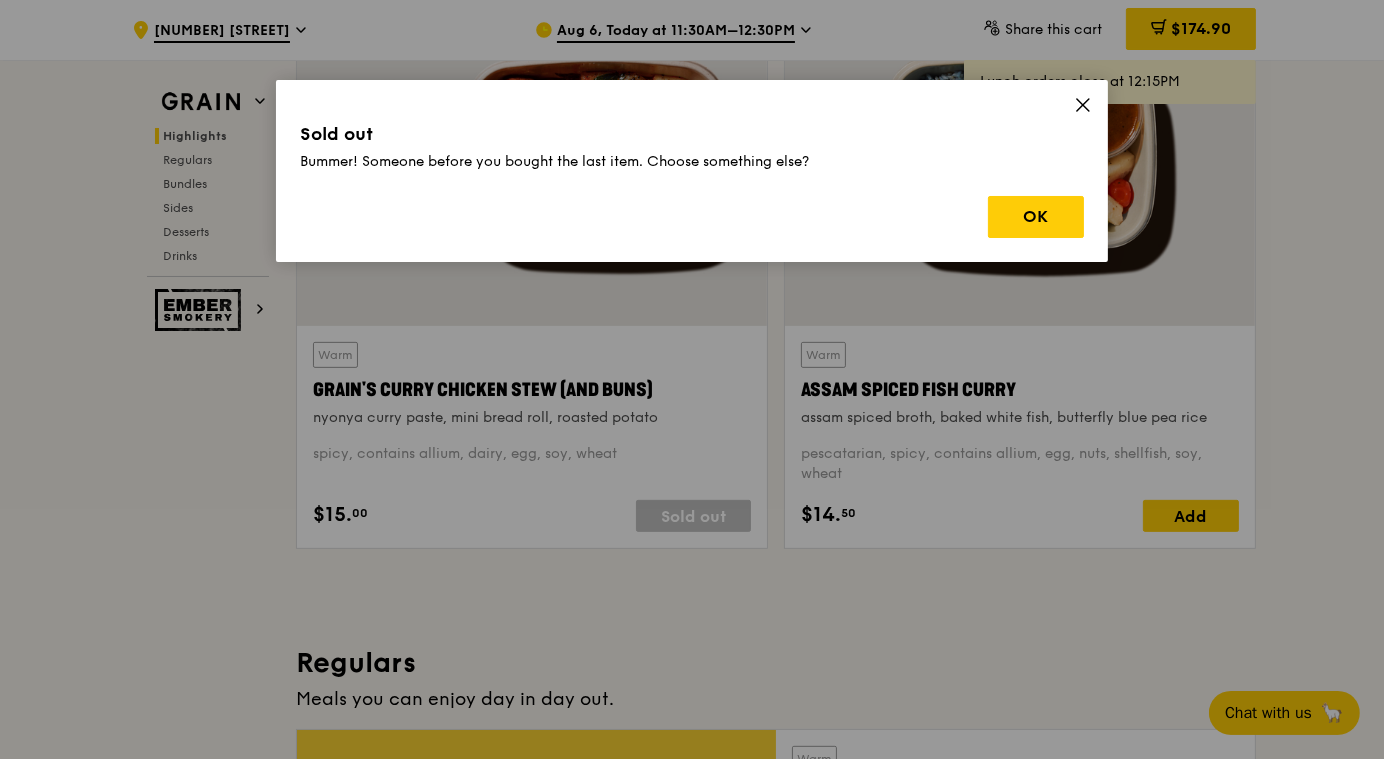click 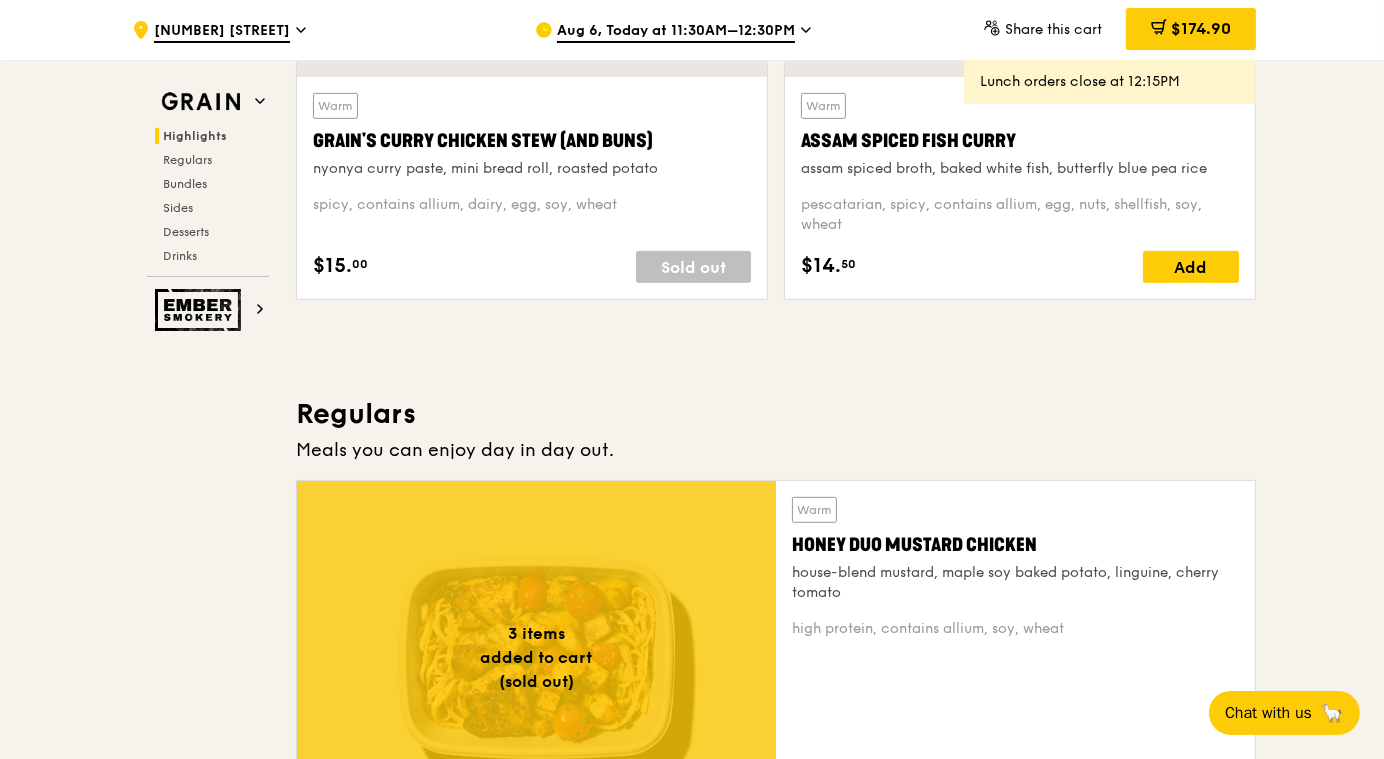 scroll, scrollTop: 1375, scrollLeft: 0, axis: vertical 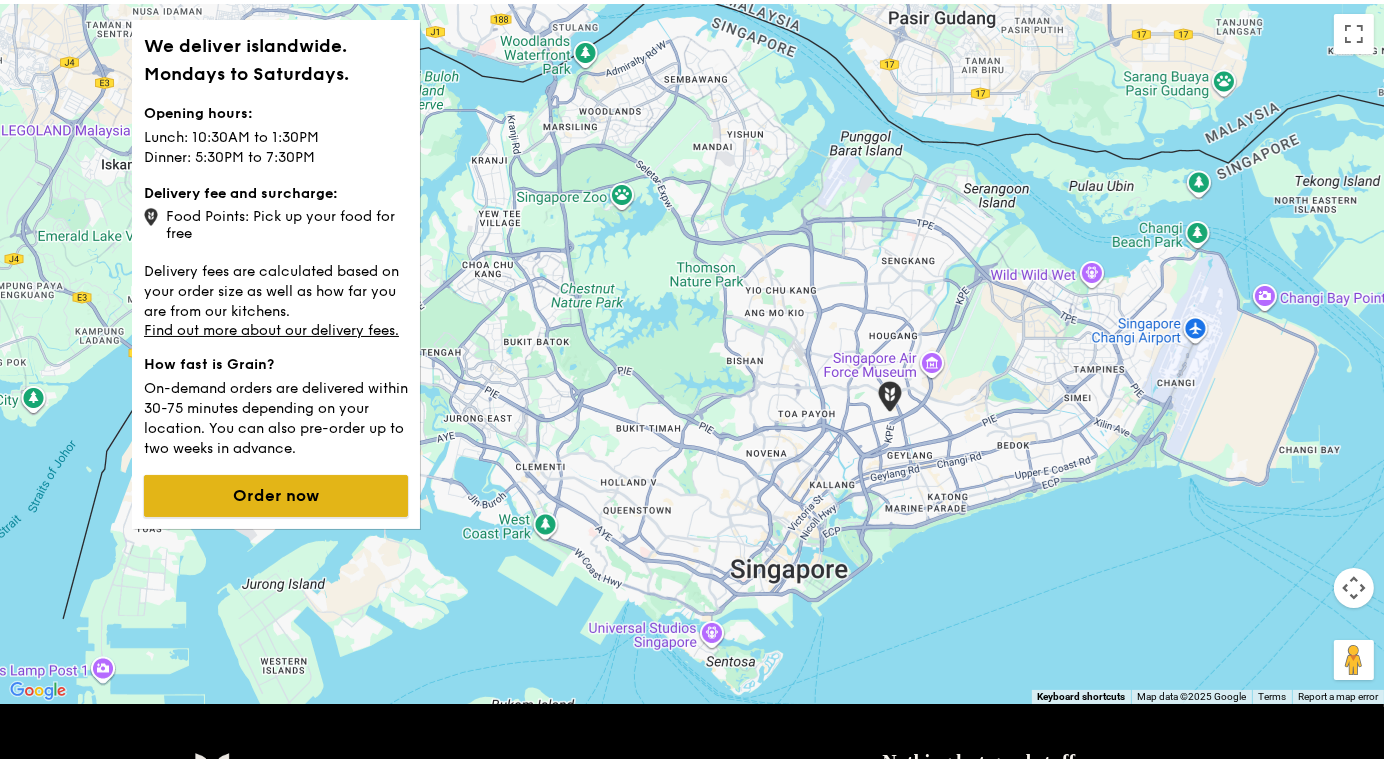 click on "Order now" at bounding box center (276, 496) 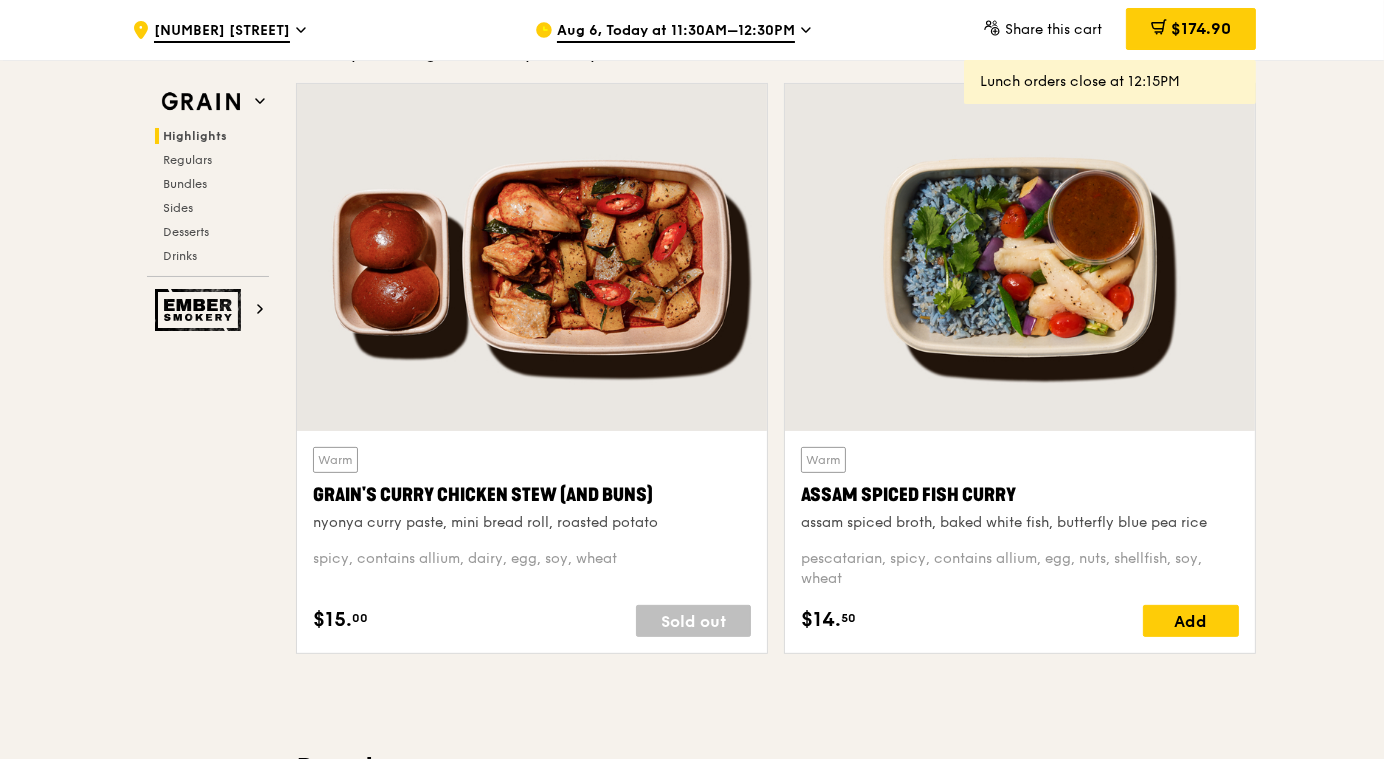 scroll, scrollTop: 750, scrollLeft: 0, axis: vertical 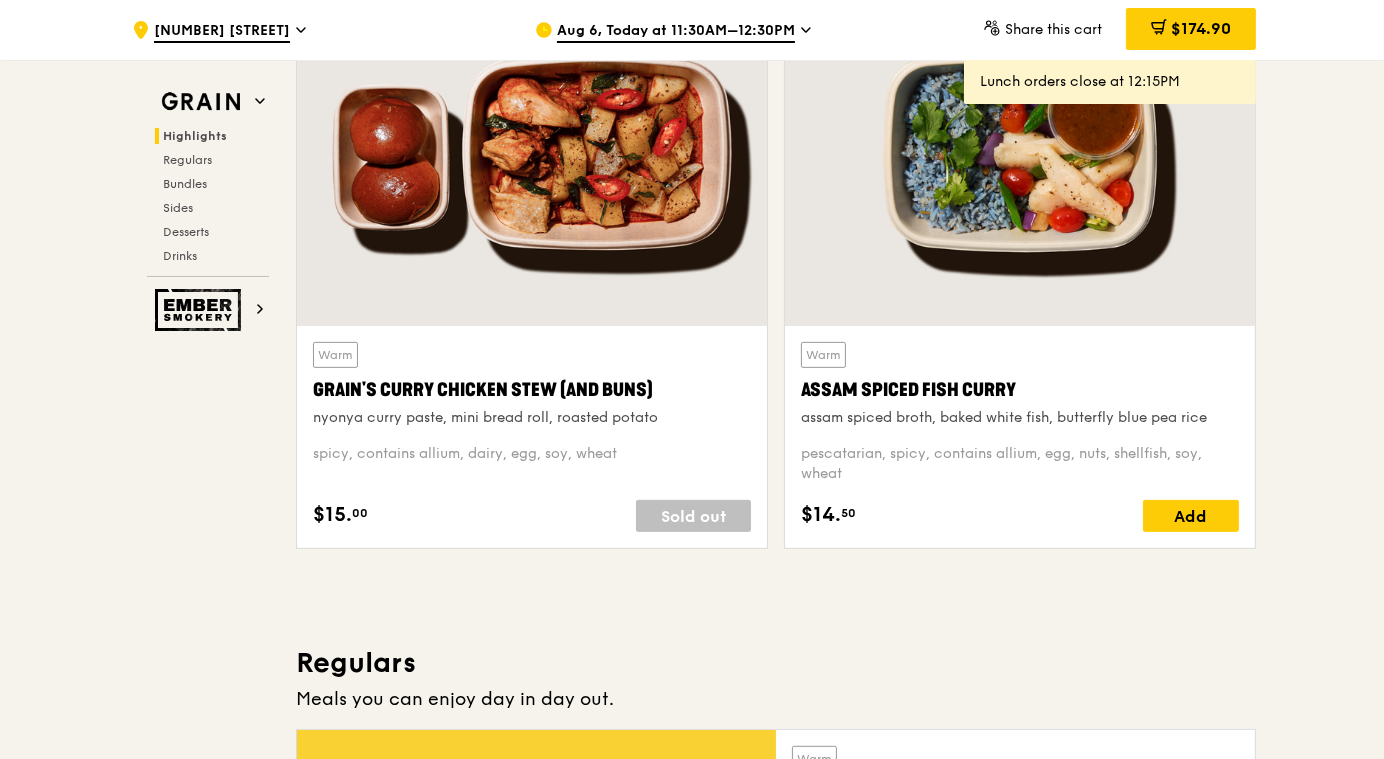 click on "Sold out" at bounding box center [693, 516] 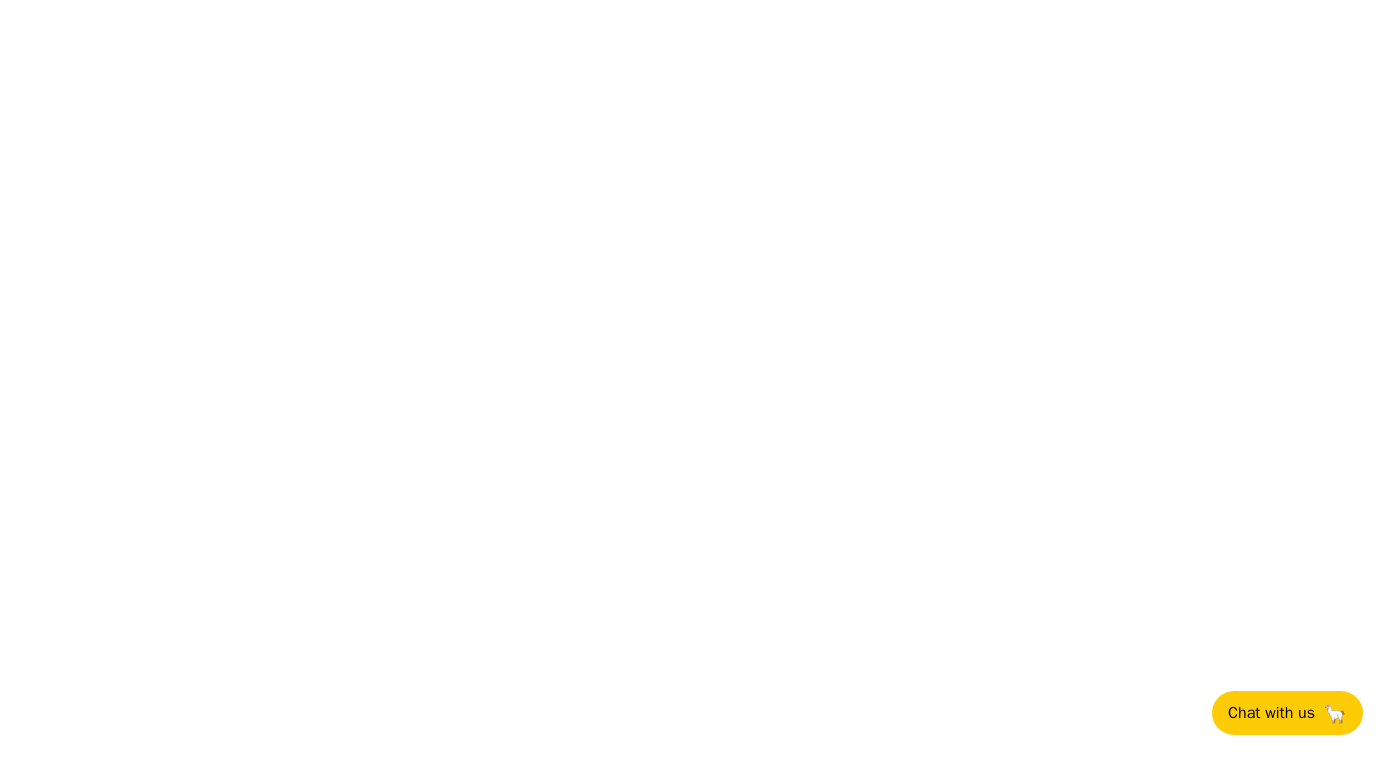 scroll, scrollTop: 0, scrollLeft: 0, axis: both 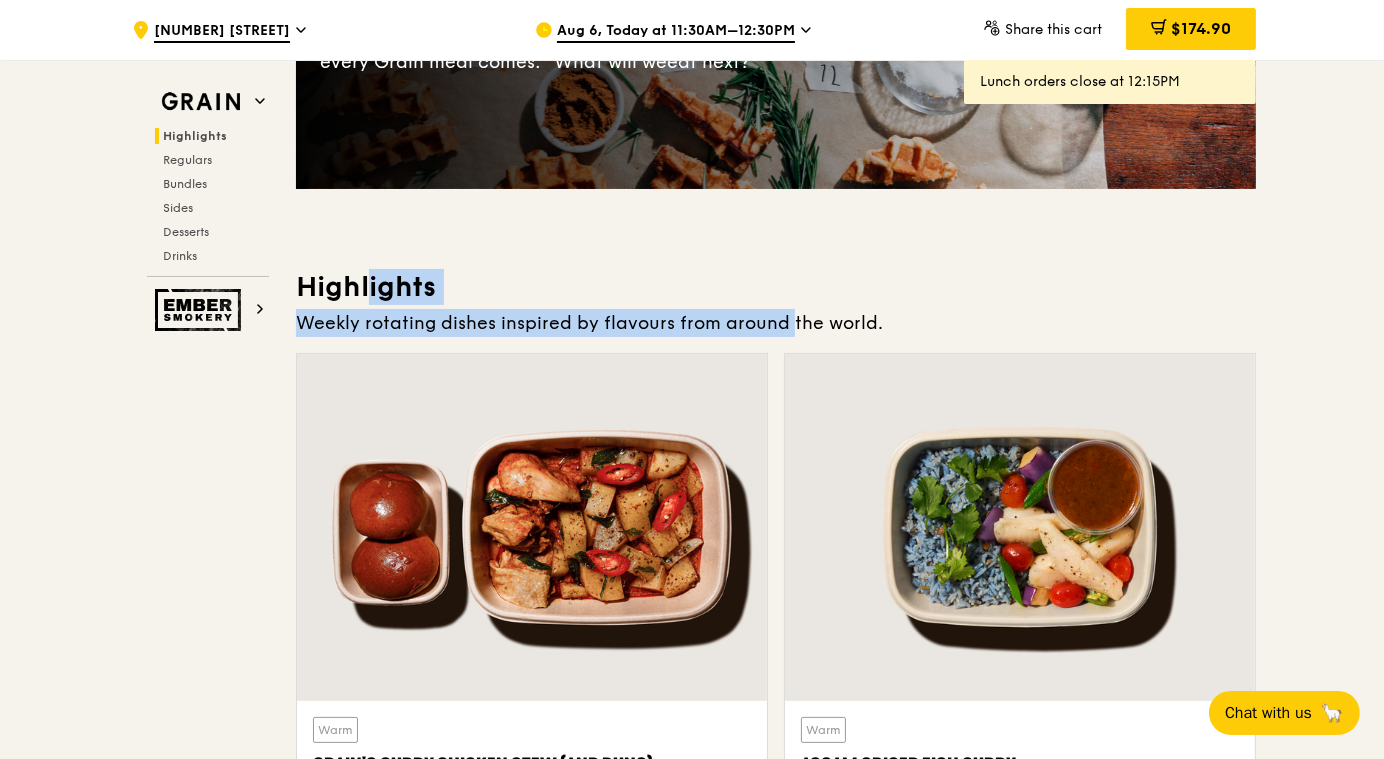 drag, startPoint x: 493, startPoint y: 287, endPoint x: 750, endPoint y: 325, distance: 259.79416 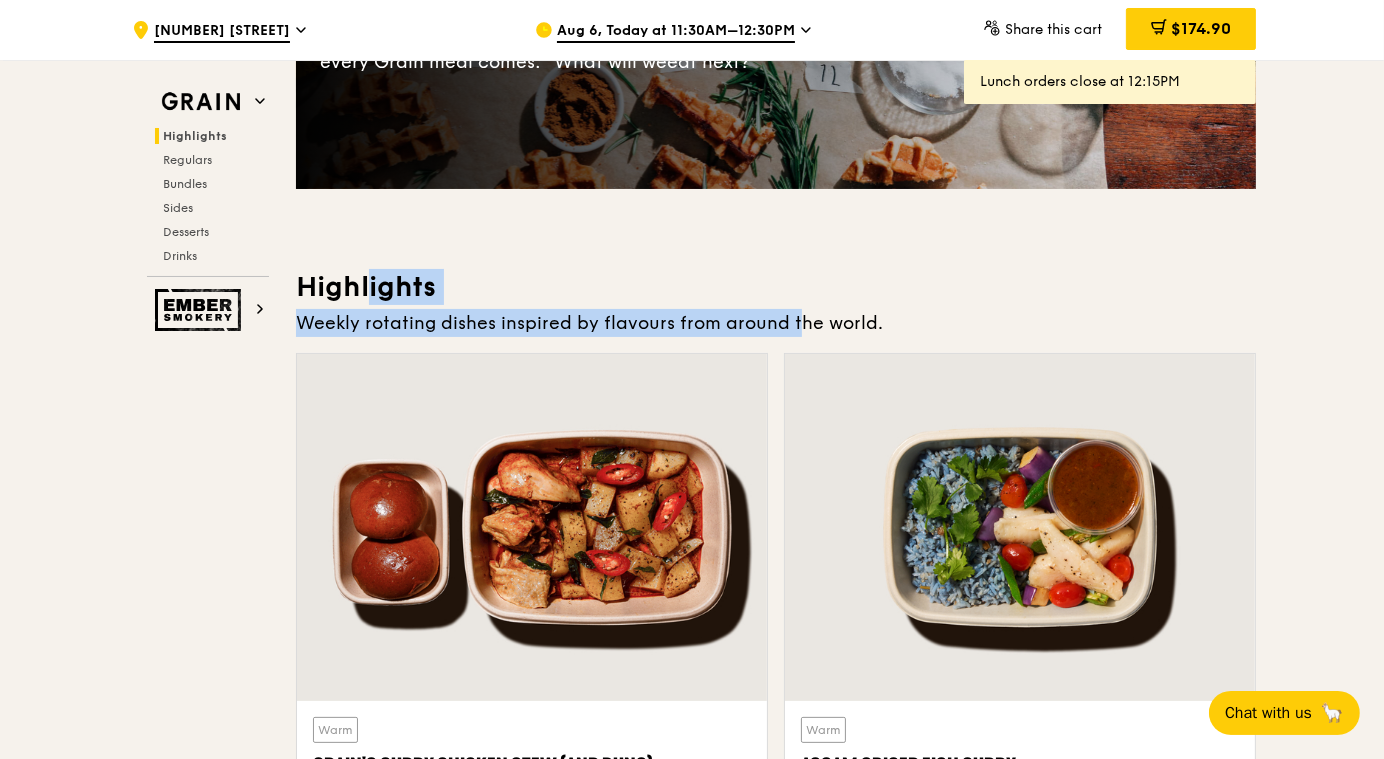 click on "Weekly rotating dishes inspired by flavours from around the world." at bounding box center (776, 323) 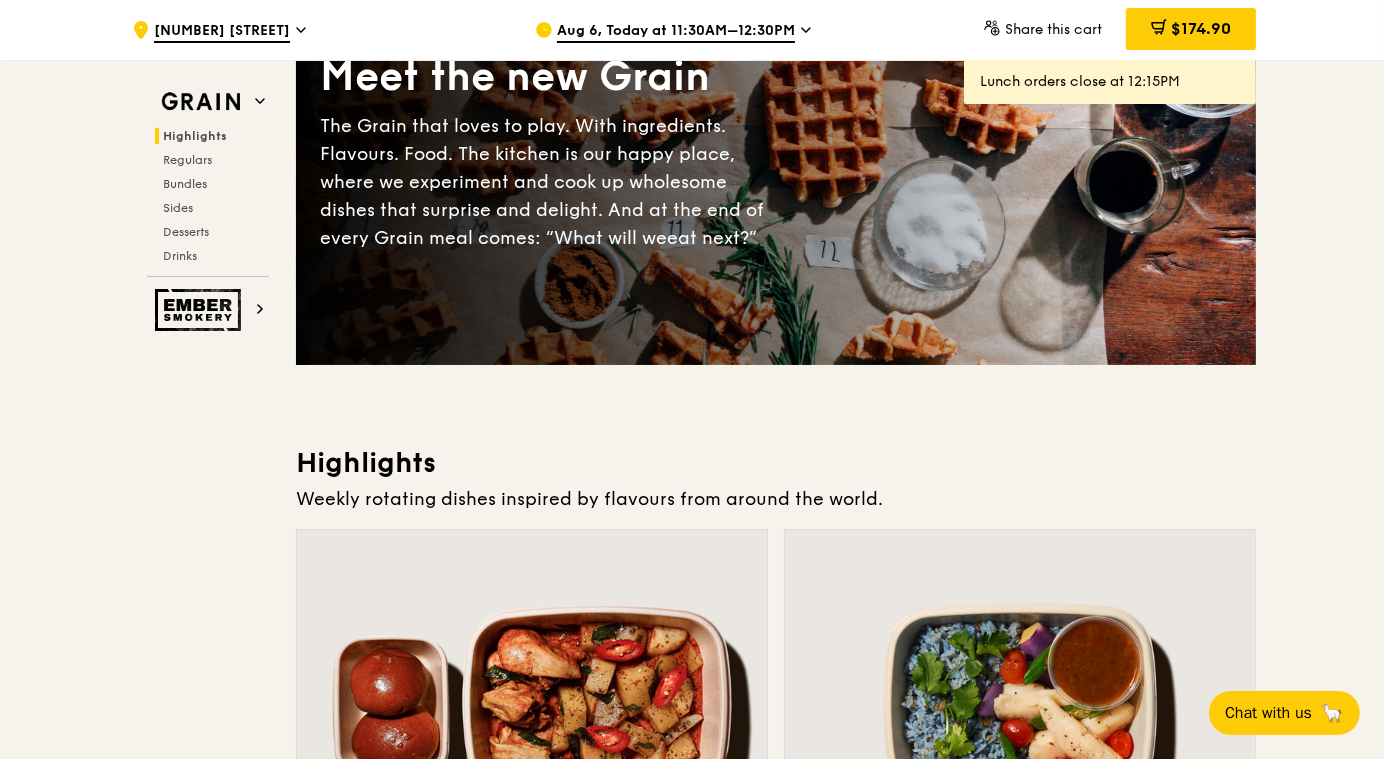 scroll, scrollTop: 0, scrollLeft: 0, axis: both 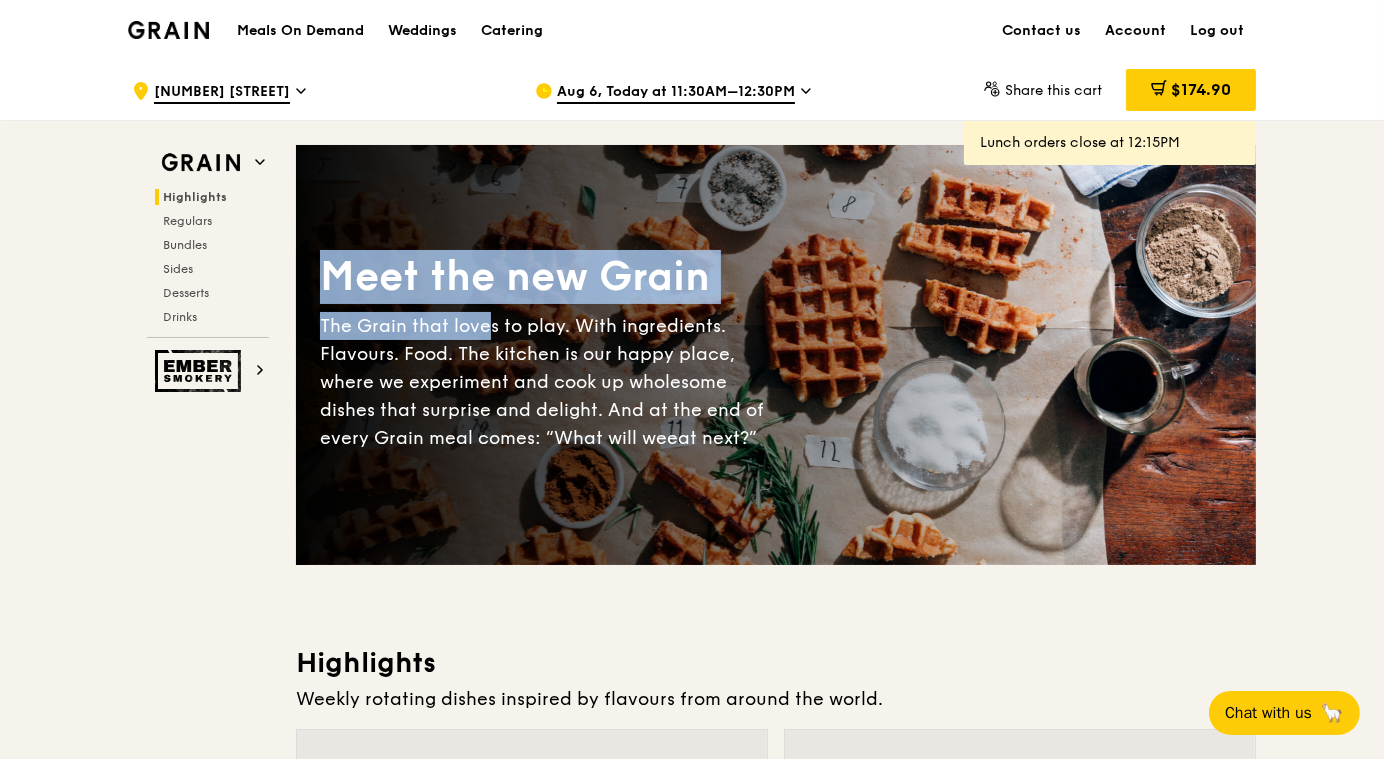 drag, startPoint x: 485, startPoint y: 307, endPoint x: 911, endPoint y: 554, distance: 492.42767 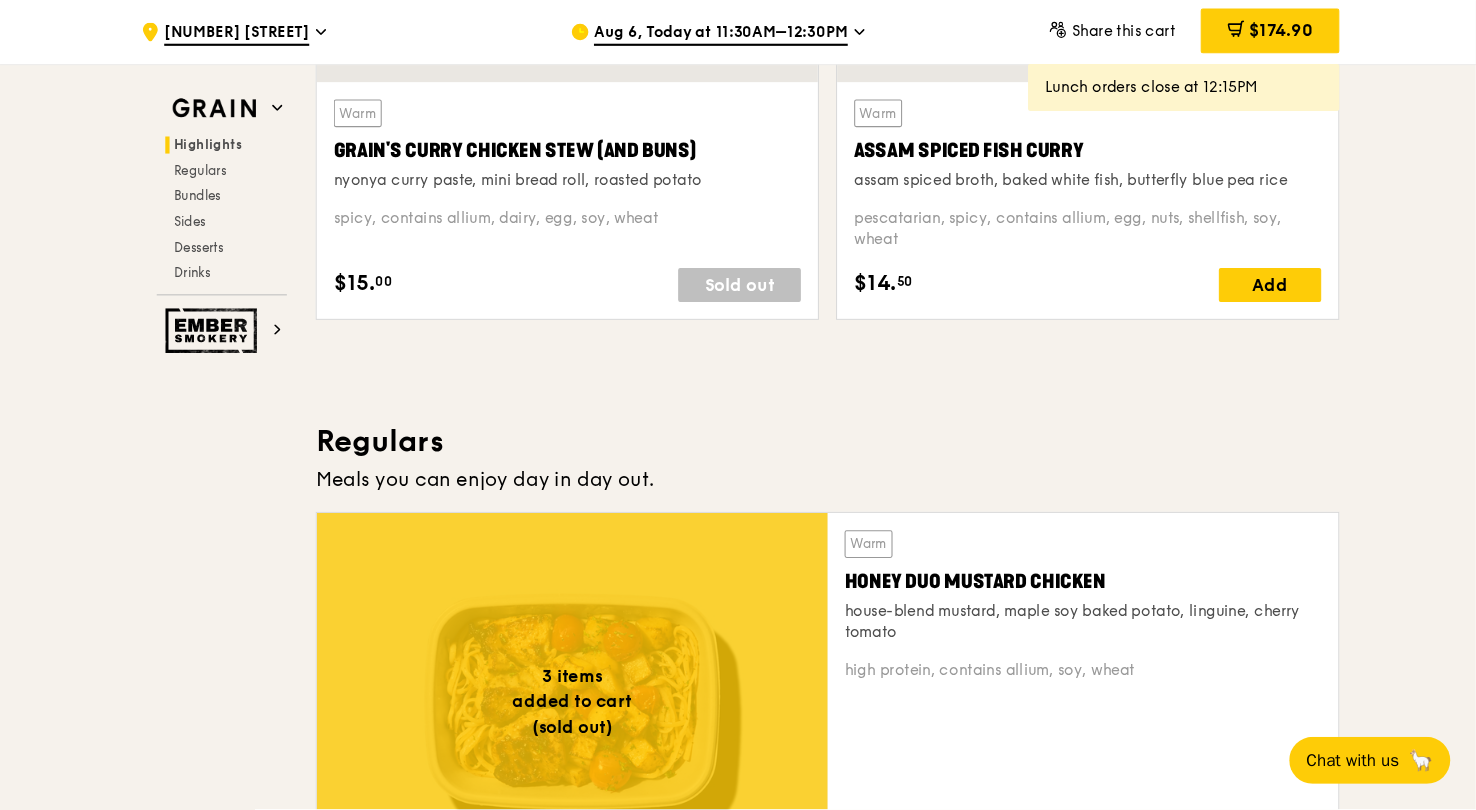 scroll, scrollTop: 1000, scrollLeft: 0, axis: vertical 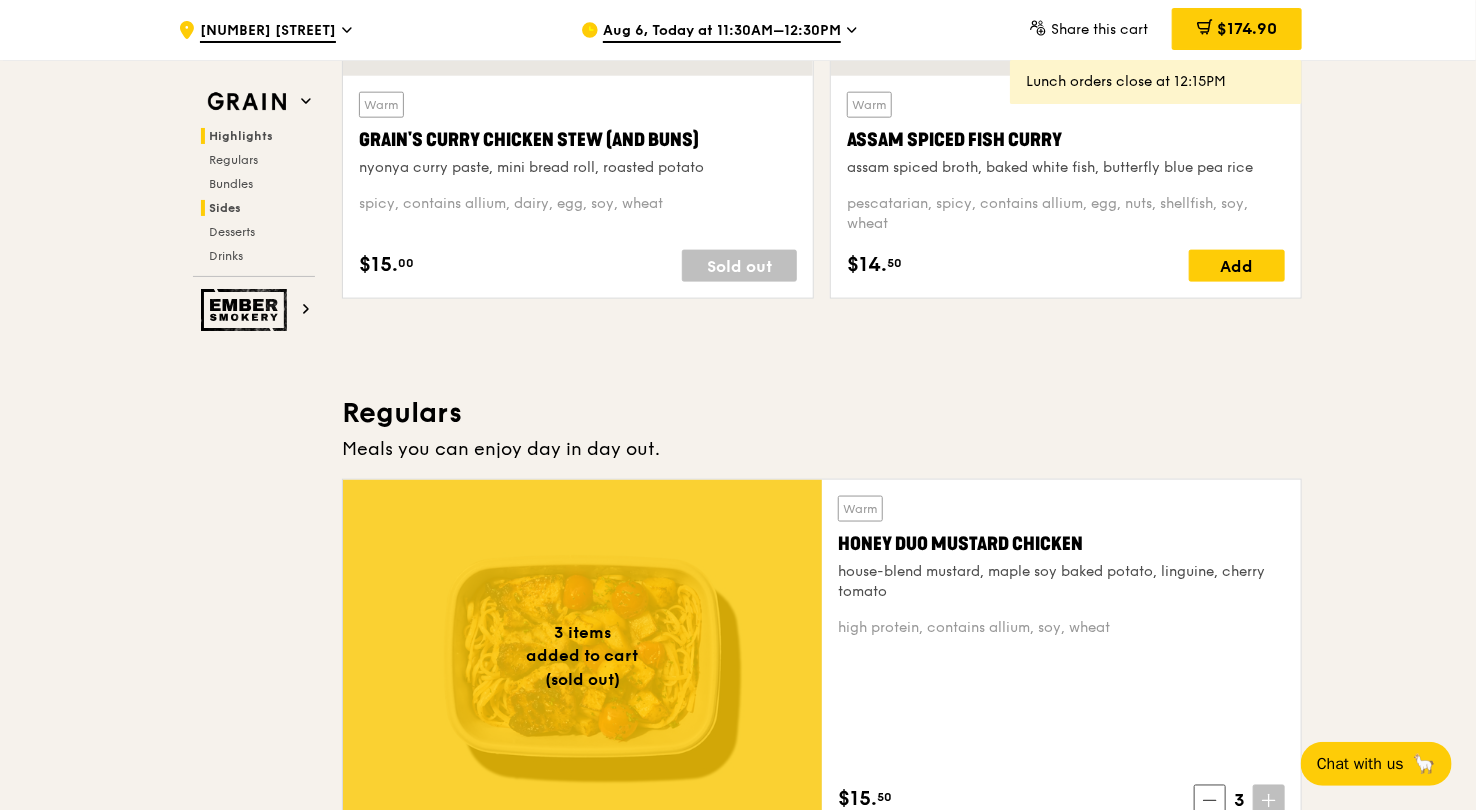click on "Sides" at bounding box center (258, 208) 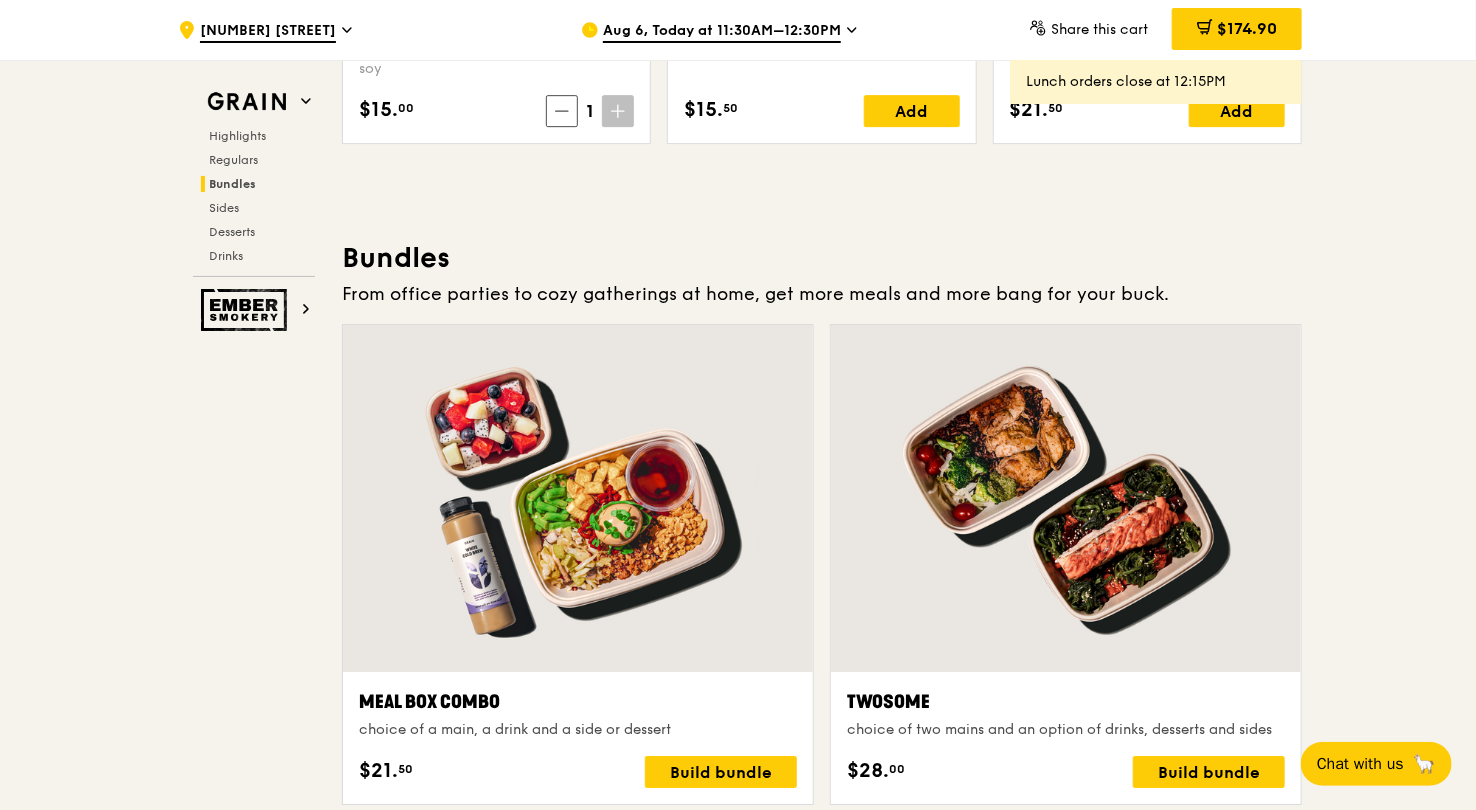 scroll, scrollTop: 3066, scrollLeft: 0, axis: vertical 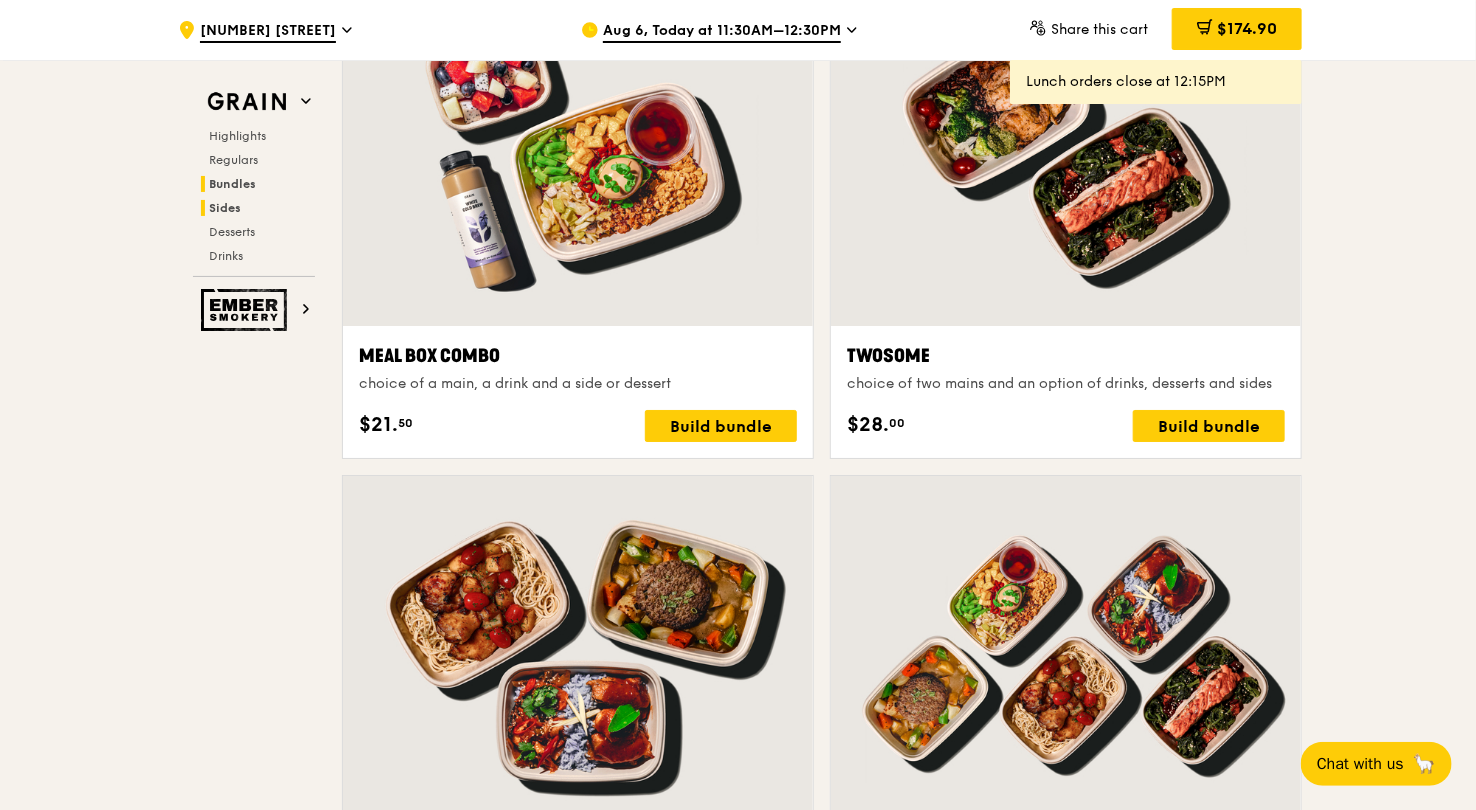 click on "Sides" at bounding box center [225, 208] 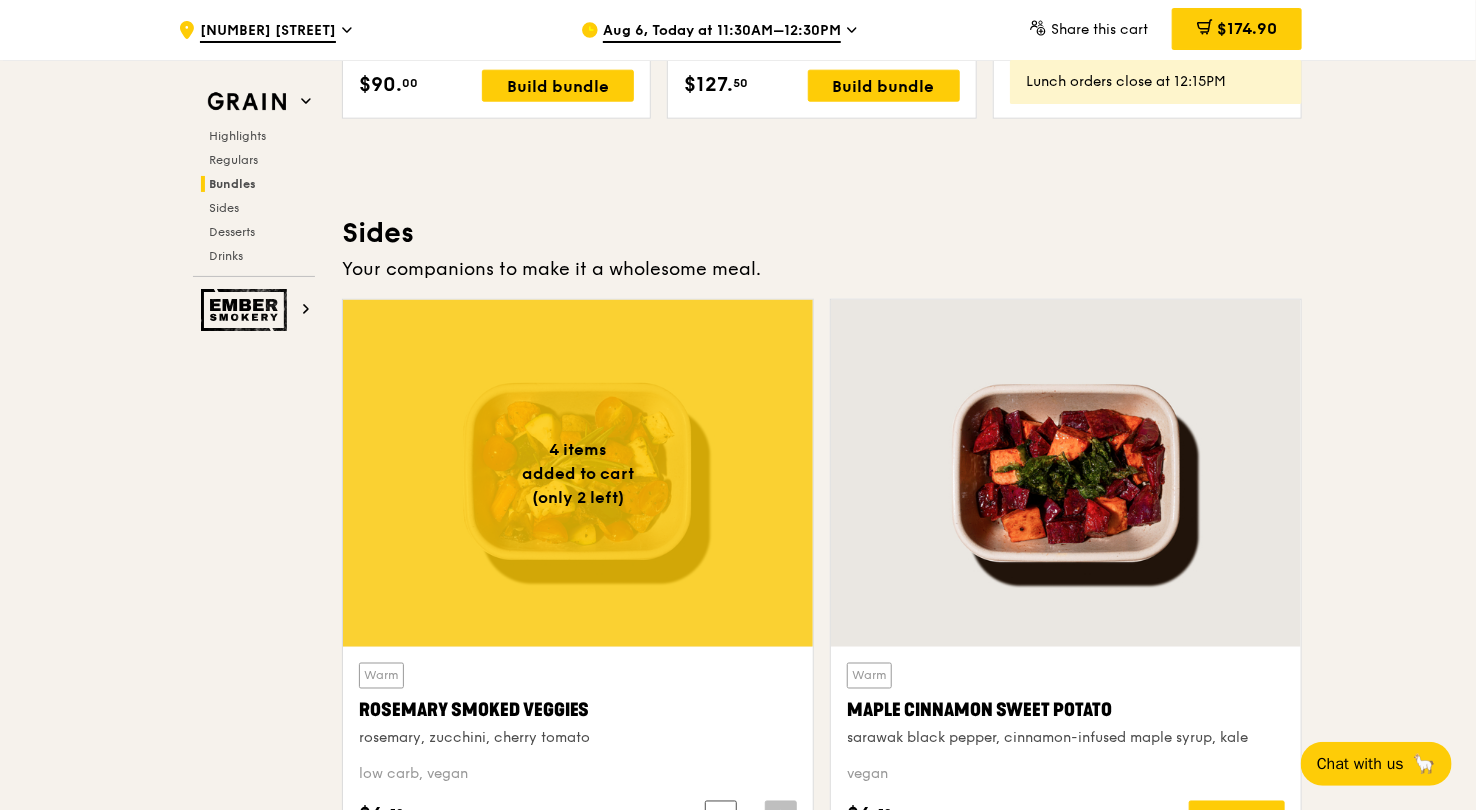 scroll, scrollTop: 4587, scrollLeft: 0, axis: vertical 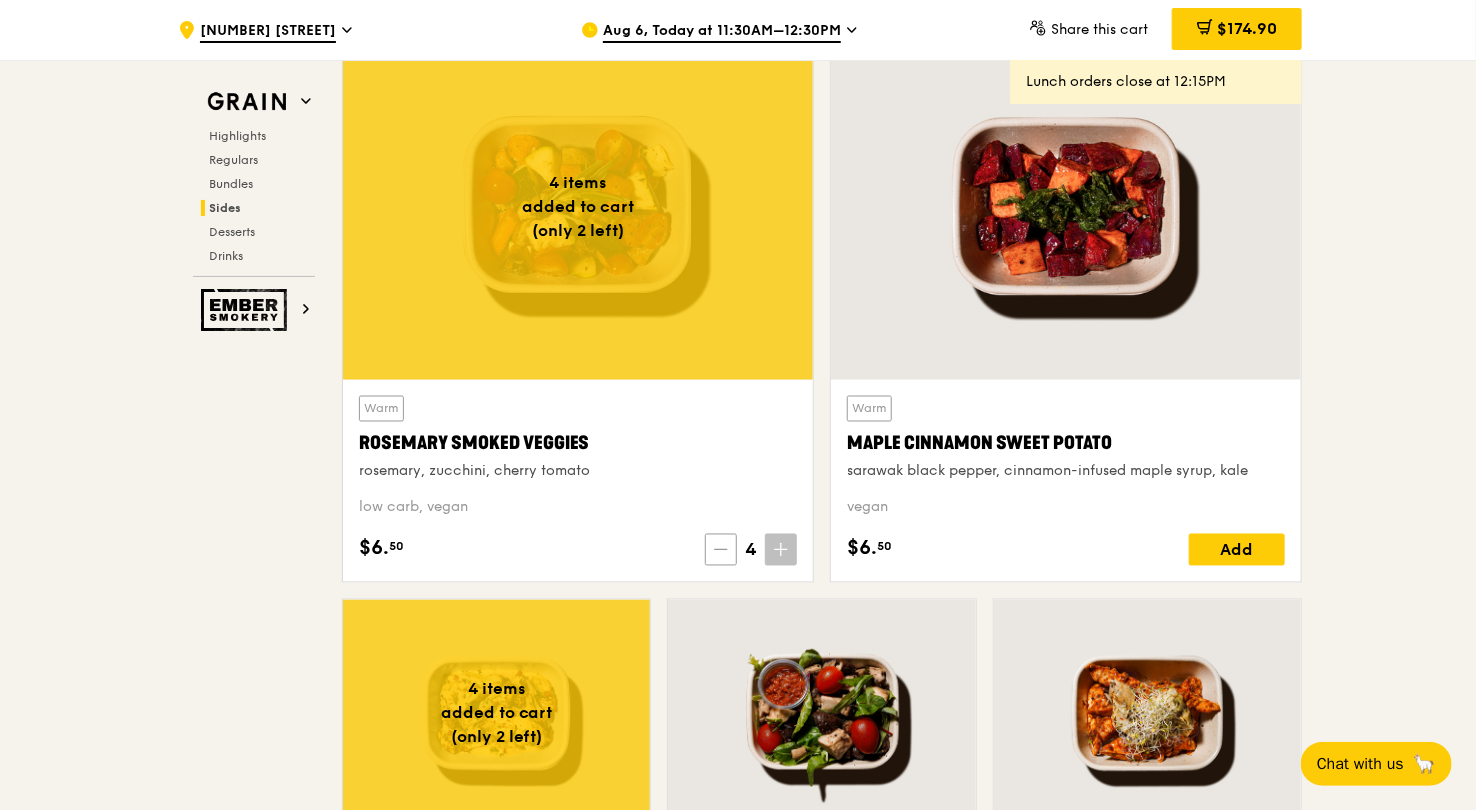 click at bounding box center (721, 550) 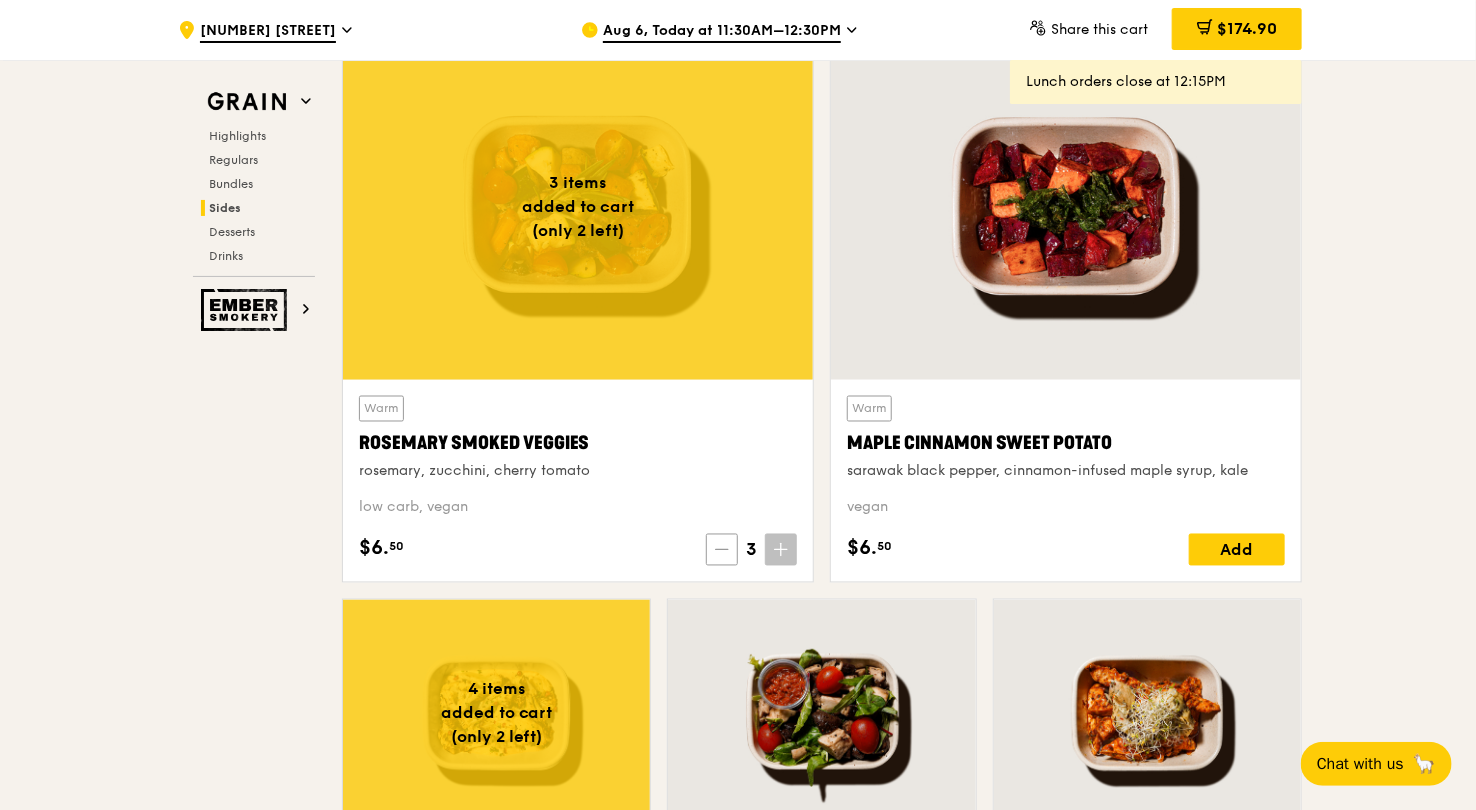 click 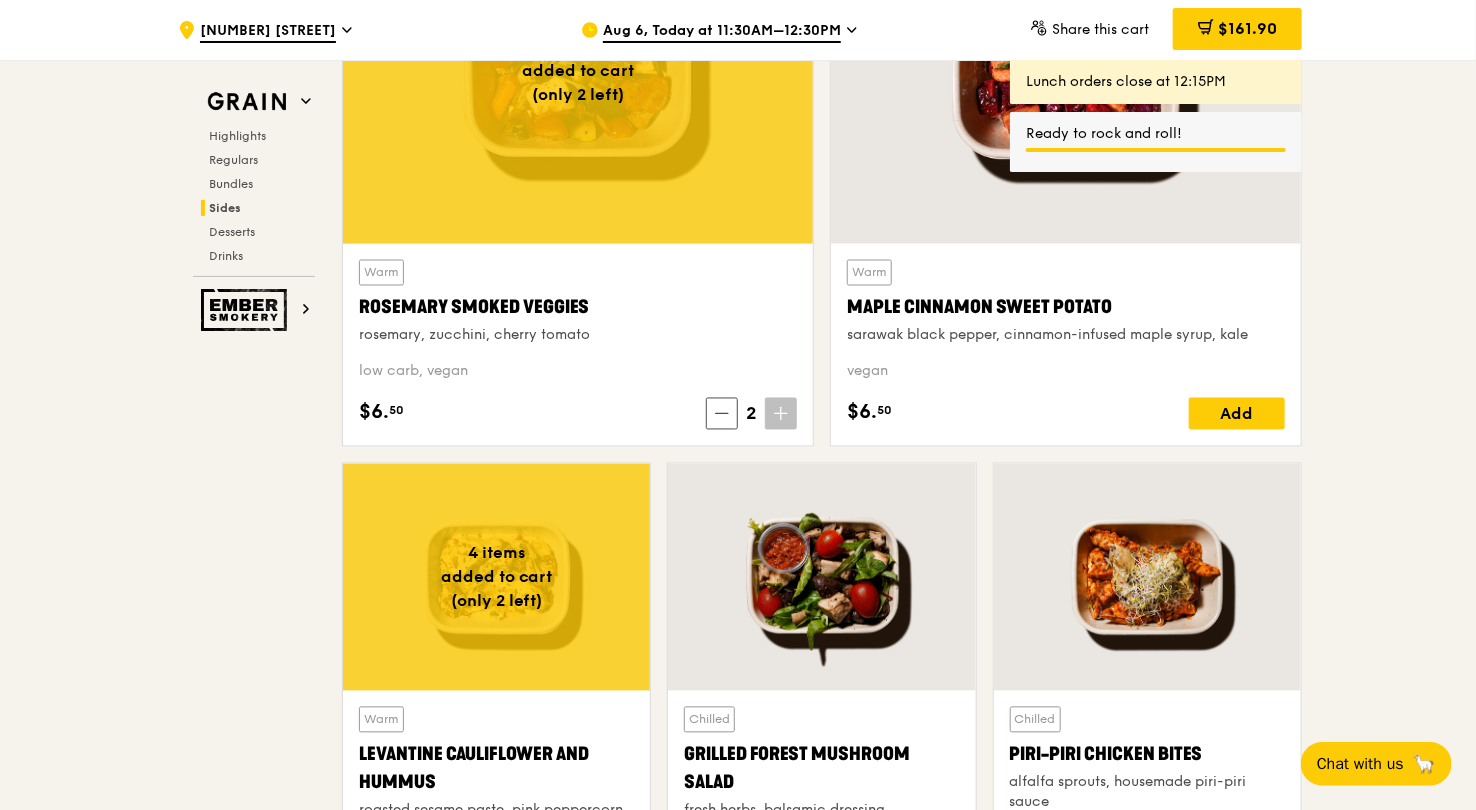 scroll, scrollTop: 4720, scrollLeft: 0, axis: vertical 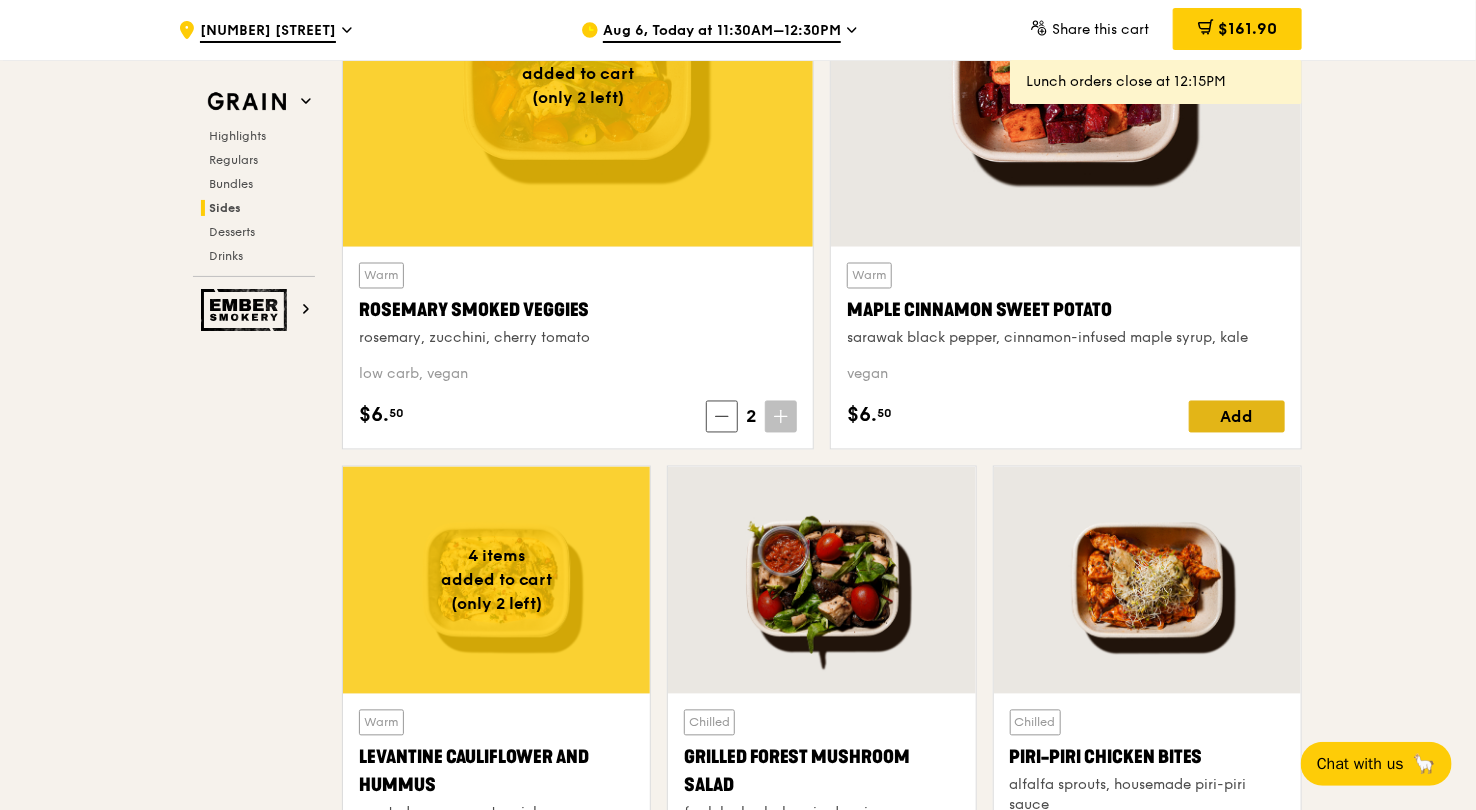 click on "Add" at bounding box center [1237, 417] 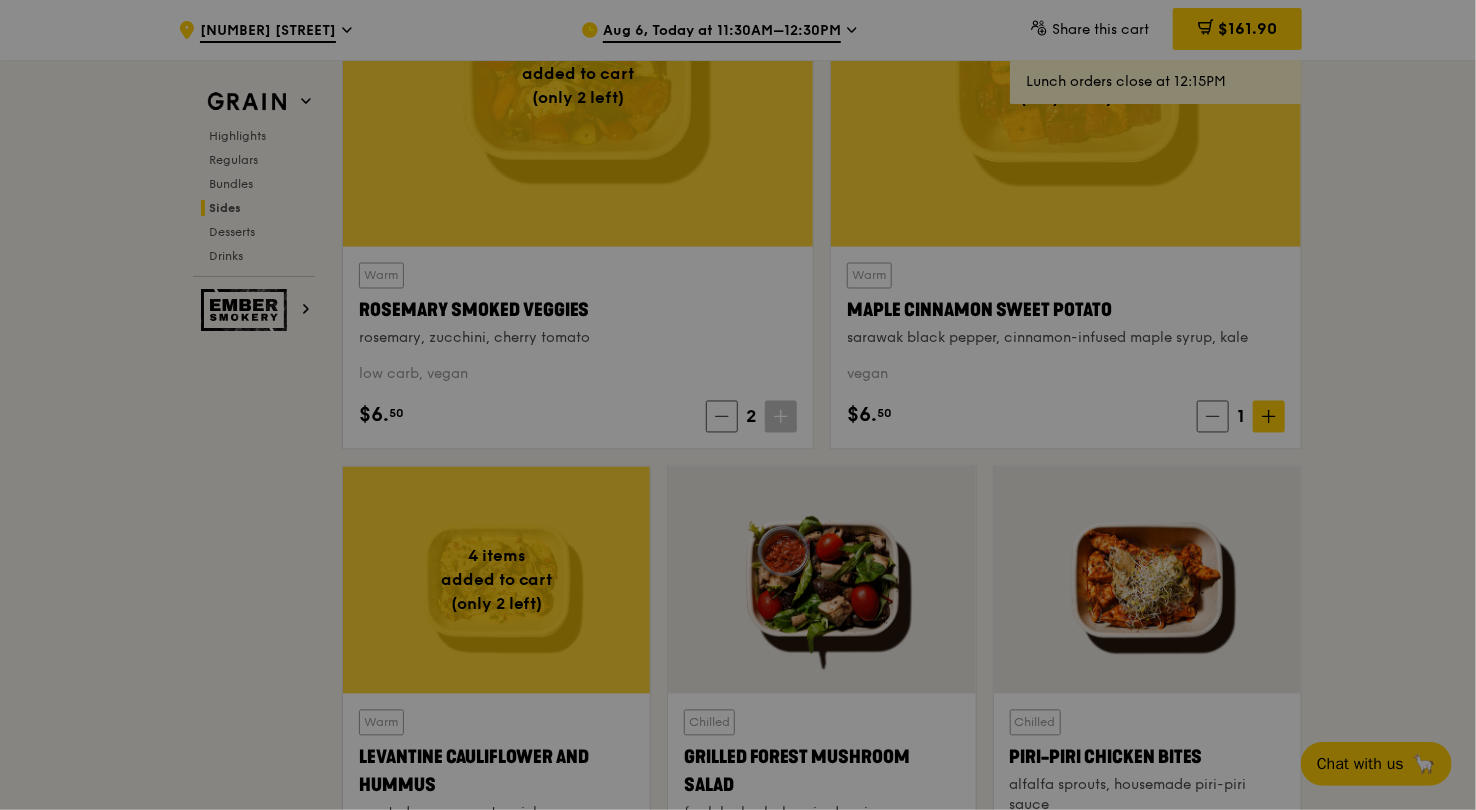 click at bounding box center [738, 405] 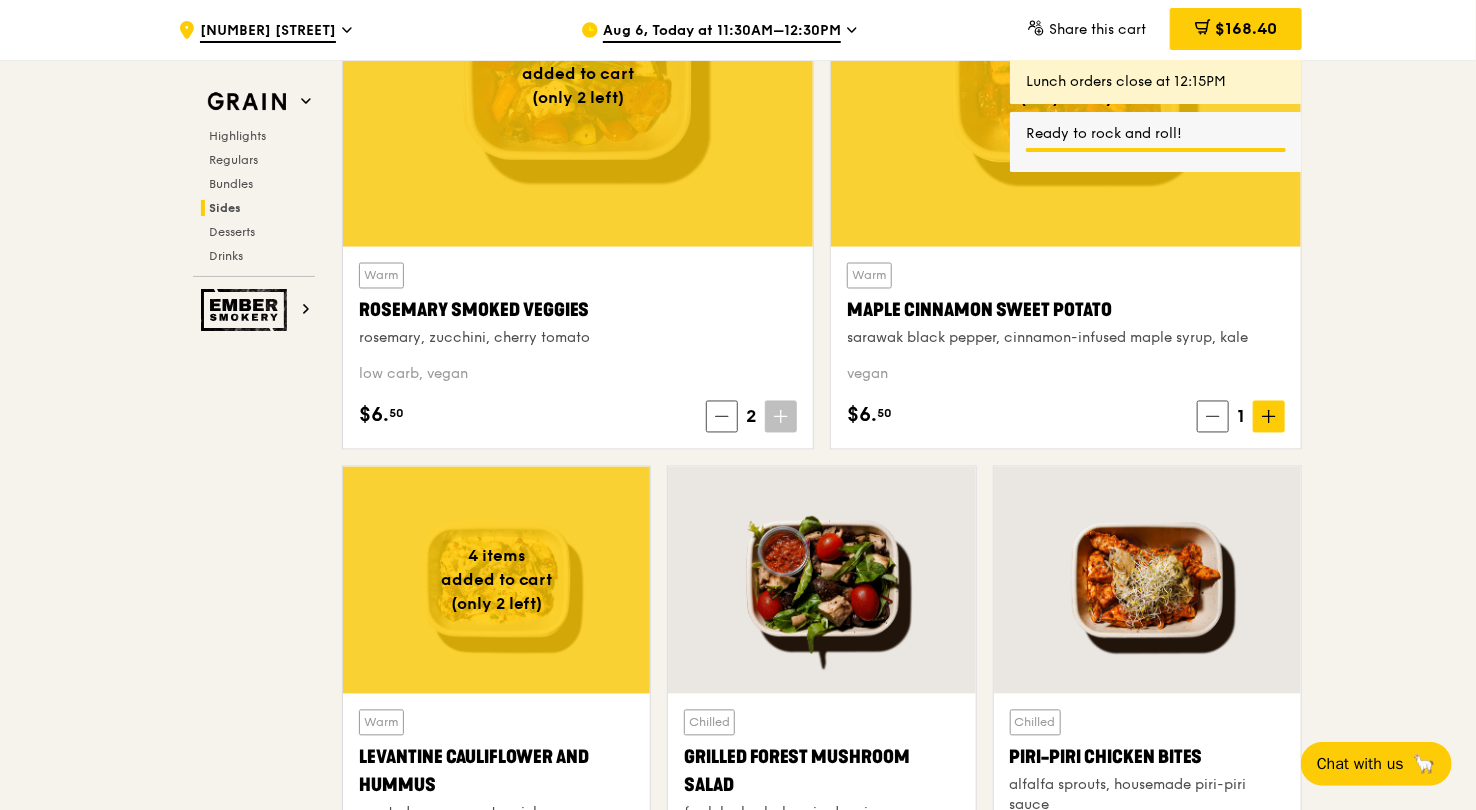 click 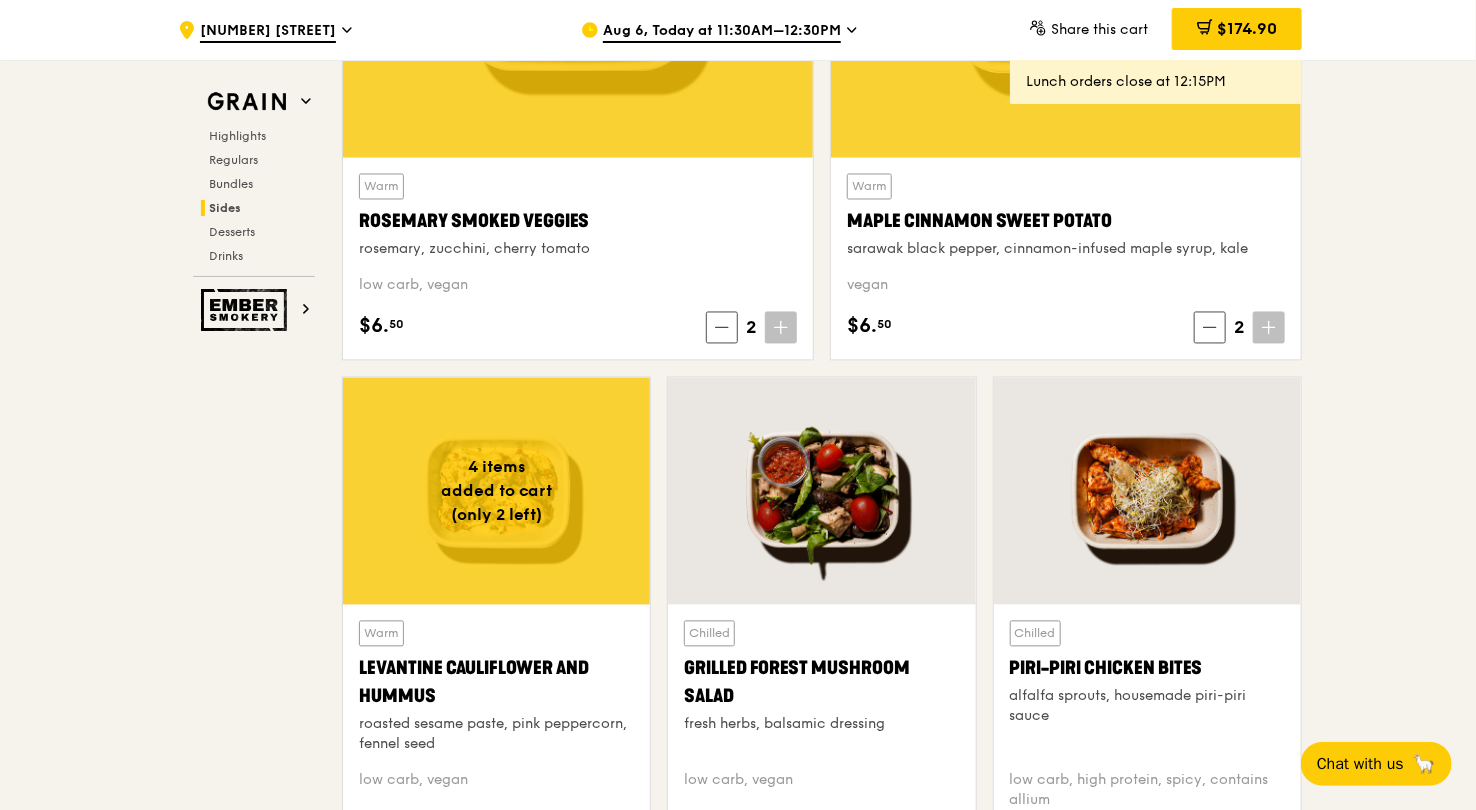 scroll, scrollTop: 4587, scrollLeft: 0, axis: vertical 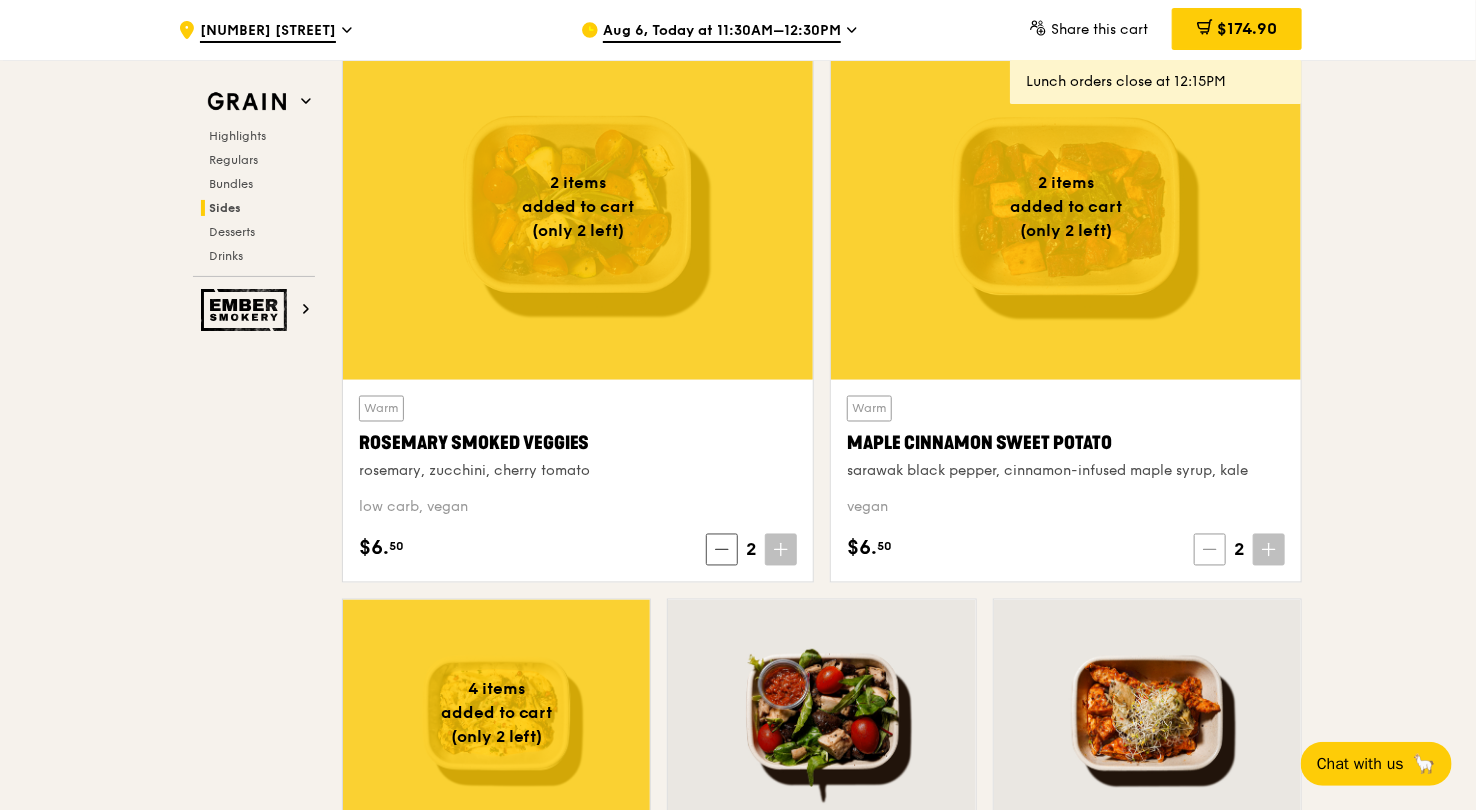 click 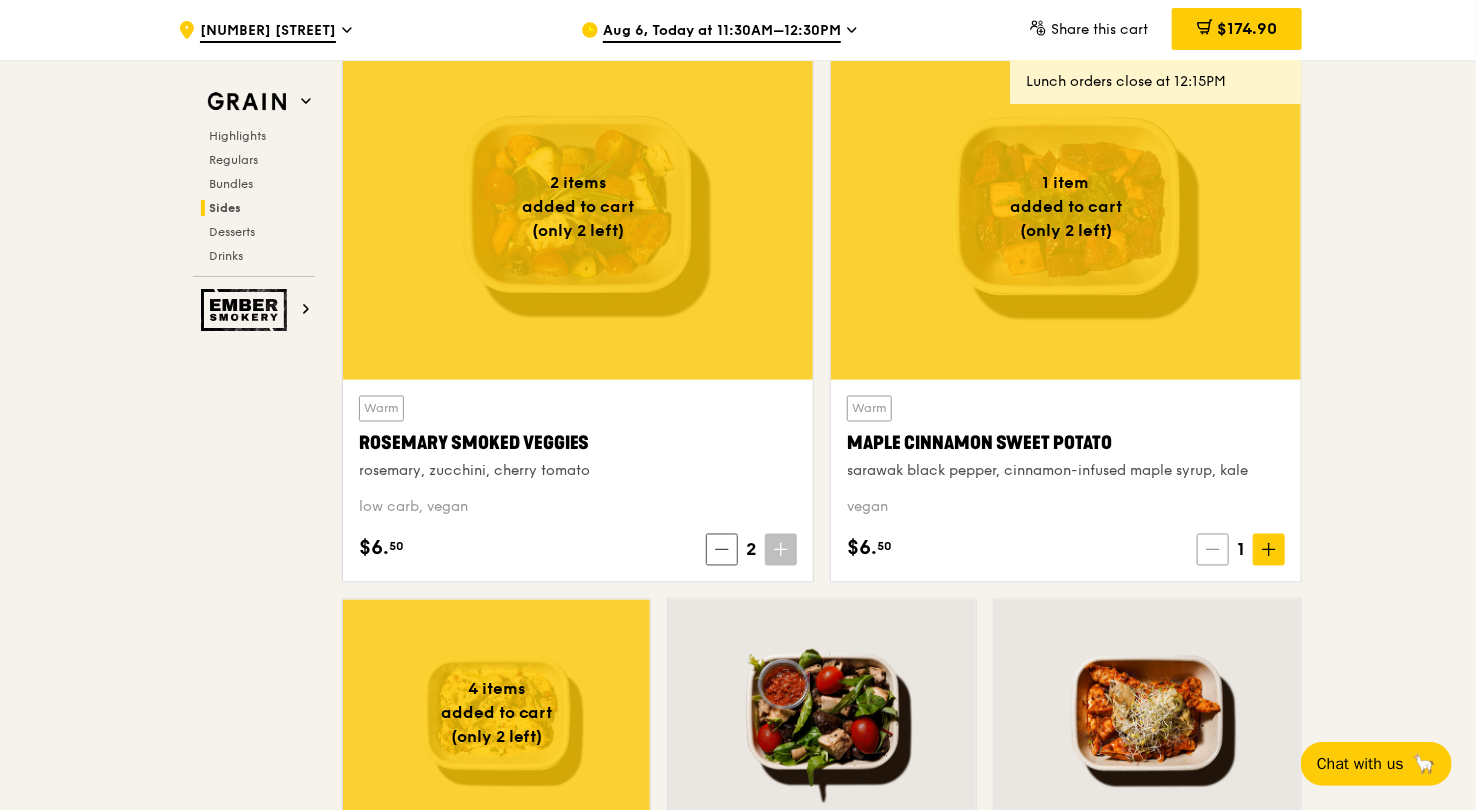 click on "Grain
Highlights
Regulars
Bundles
Sides
Desserts
Drinks
Ember Smokery
Meet the new Grain The Grain that loves to play. With ingredients. Flavours. Food. The kitchen is our happy place, where we experiment and cook up wholesome dishes that surprise and delight. And at the end of every Grain meal comes: “What will we  eat next?”
Highlights
Weekly rotating dishes inspired by flavours from around the world.
Warm
Grain's Curry Chicken Stew (and buns)
nyonya curry paste, mini bread roll, roasted potato
spicy, contains allium, dairy, egg, soy, wheat
$15.
00
Sold out
Warm
Assam Spiced Fish Curry
assam spiced broth, baked white fish, butterfly blue pea rice
pescatarian, spicy, contains allium, egg, nuts, shellfish, soy, wheat
$14.
50
Add" at bounding box center [738, -275] 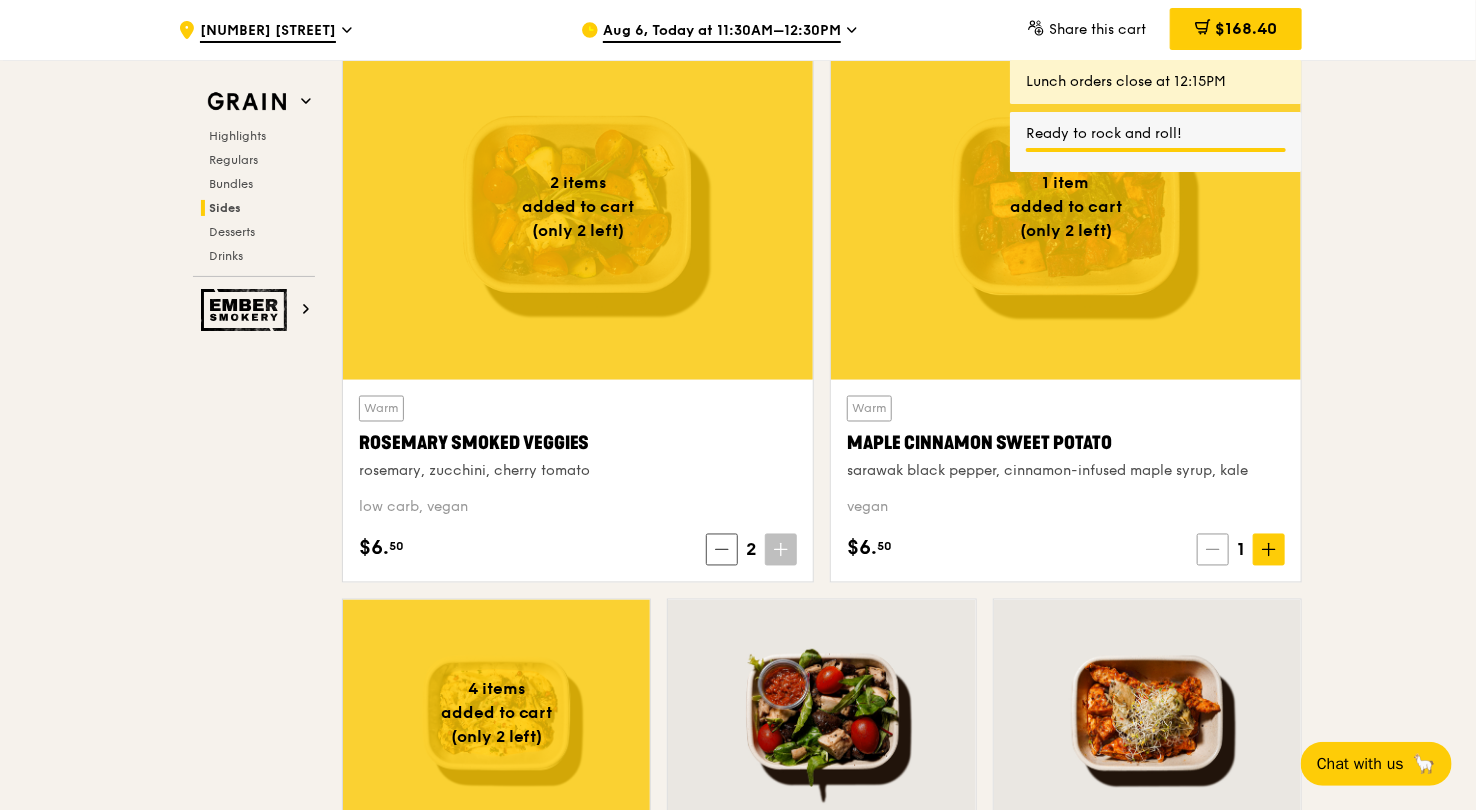 click at bounding box center (1213, 550) 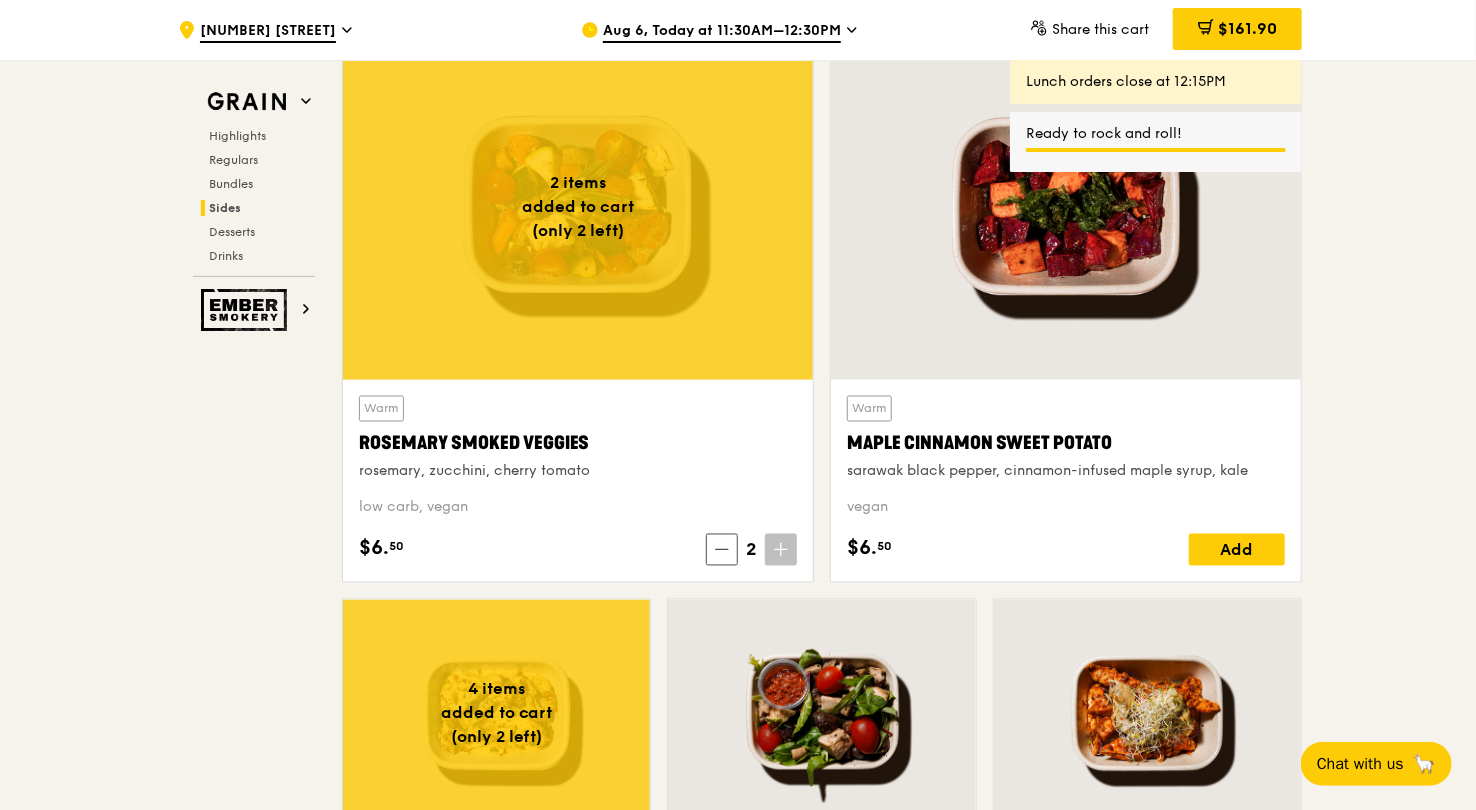 click 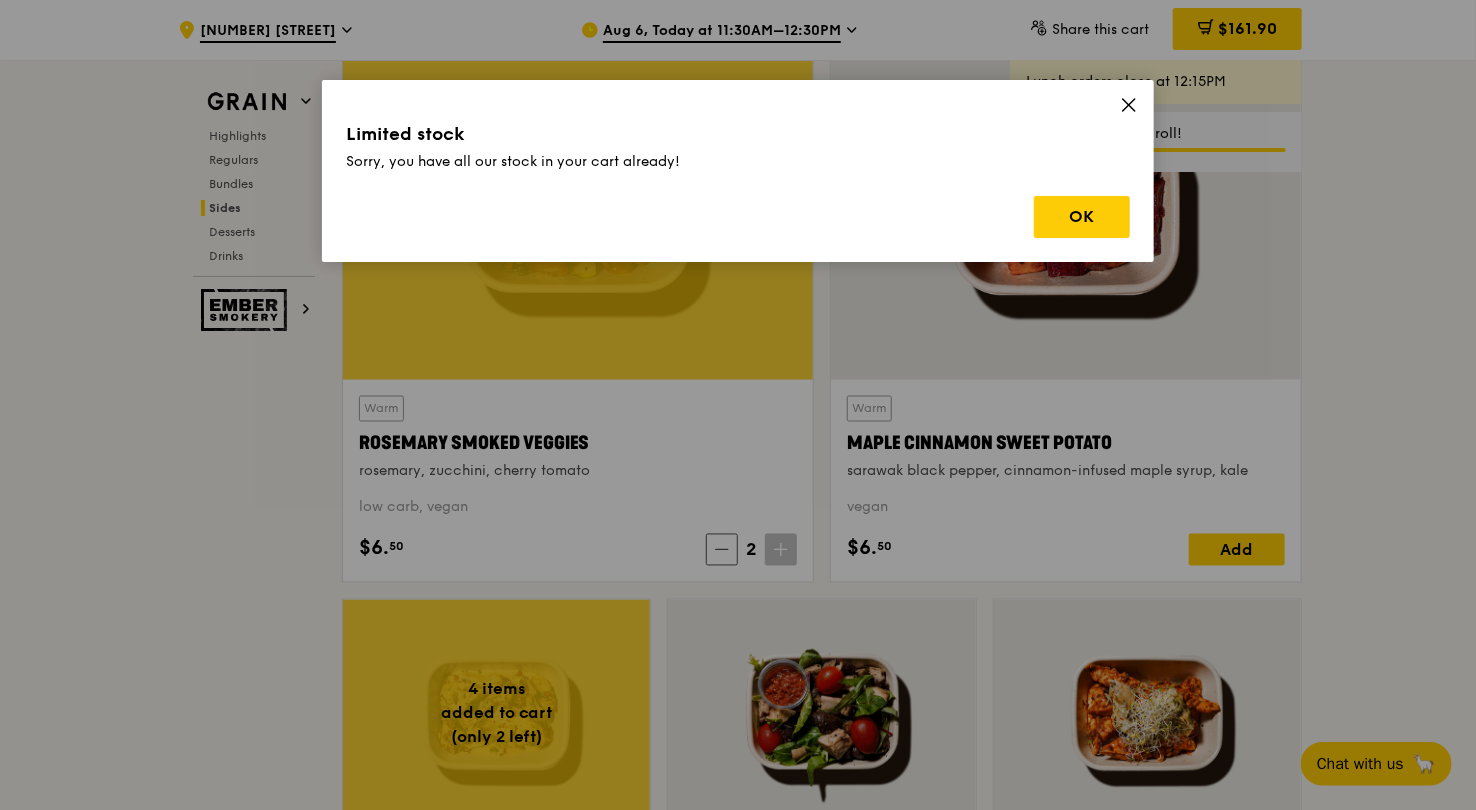 click 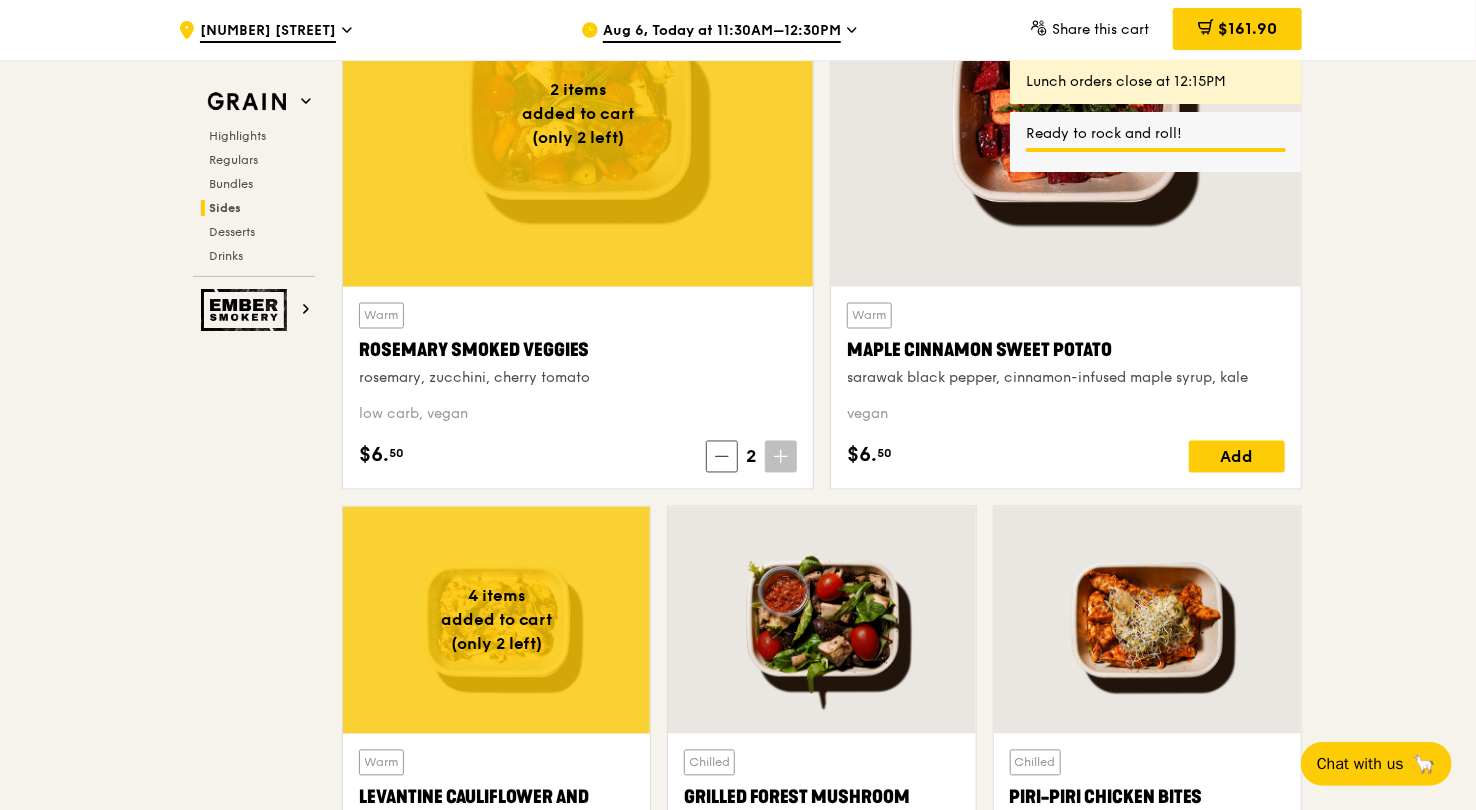 scroll, scrollTop: 4720, scrollLeft: 0, axis: vertical 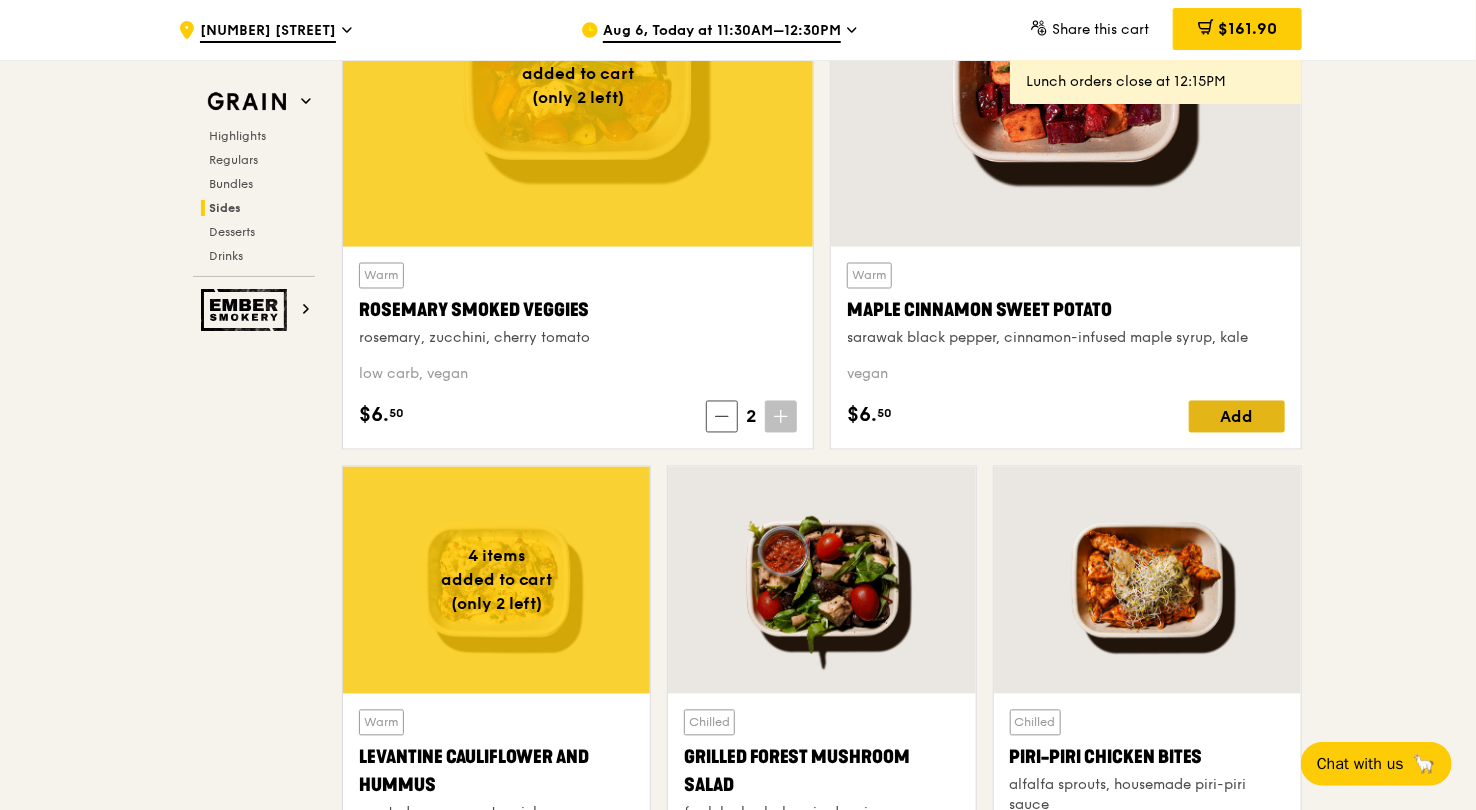 click on "Add" at bounding box center (1237, 417) 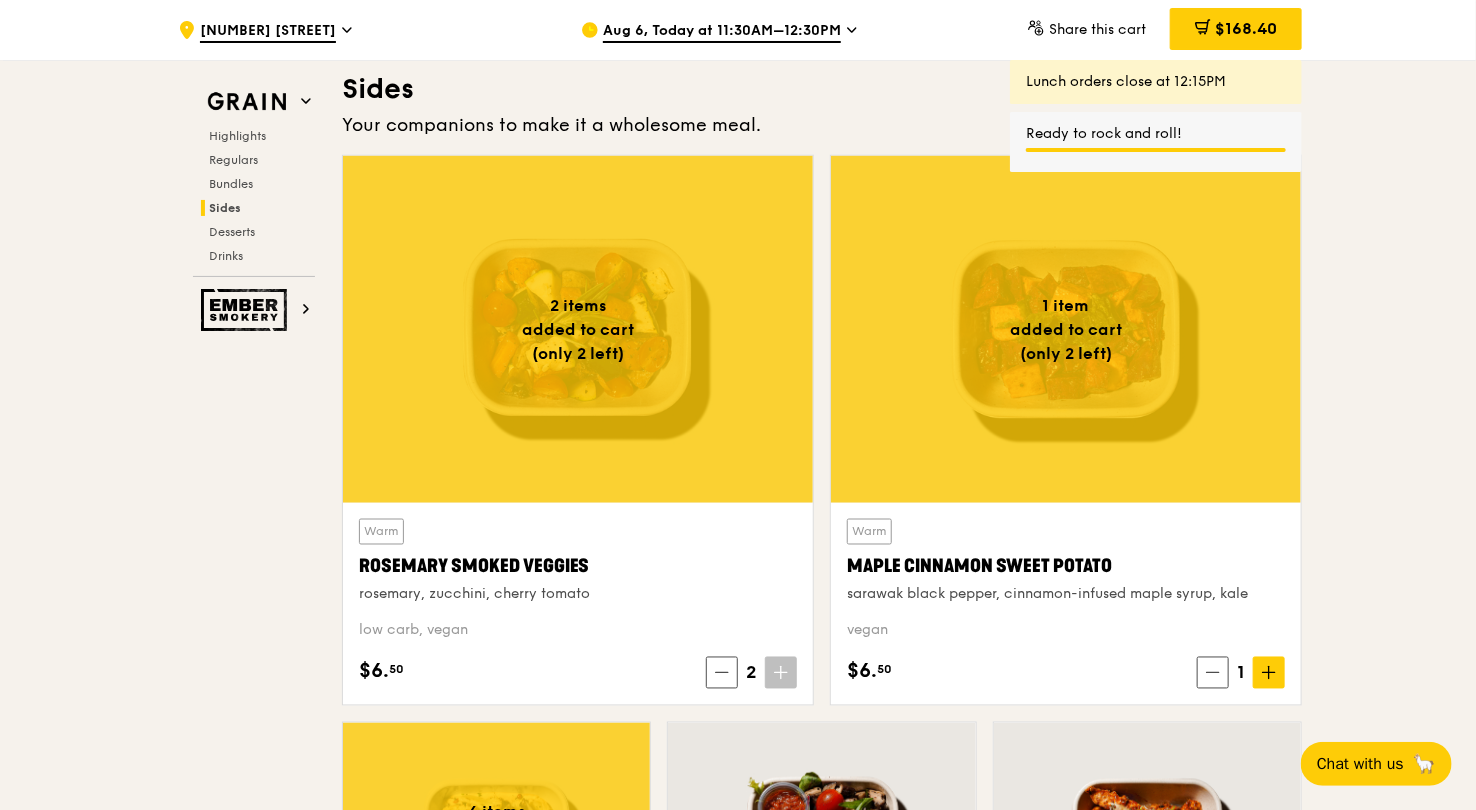 scroll, scrollTop: 4454, scrollLeft: 0, axis: vertical 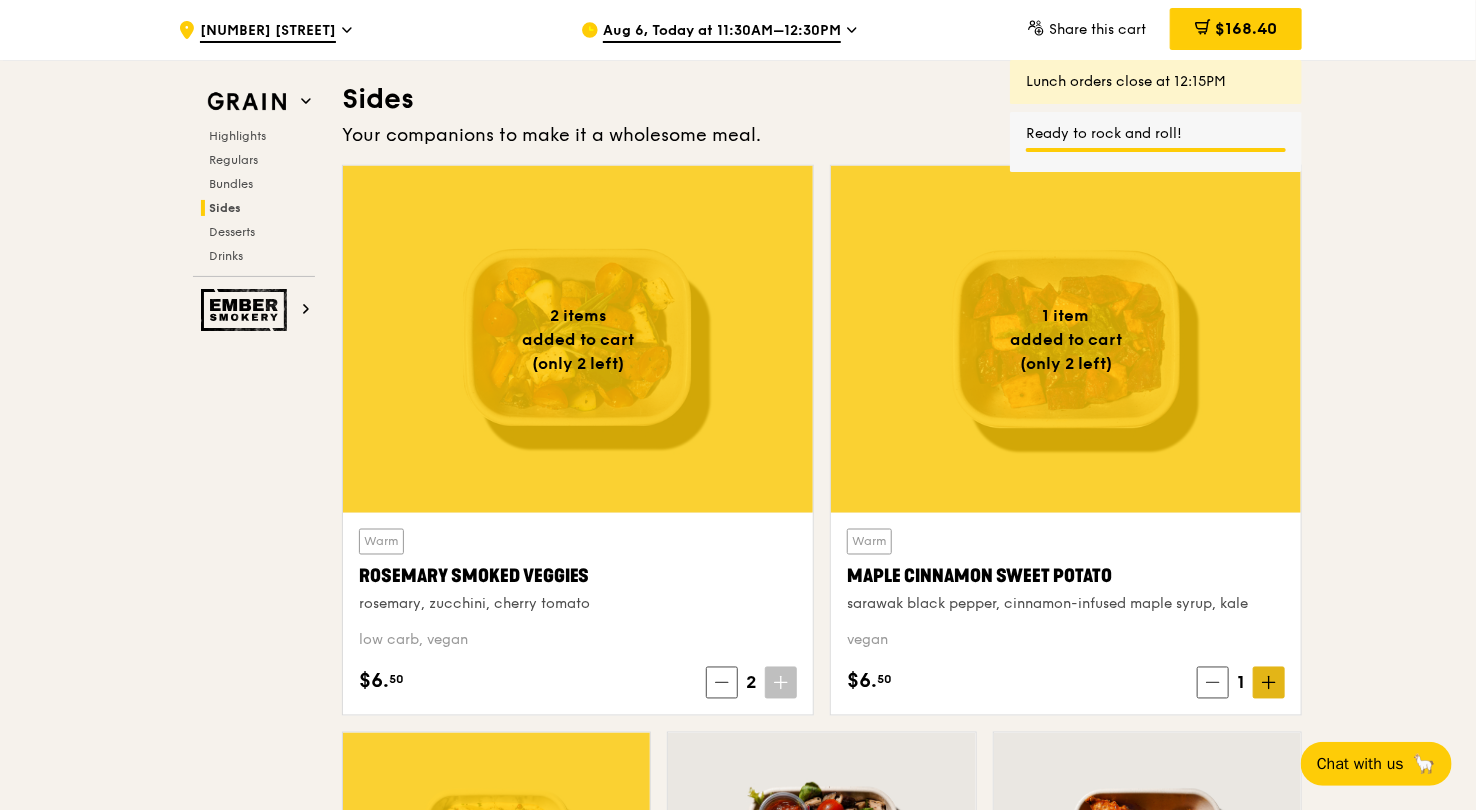 click 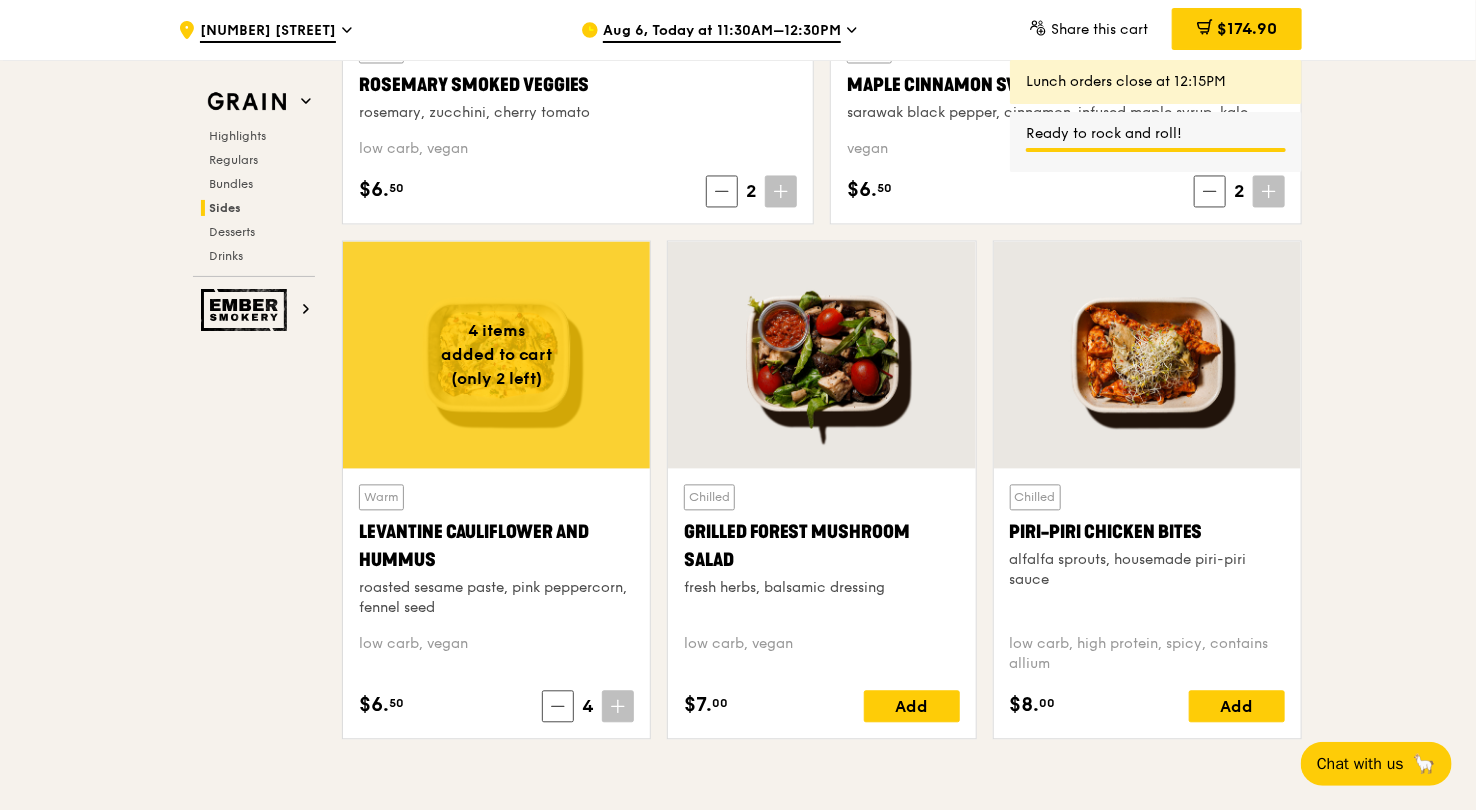 scroll, scrollTop: 4987, scrollLeft: 0, axis: vertical 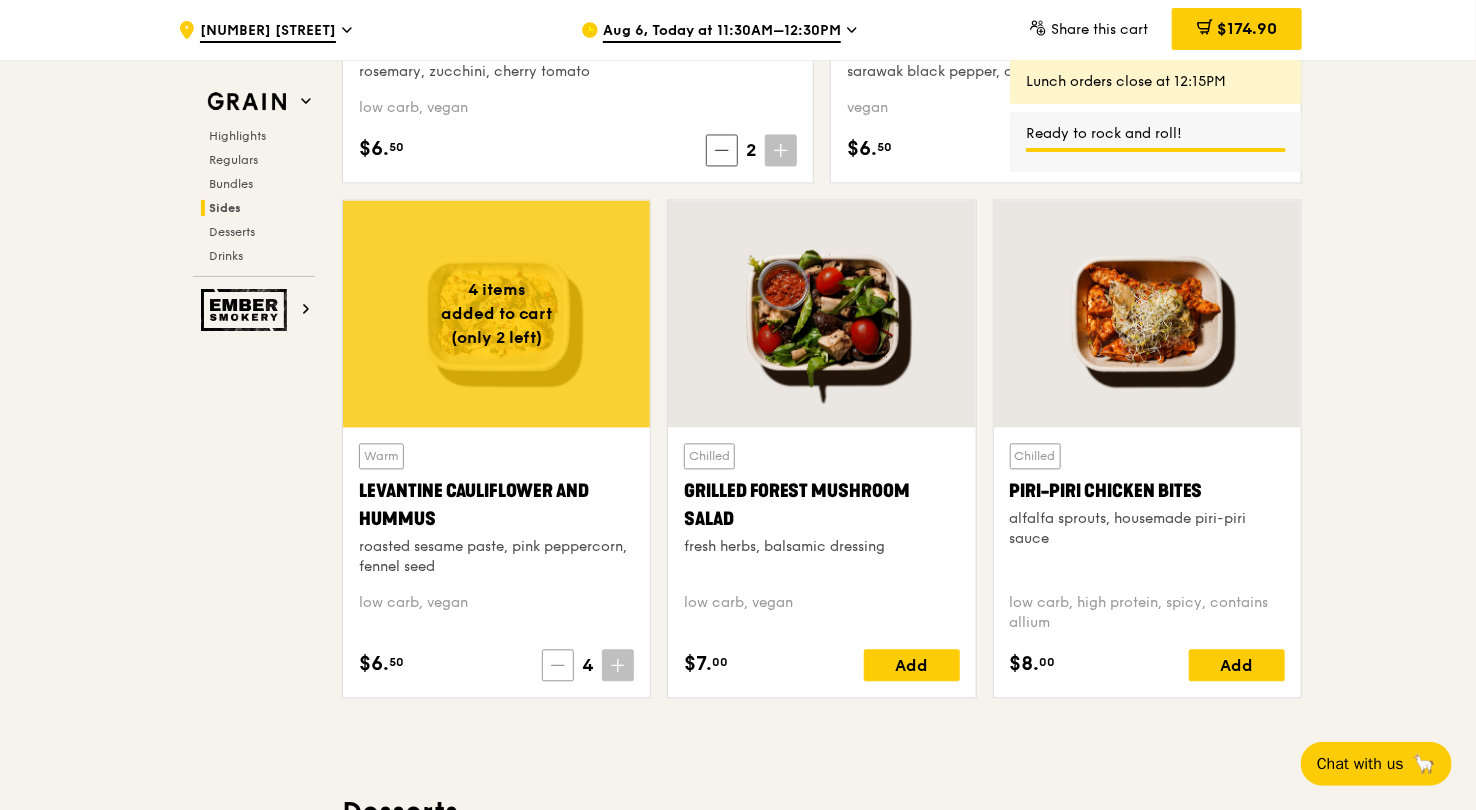 click 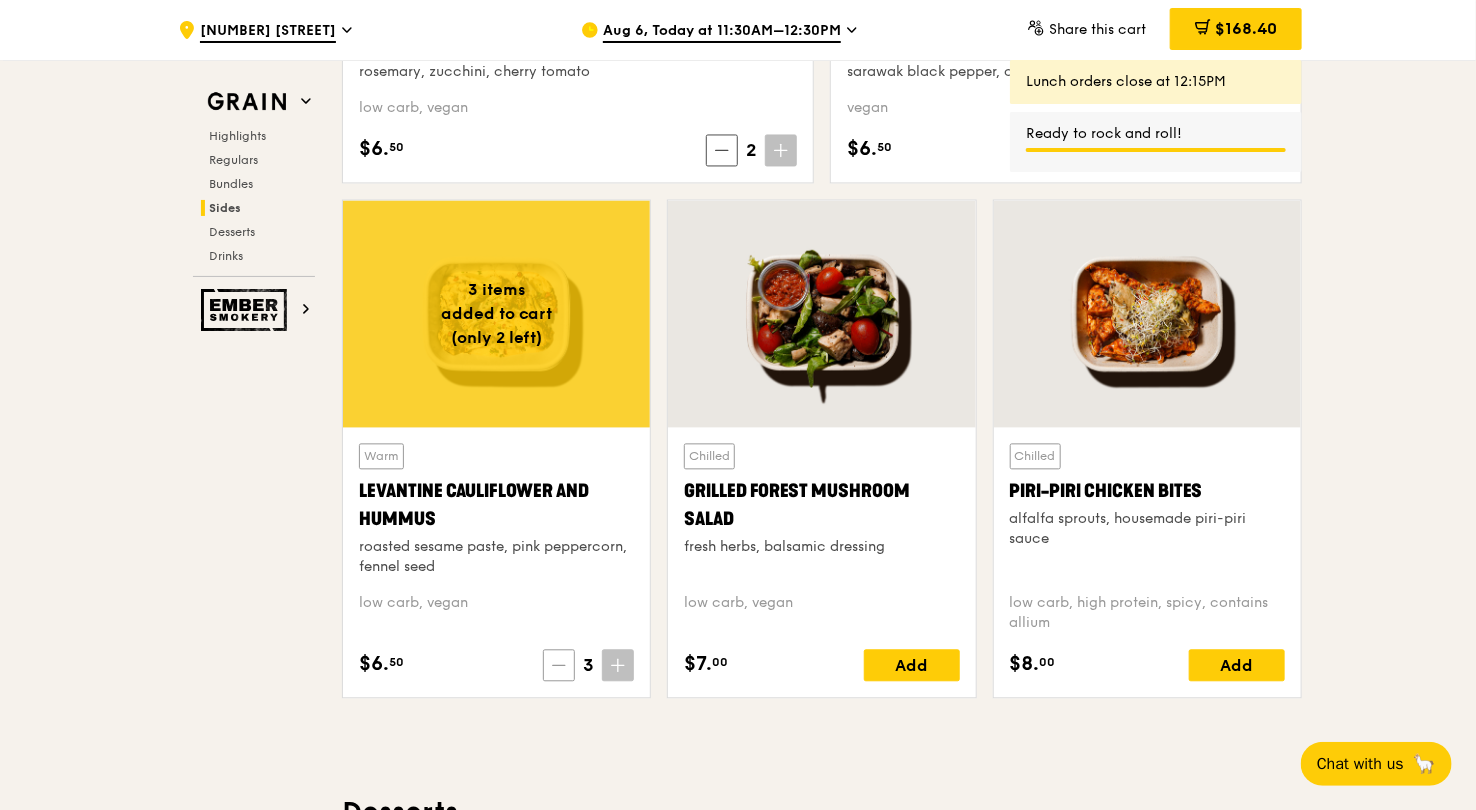 click 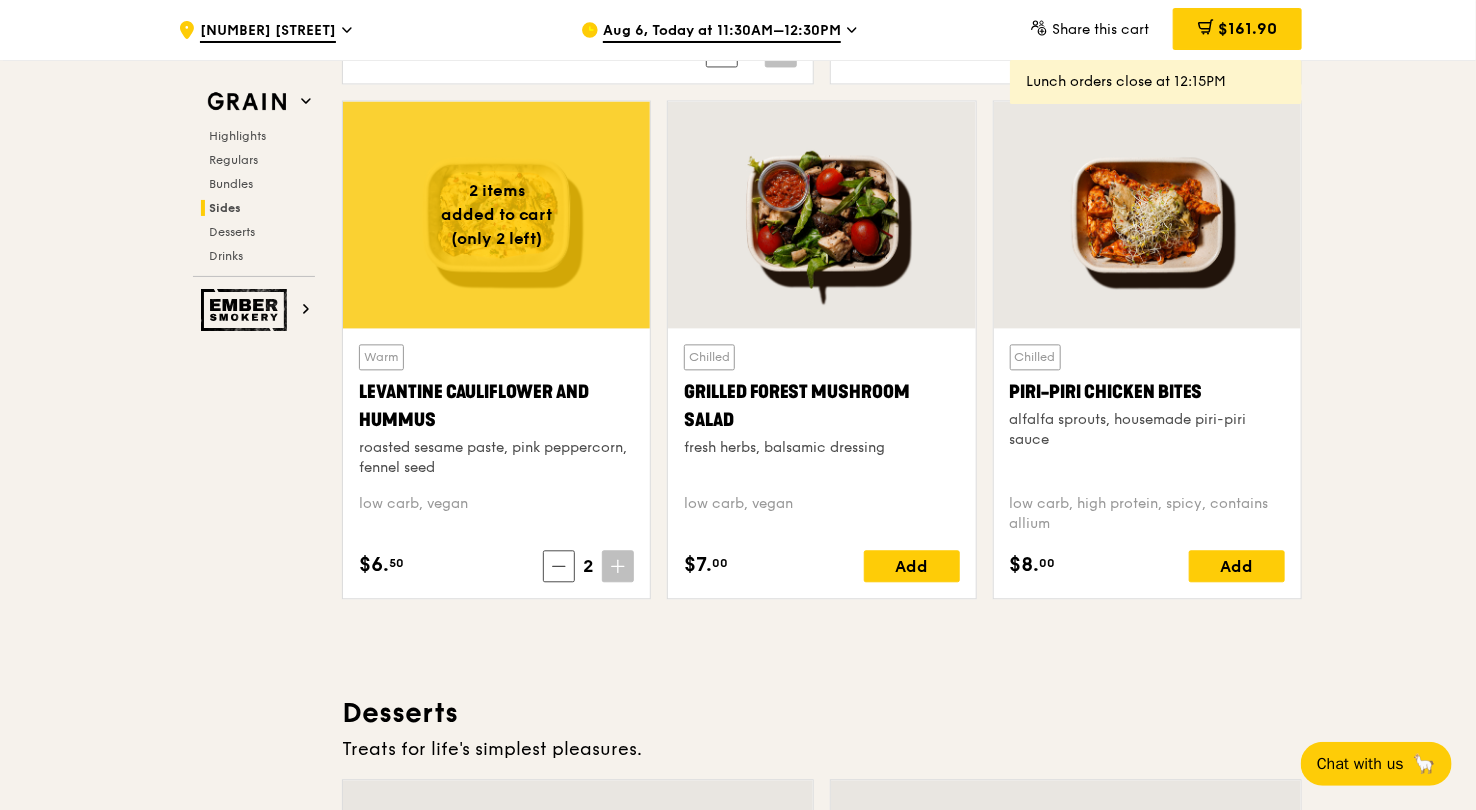 scroll, scrollTop: 5120, scrollLeft: 0, axis: vertical 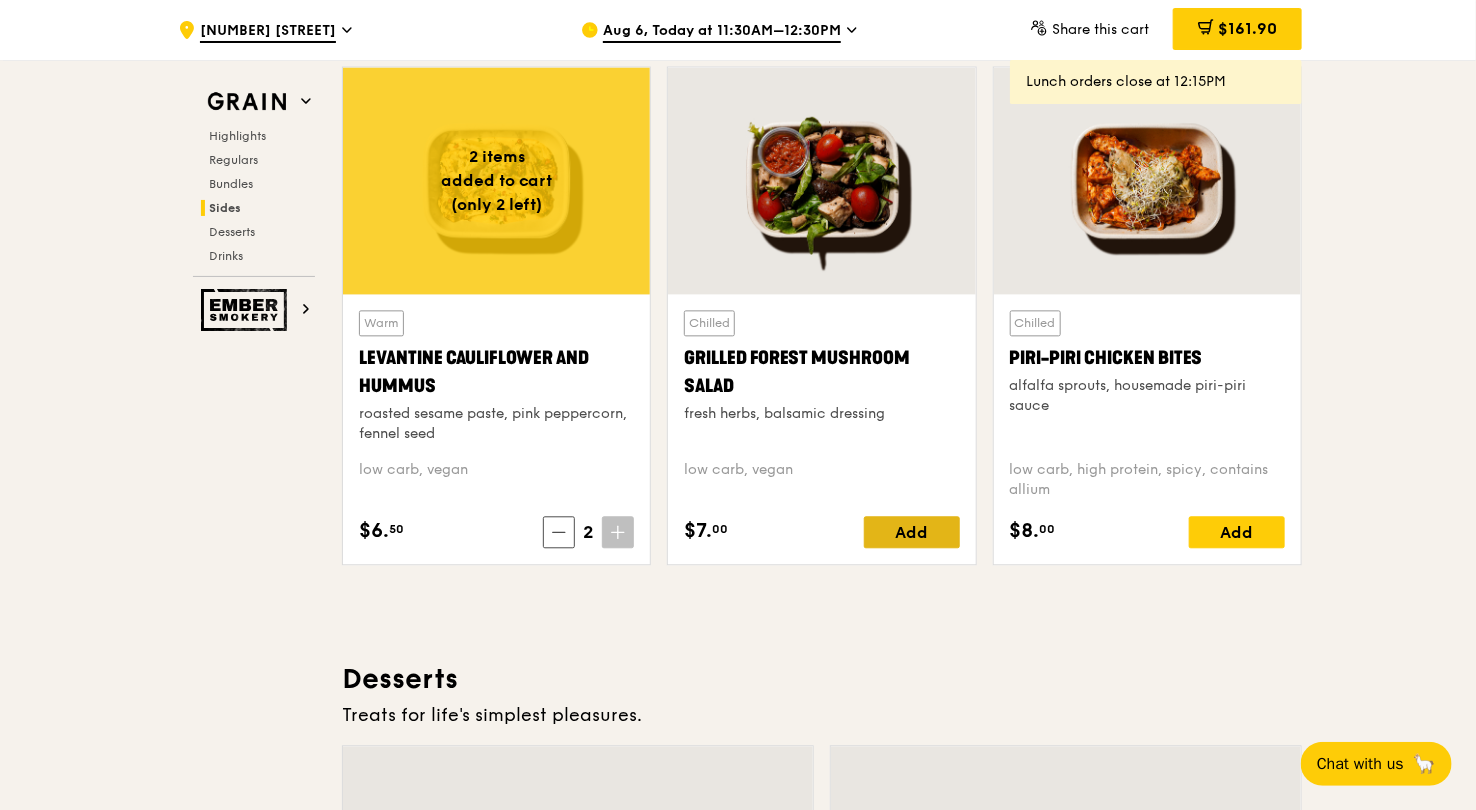 click on "Add" at bounding box center [912, 532] 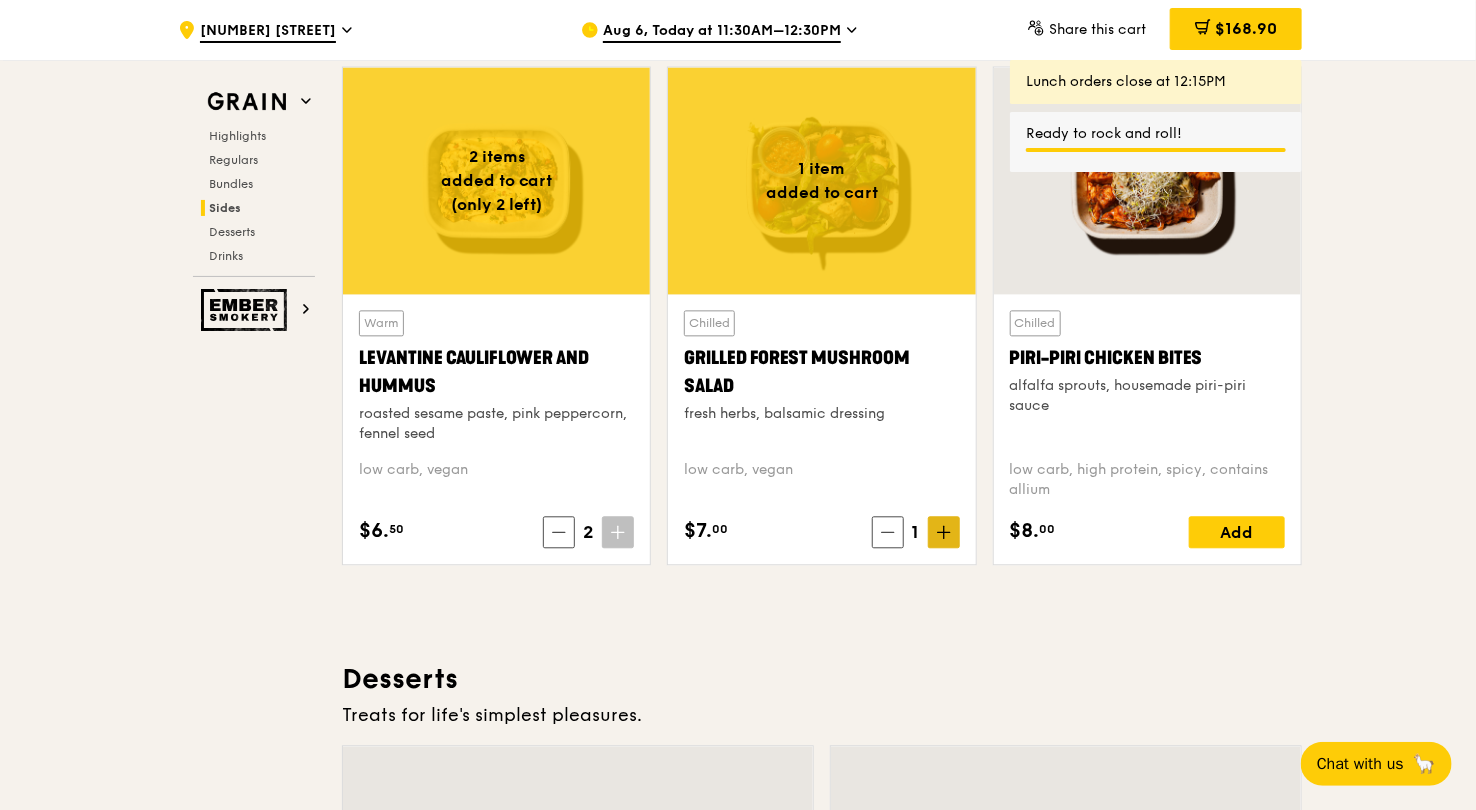 click at bounding box center [944, 532] 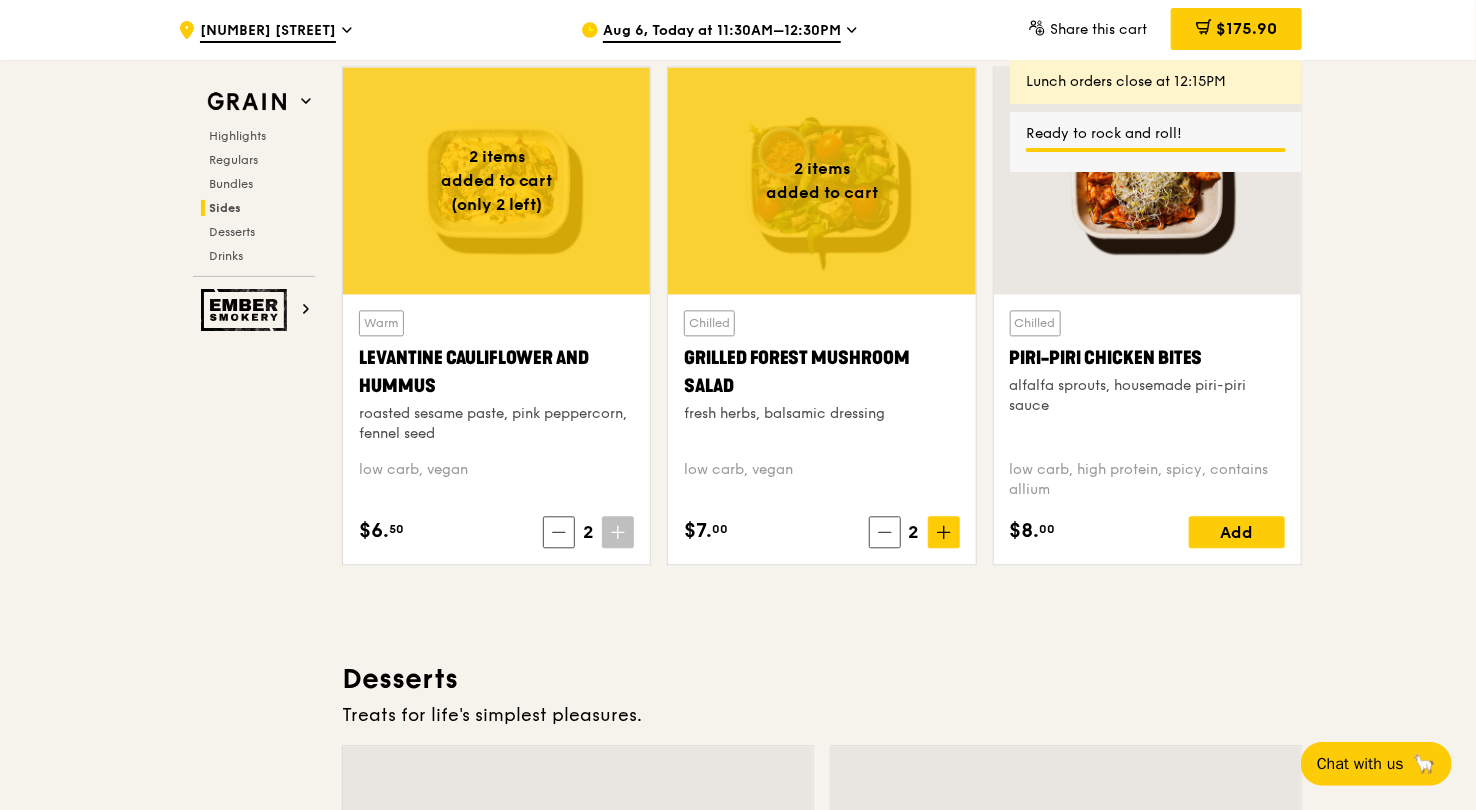 click on "Desserts" at bounding box center [822, 679] 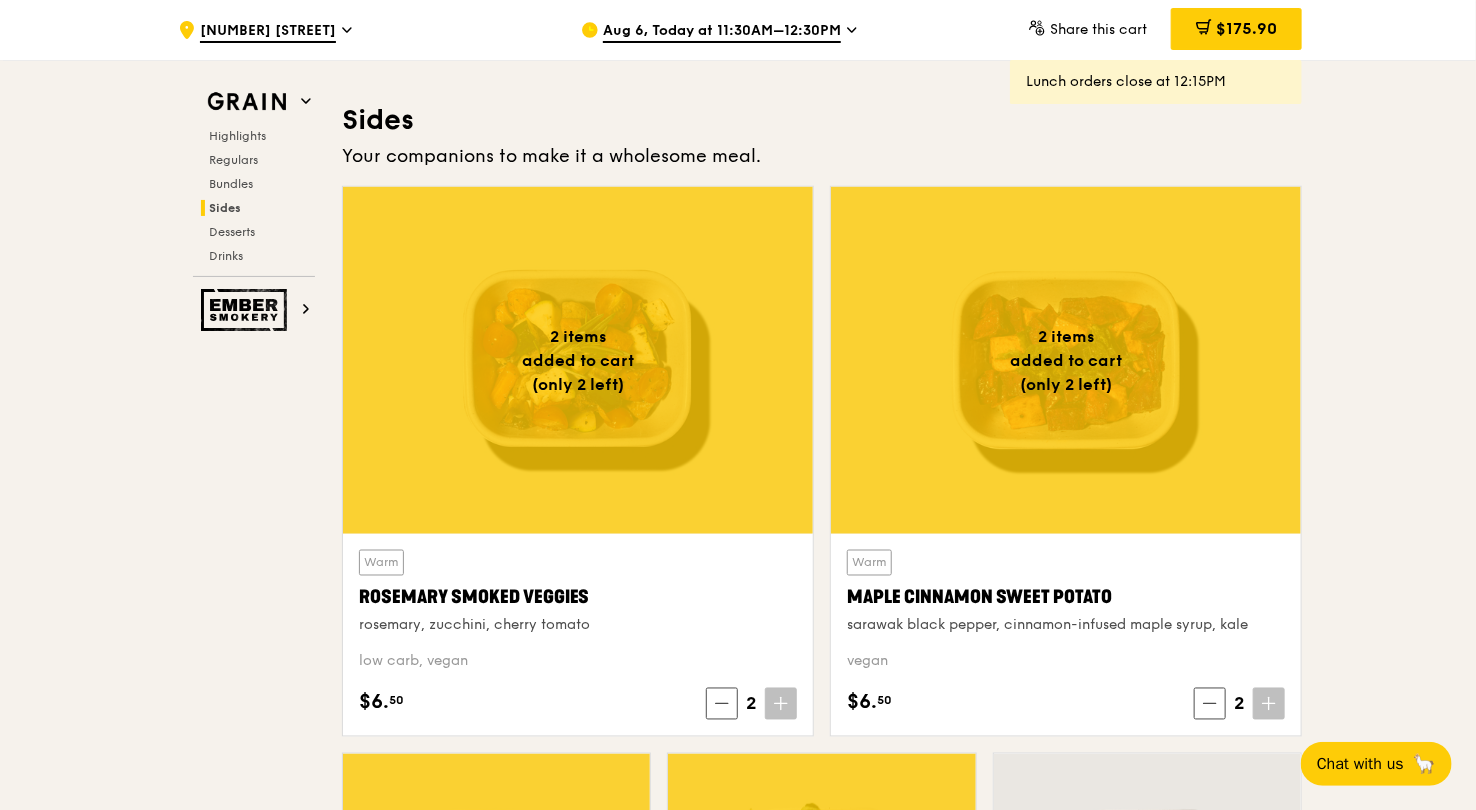 scroll, scrollTop: 4967, scrollLeft: 0, axis: vertical 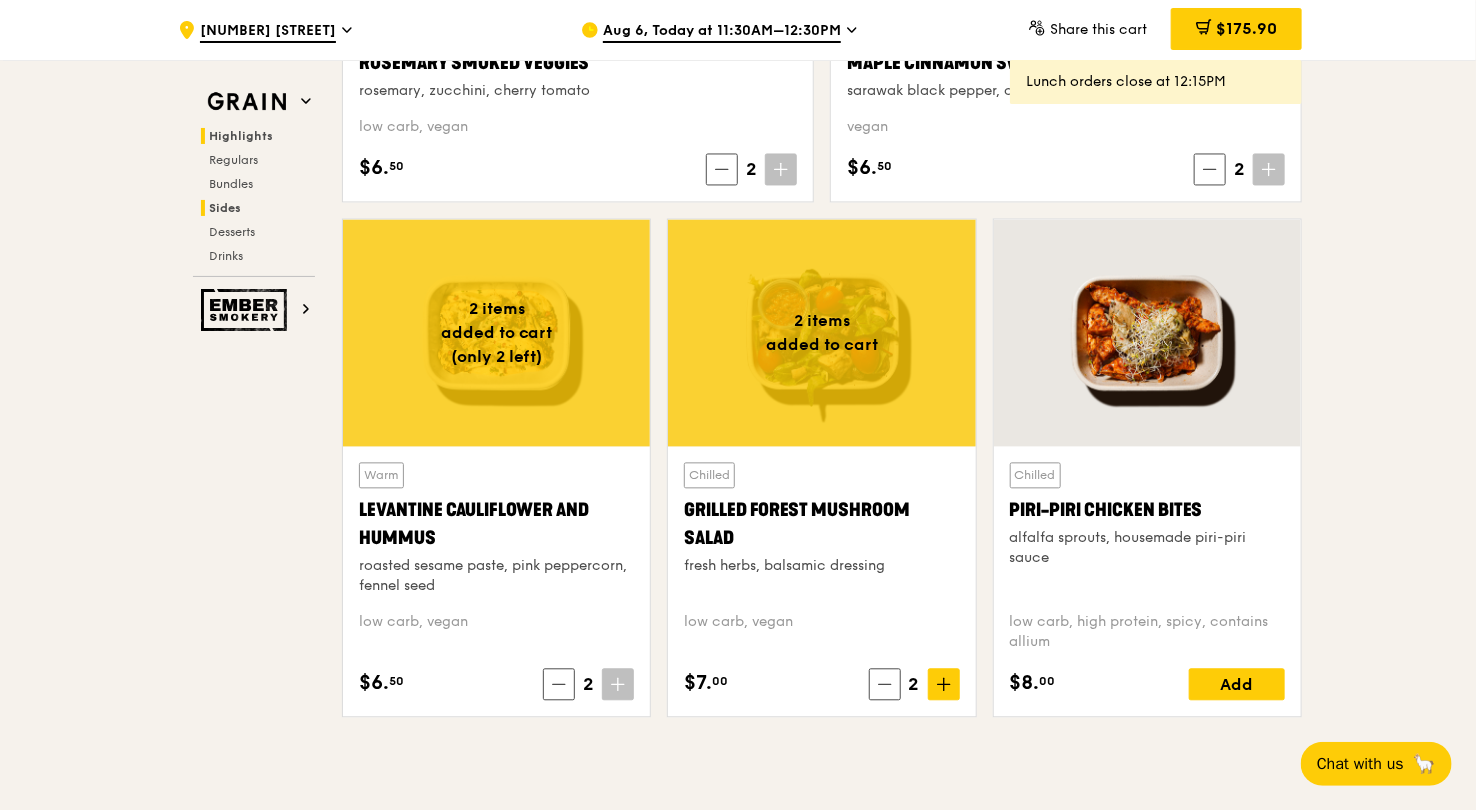 click on "Highlights" at bounding box center [241, 136] 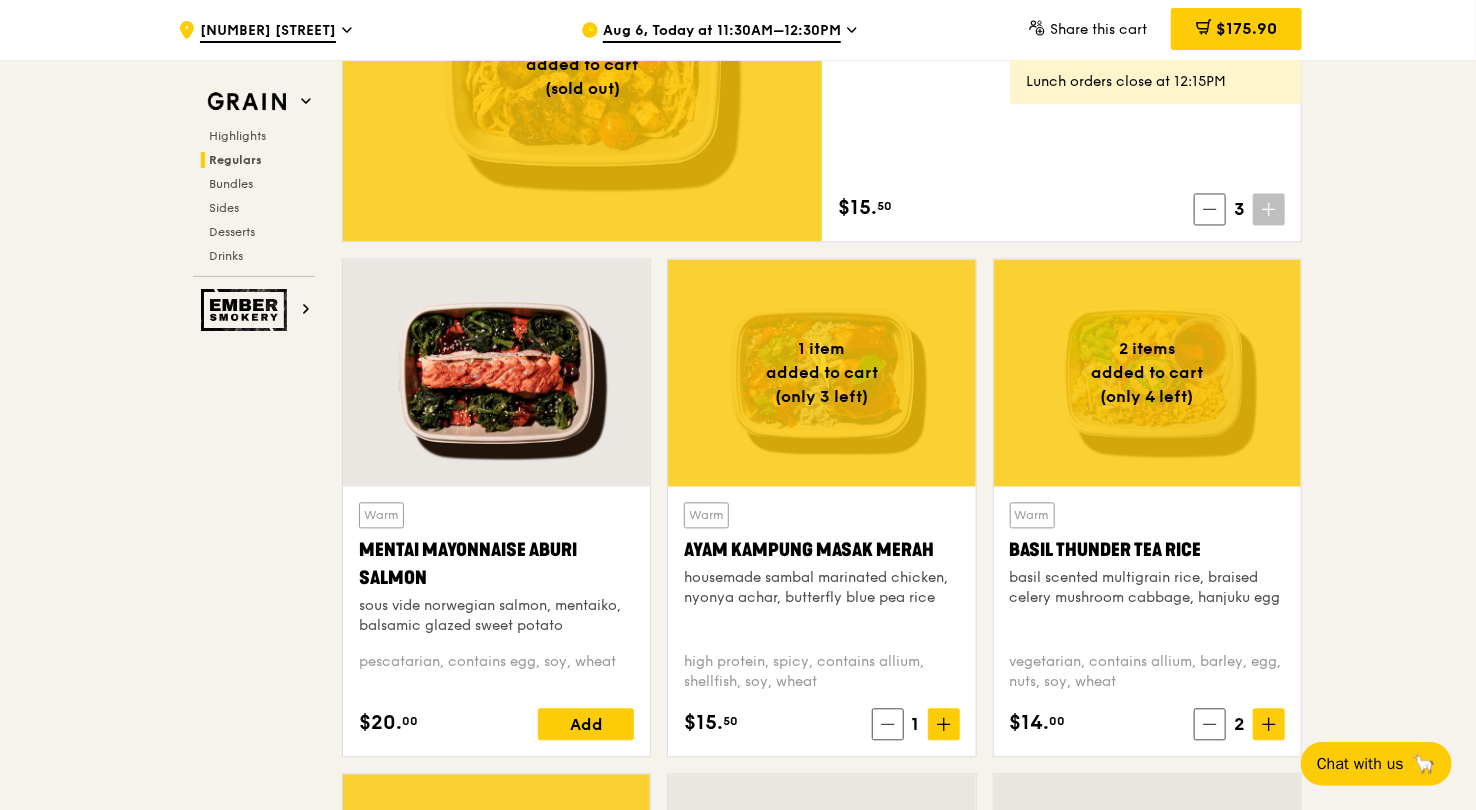scroll, scrollTop: 1631, scrollLeft: 0, axis: vertical 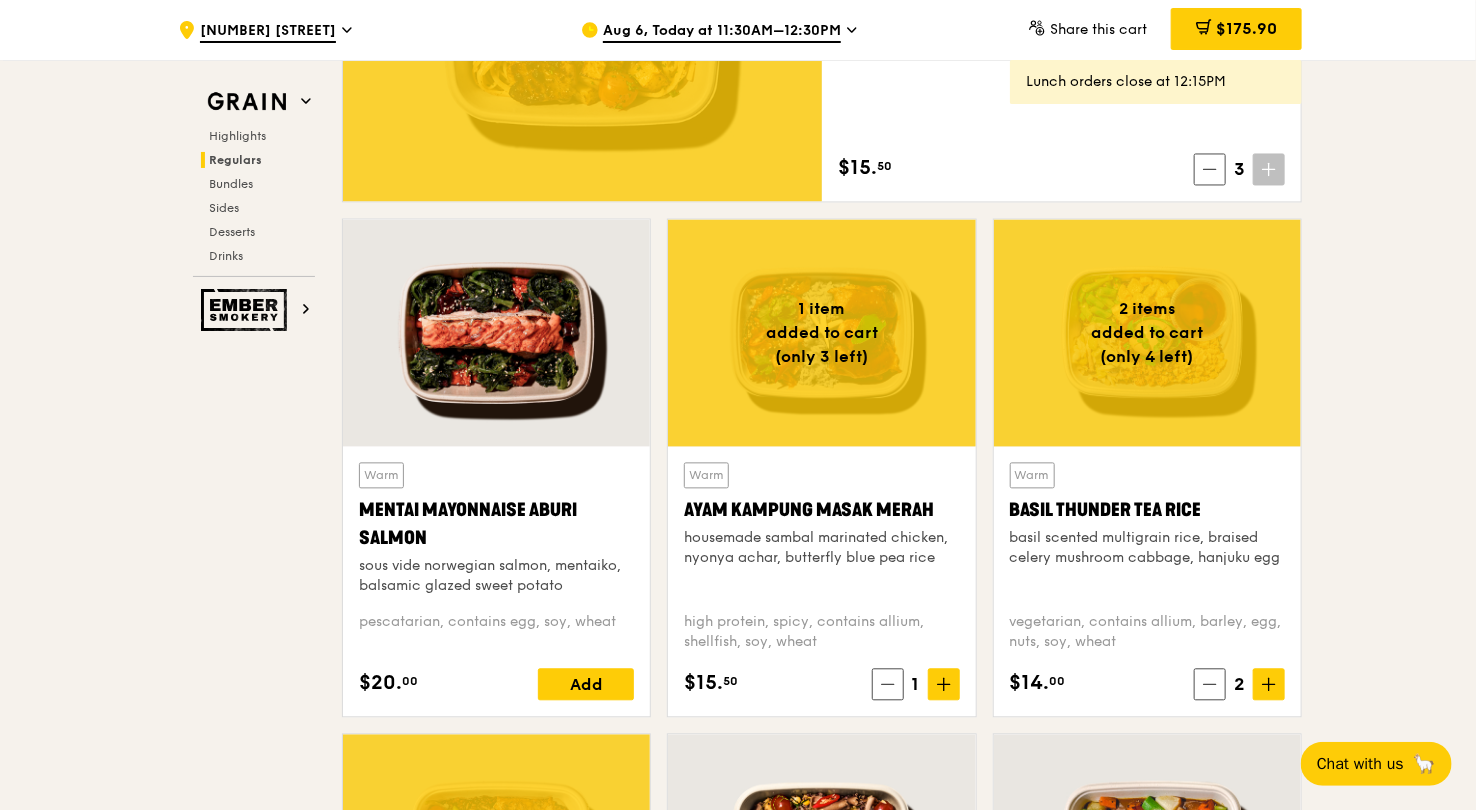 click on ".cls-1 {
fill: none;
stroke: #fff;
stroke-linecap: round;
stroke-linejoin: round;
stroke-width: 1.5px;
}
.cls-2 {
fill: #fecc07;
}
.cls-2, .cls-3 {
stroke-width: 0px;
}
.cls-3 {
fill: #fff;
fill-rule: evenodd;
}
80 Robinson Road
Aug 6, Today at 11:30AM–12:30PM
Share this cart
$175.90
23
Lunch orders close at 12:15PM
Grain
Highlights
Regulars
Bundles
Sides
Desserts
Drinks
Ember Smokery
Meet the new Grain eat next?”
Highlights
Weekly rotating dishes inspired by flavours from around the world.
Warm
Grain's Curry Chicken Stew (and buns)
$15.
00
Warm" at bounding box center [738, 2651] 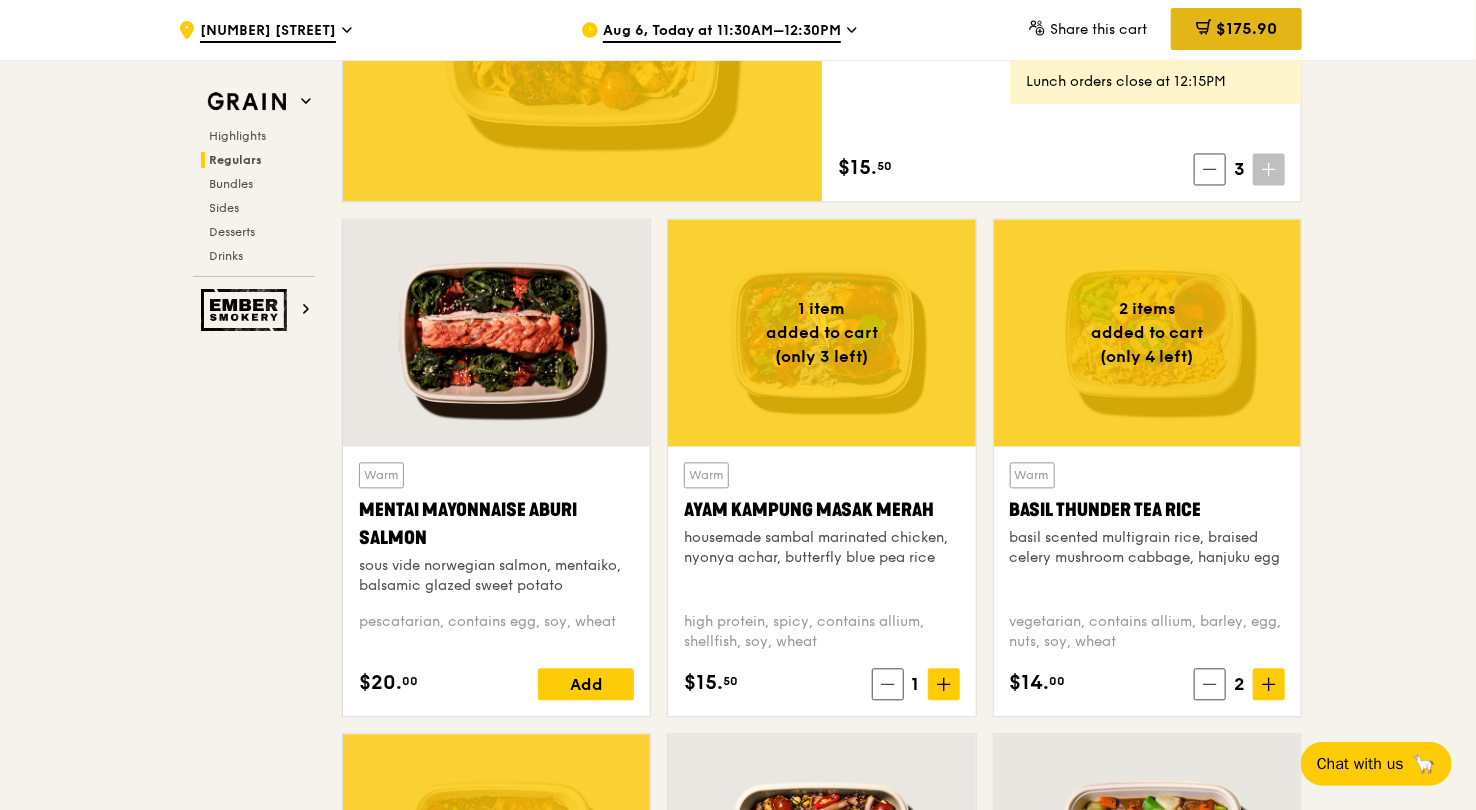 click on "$175.90" at bounding box center (1246, 28) 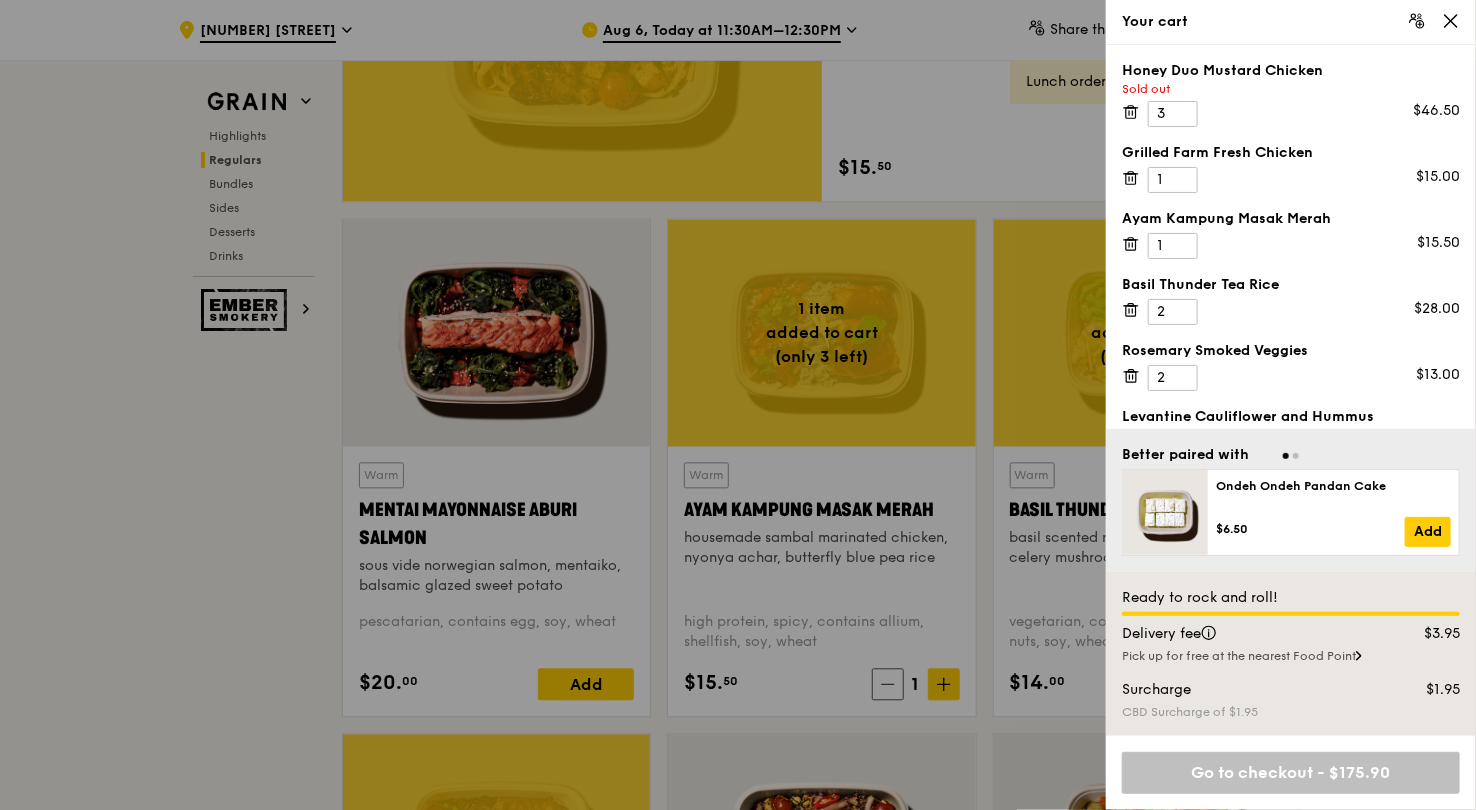 click at bounding box center [738, 405] 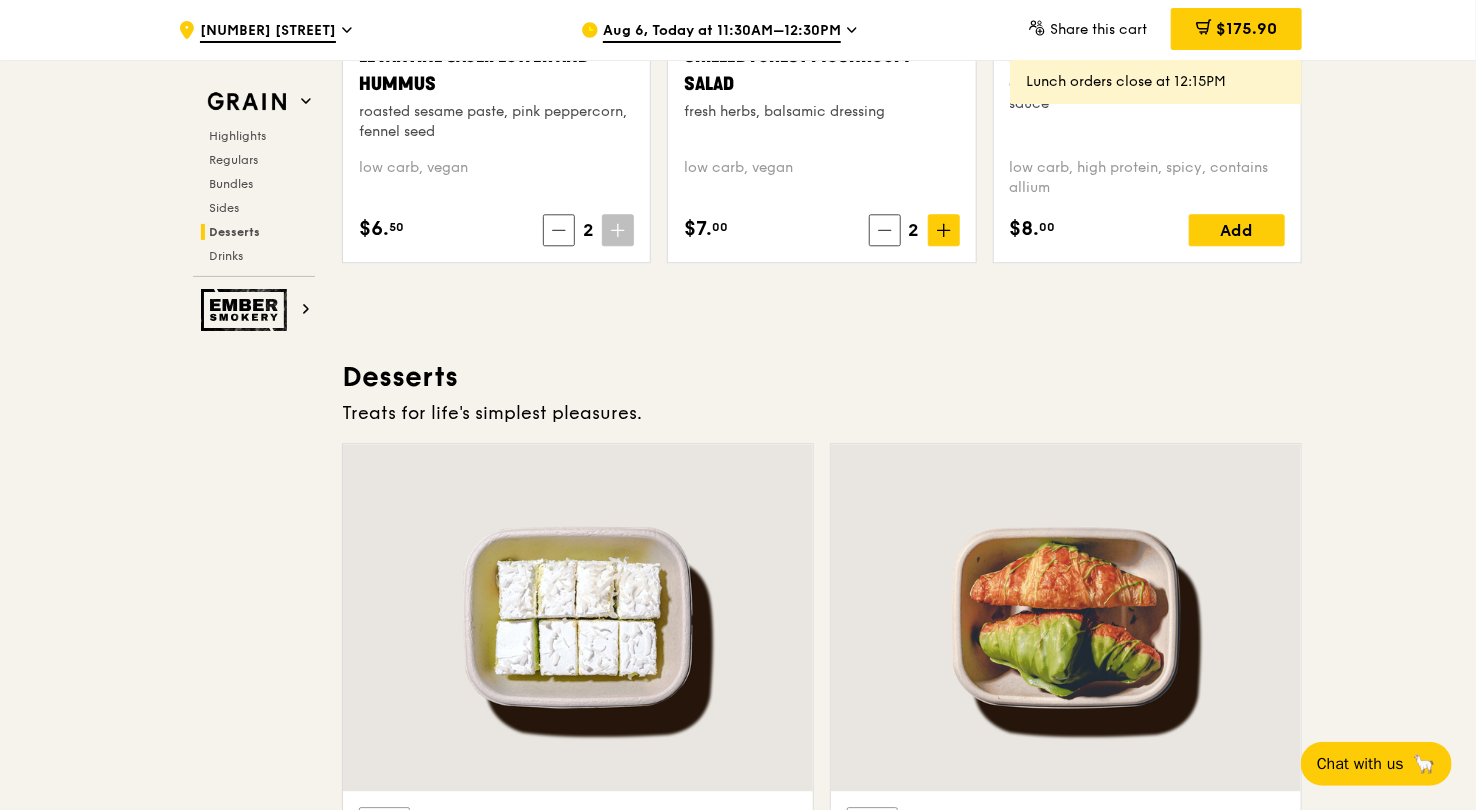 scroll, scrollTop: 5897, scrollLeft: 0, axis: vertical 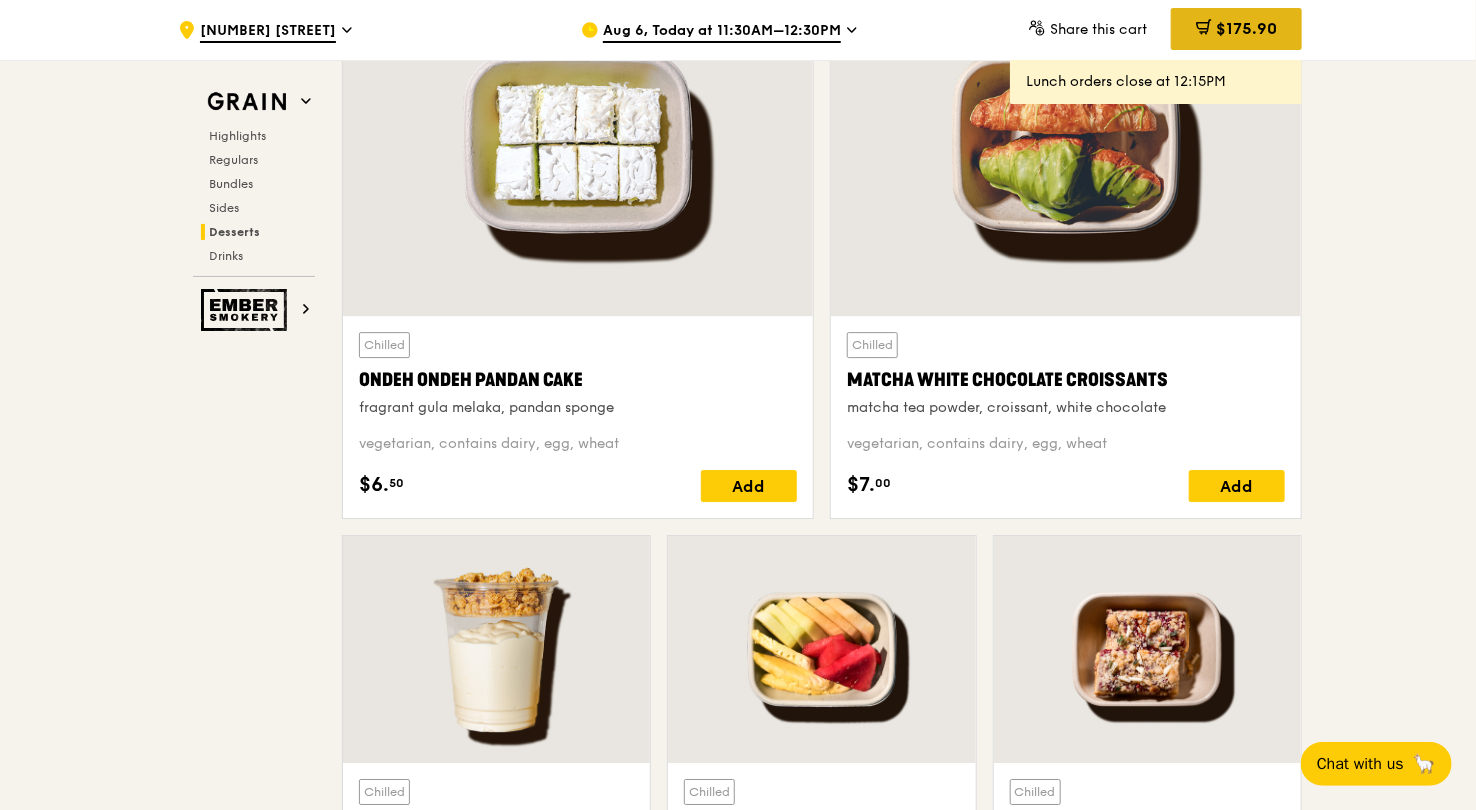click on "$175.90" at bounding box center (1246, 28) 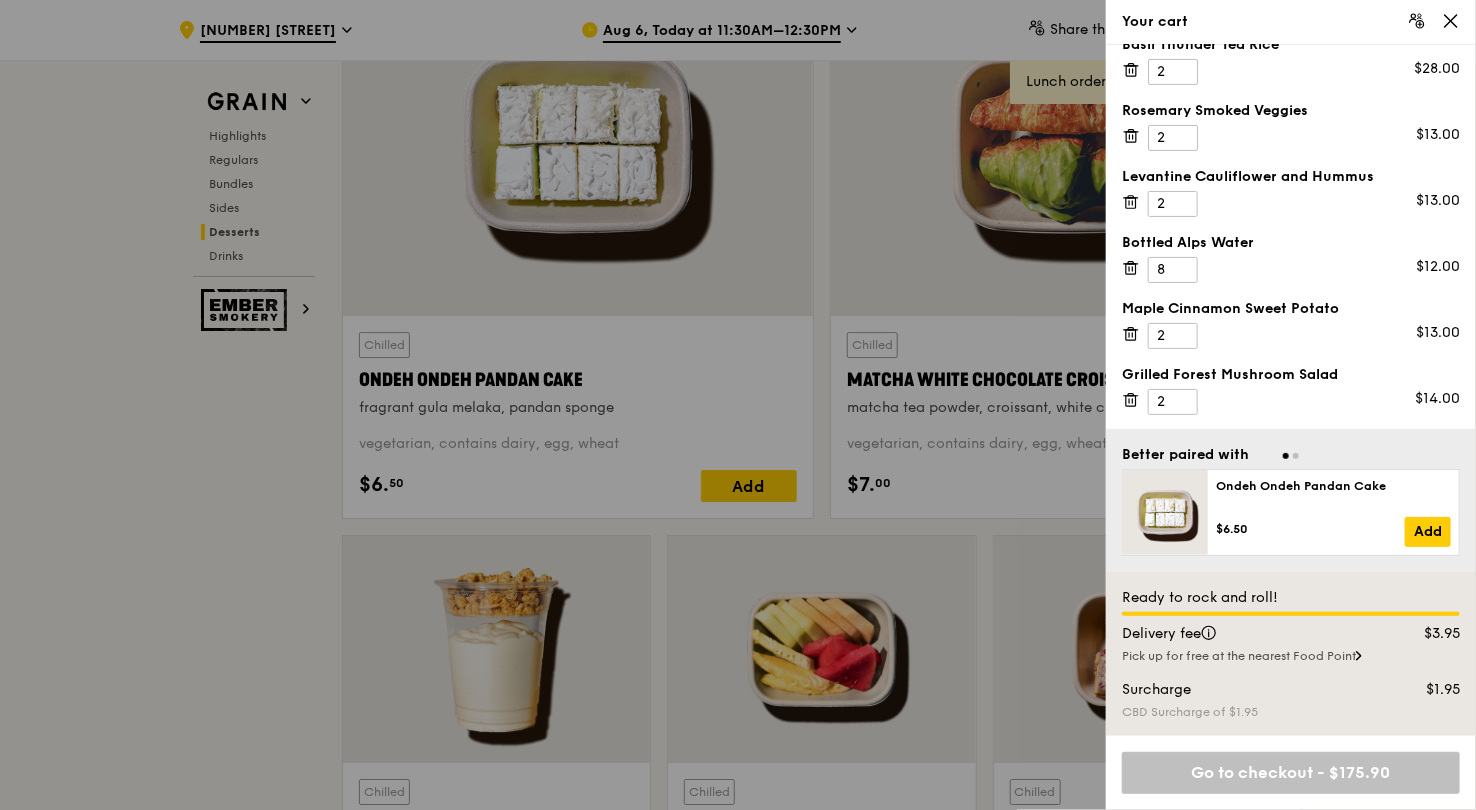 scroll, scrollTop: 0, scrollLeft: 0, axis: both 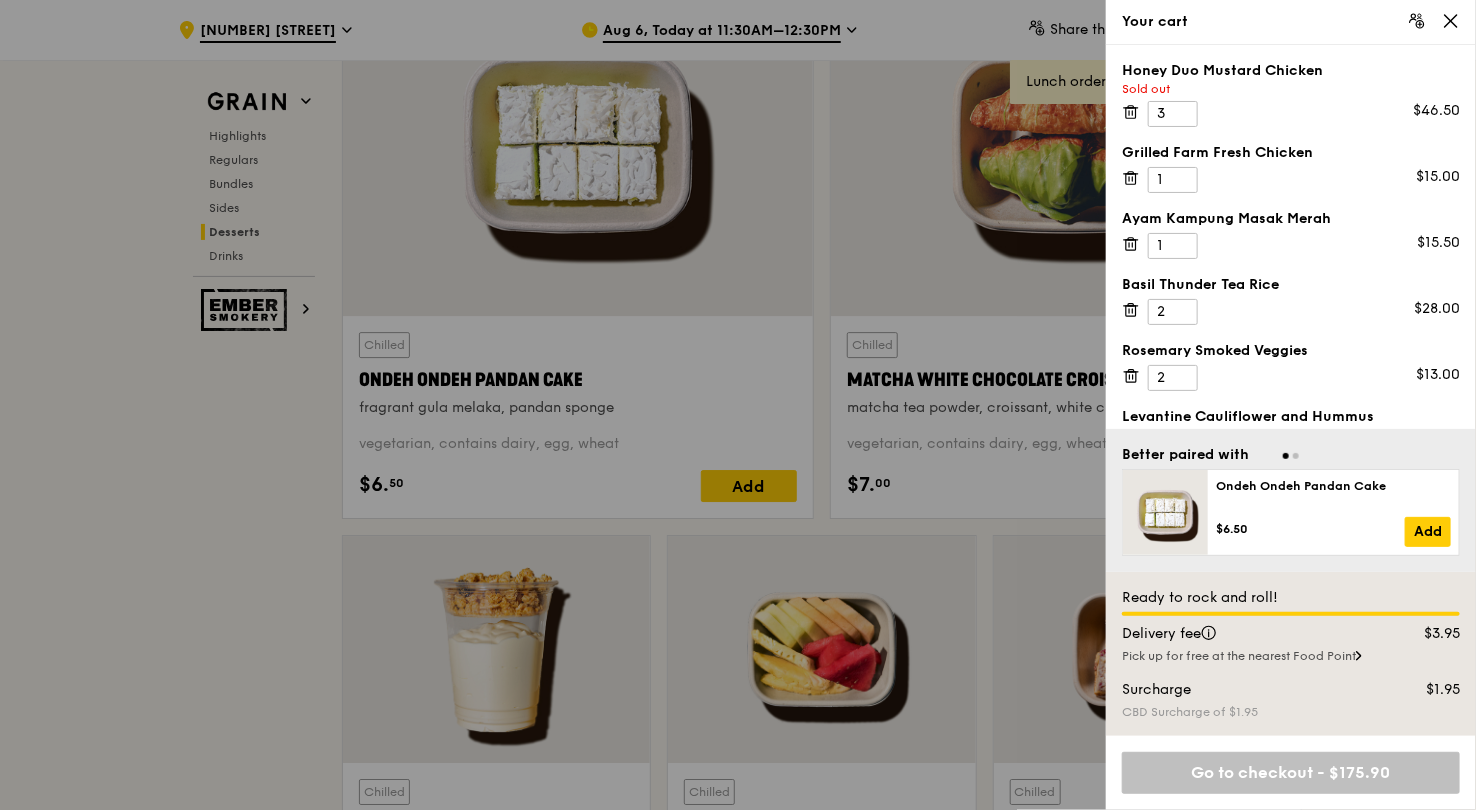 click at bounding box center [738, 405] 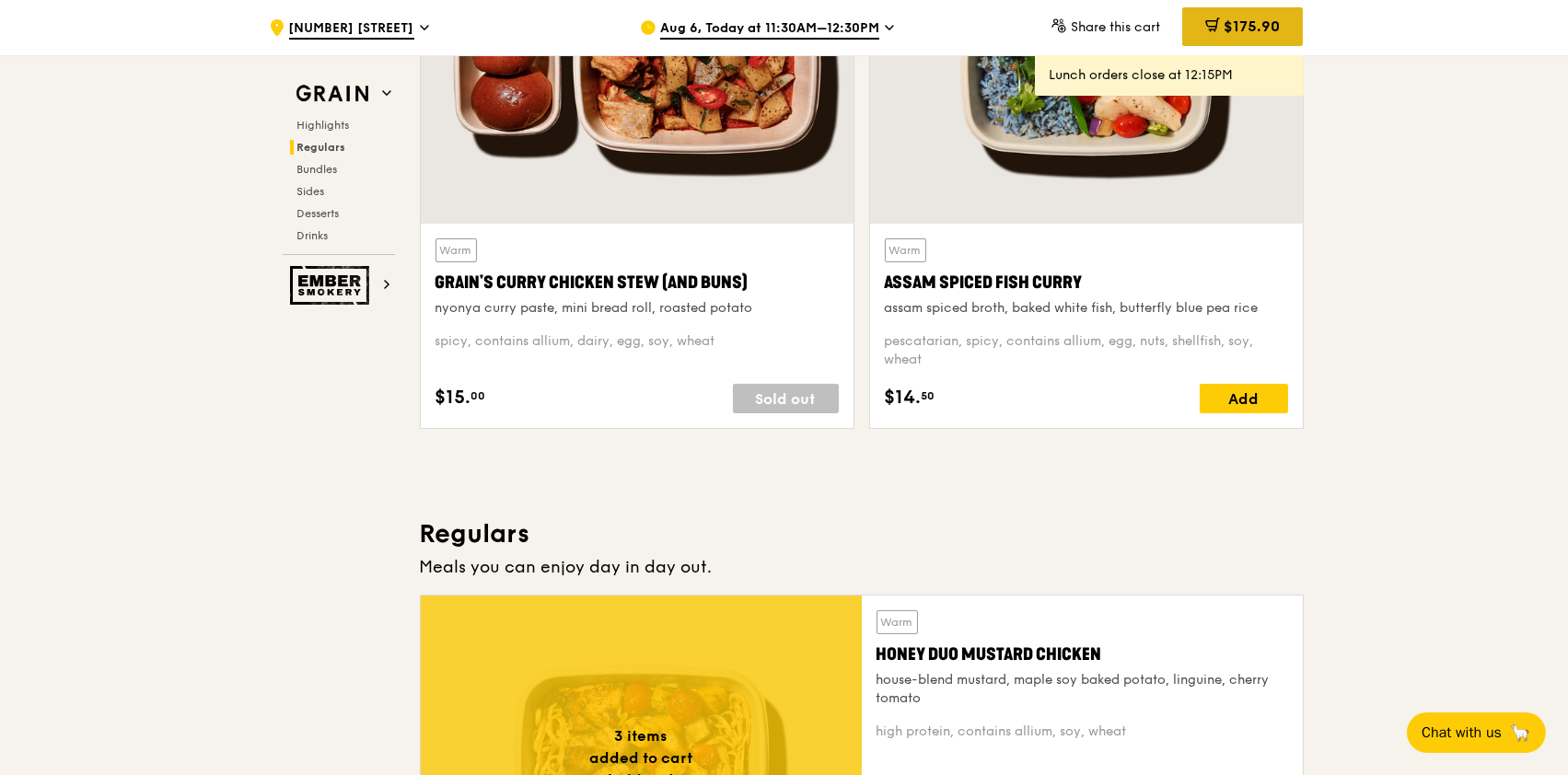 scroll, scrollTop: 642, scrollLeft: 0, axis: vertical 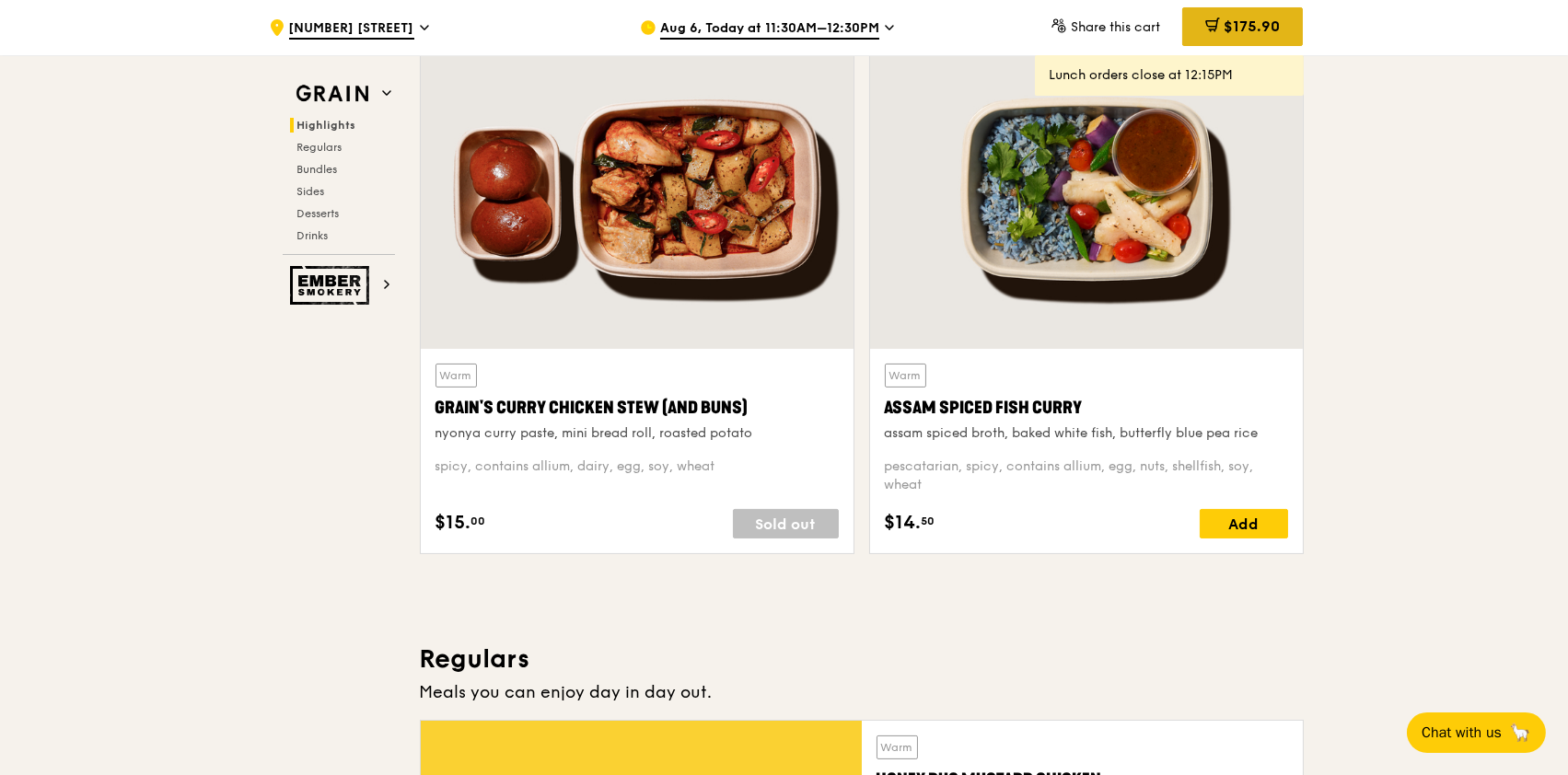 click on "$175.90" at bounding box center [1251, 26] 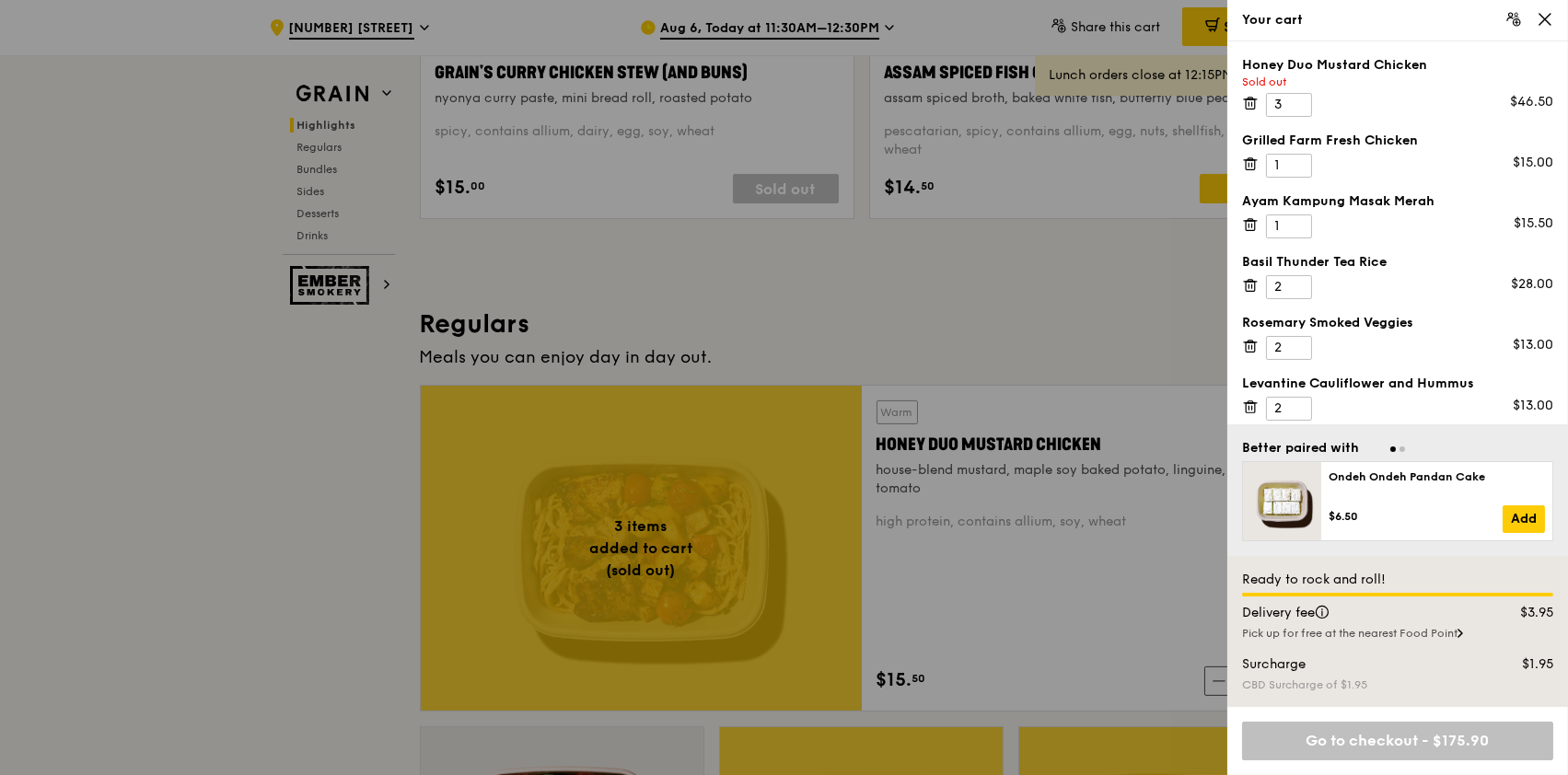 scroll, scrollTop: 1010, scrollLeft: 0, axis: vertical 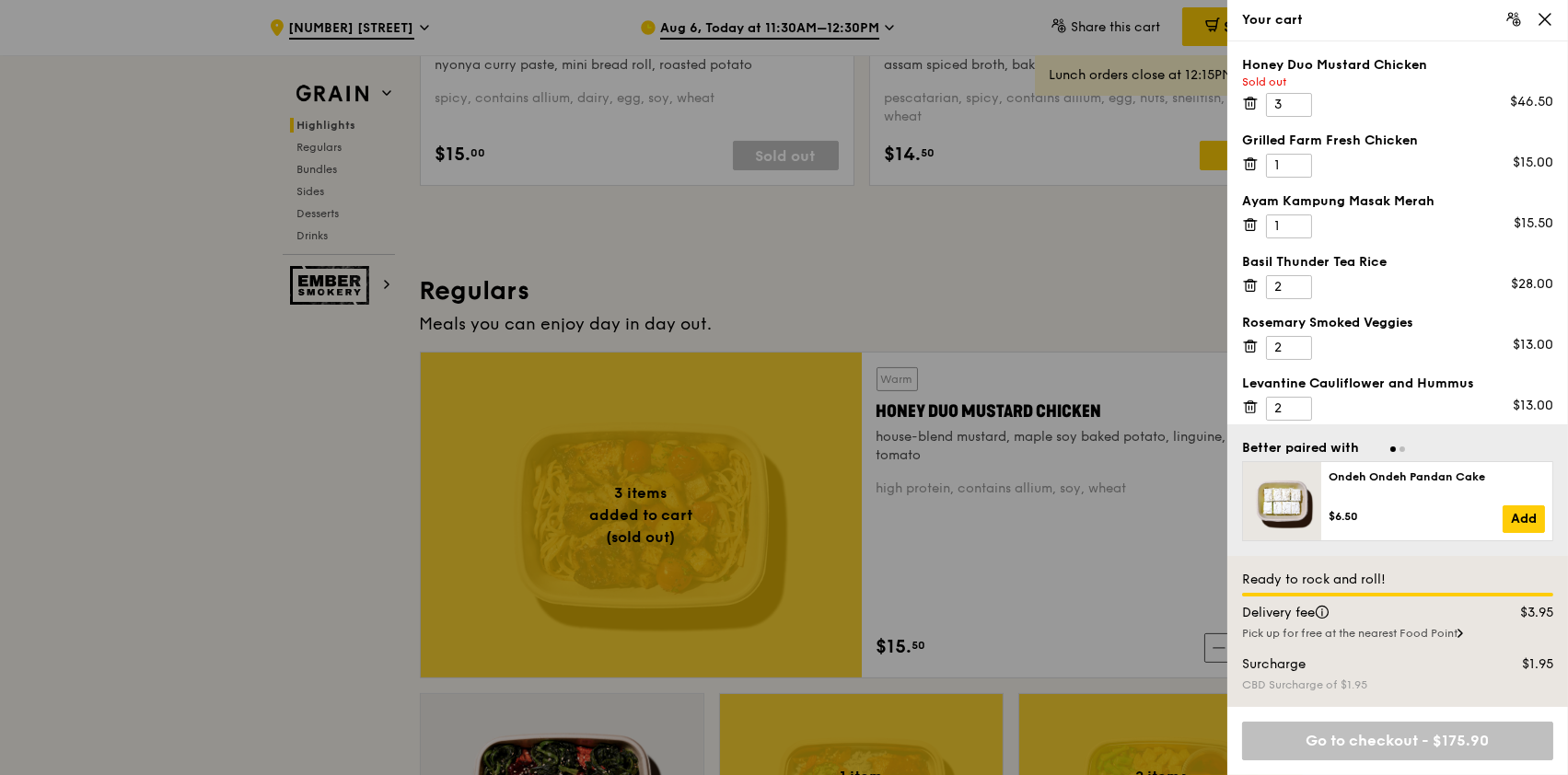 click at bounding box center [1402, 449] 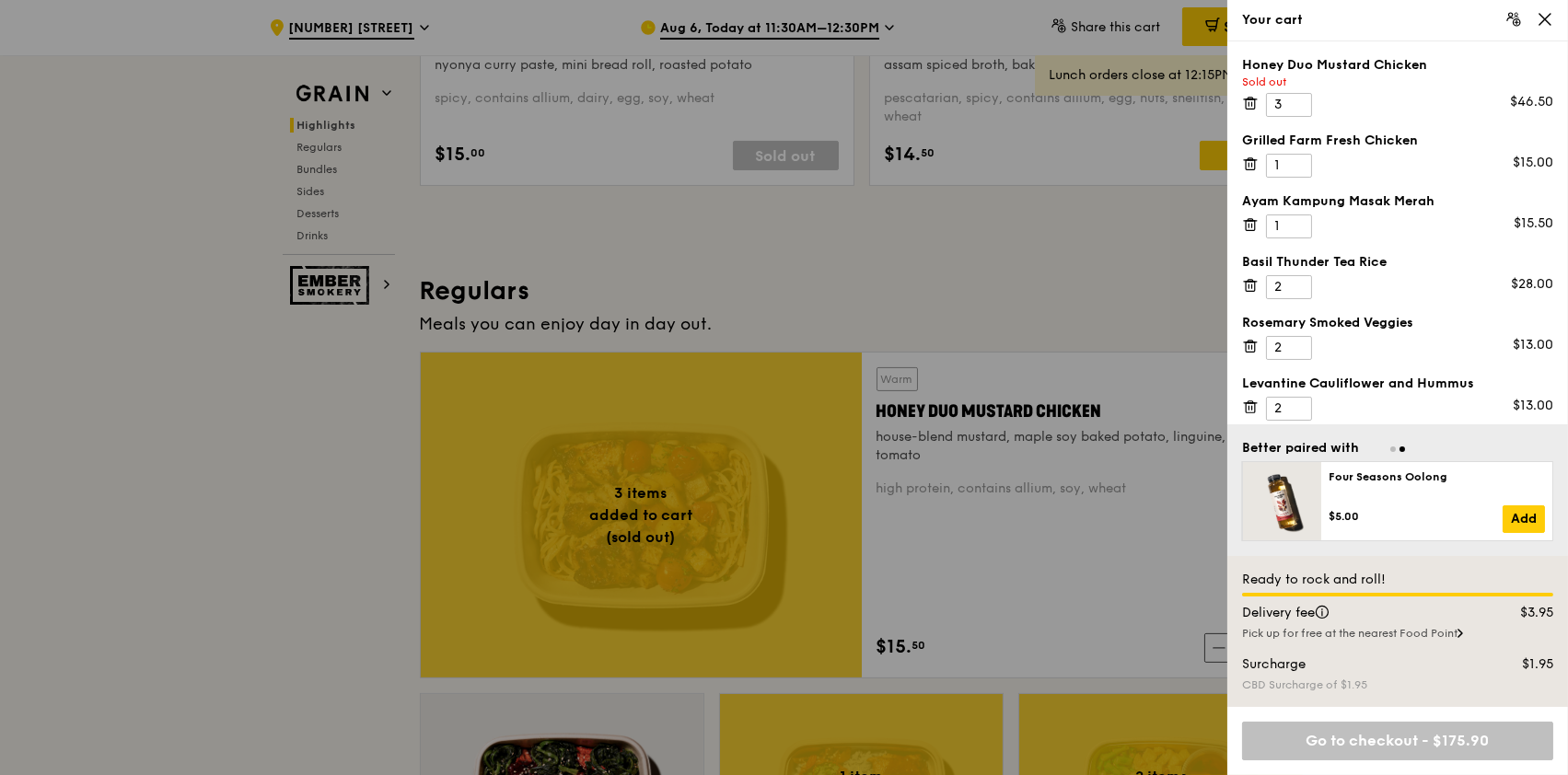 click on "Go to checkout - $175.90" at bounding box center (1398, 741) 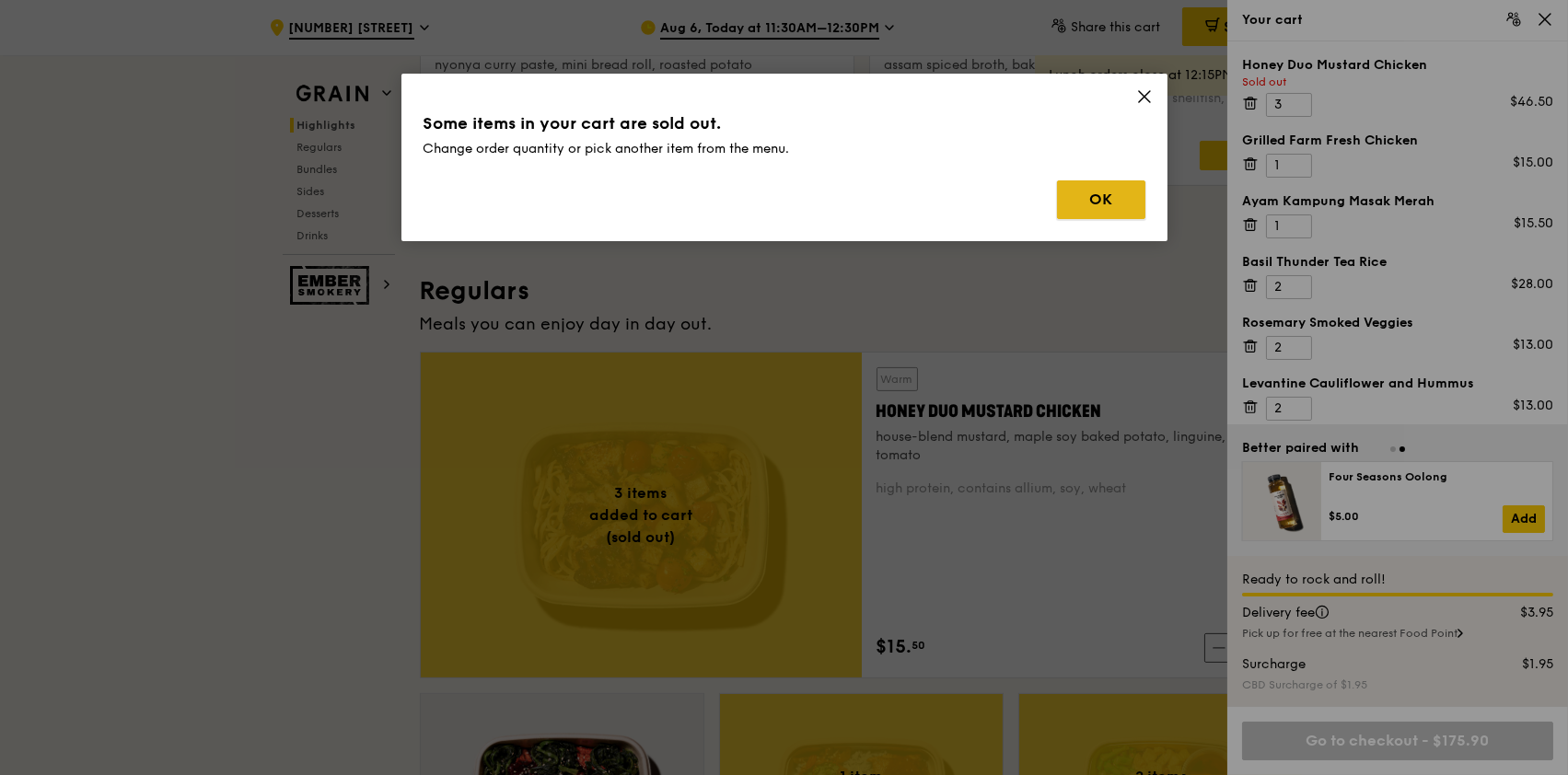 click on "OK" at bounding box center (1101, 200) 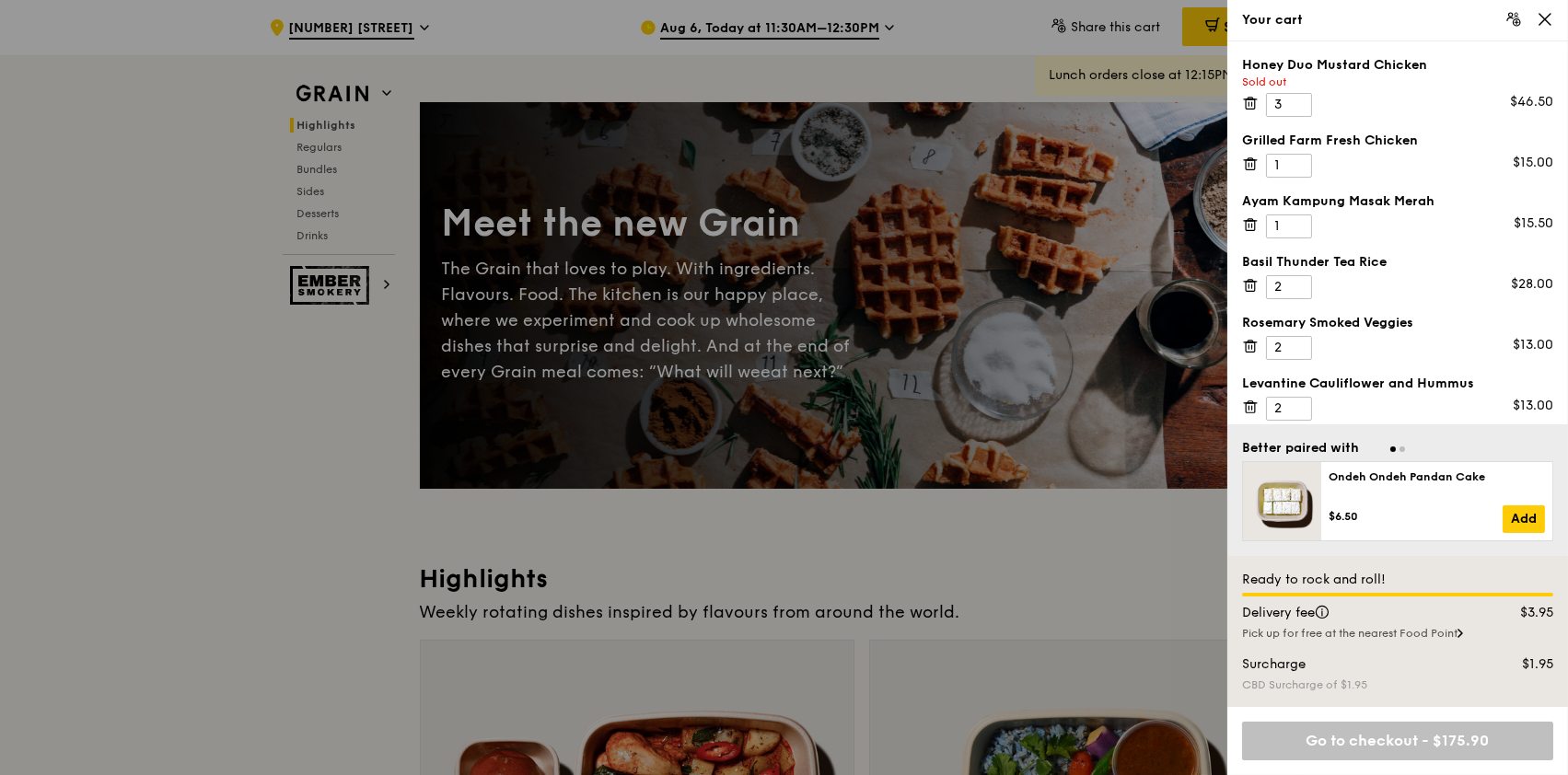 scroll, scrollTop: 0, scrollLeft: 0, axis: both 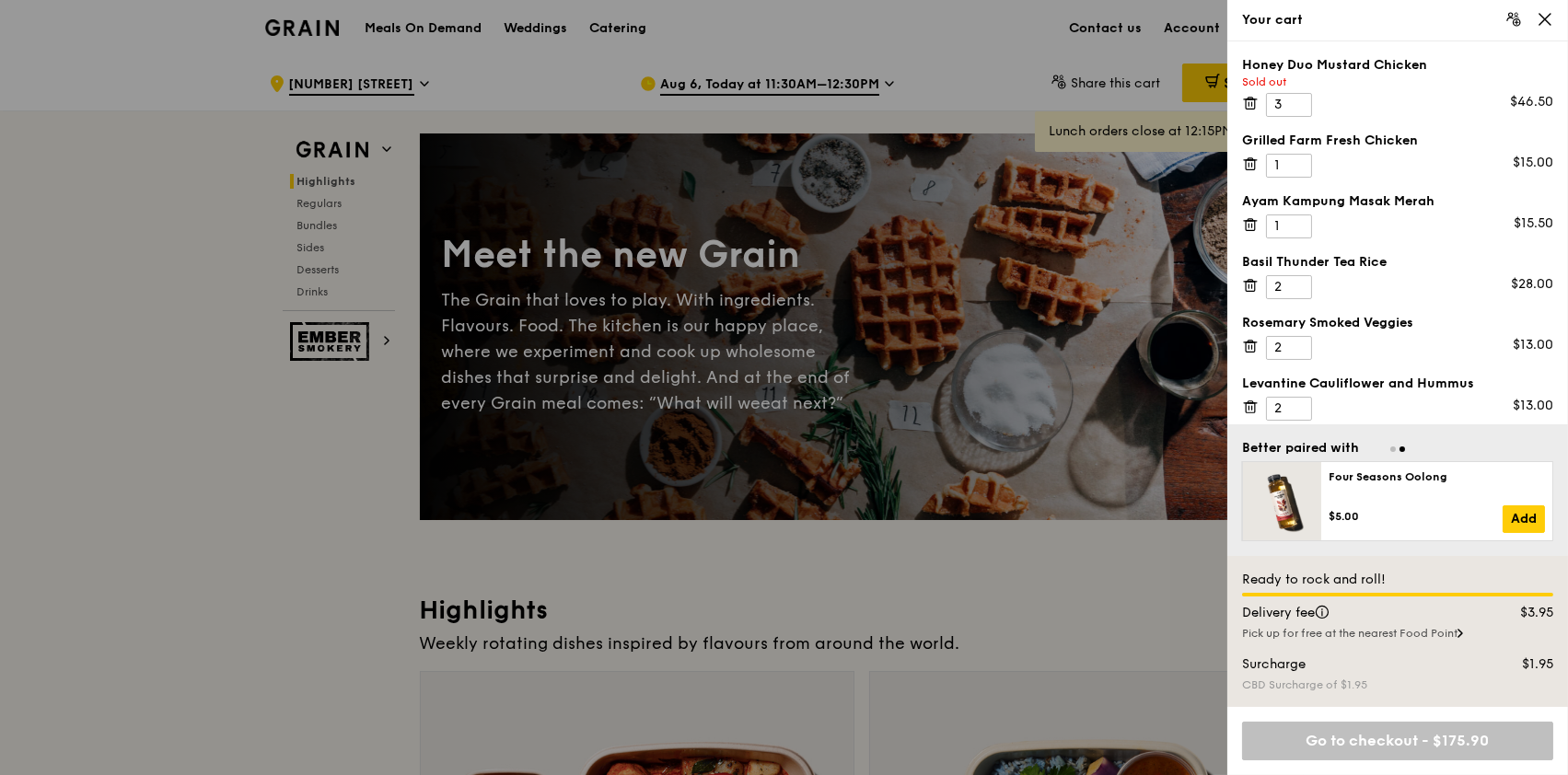 click 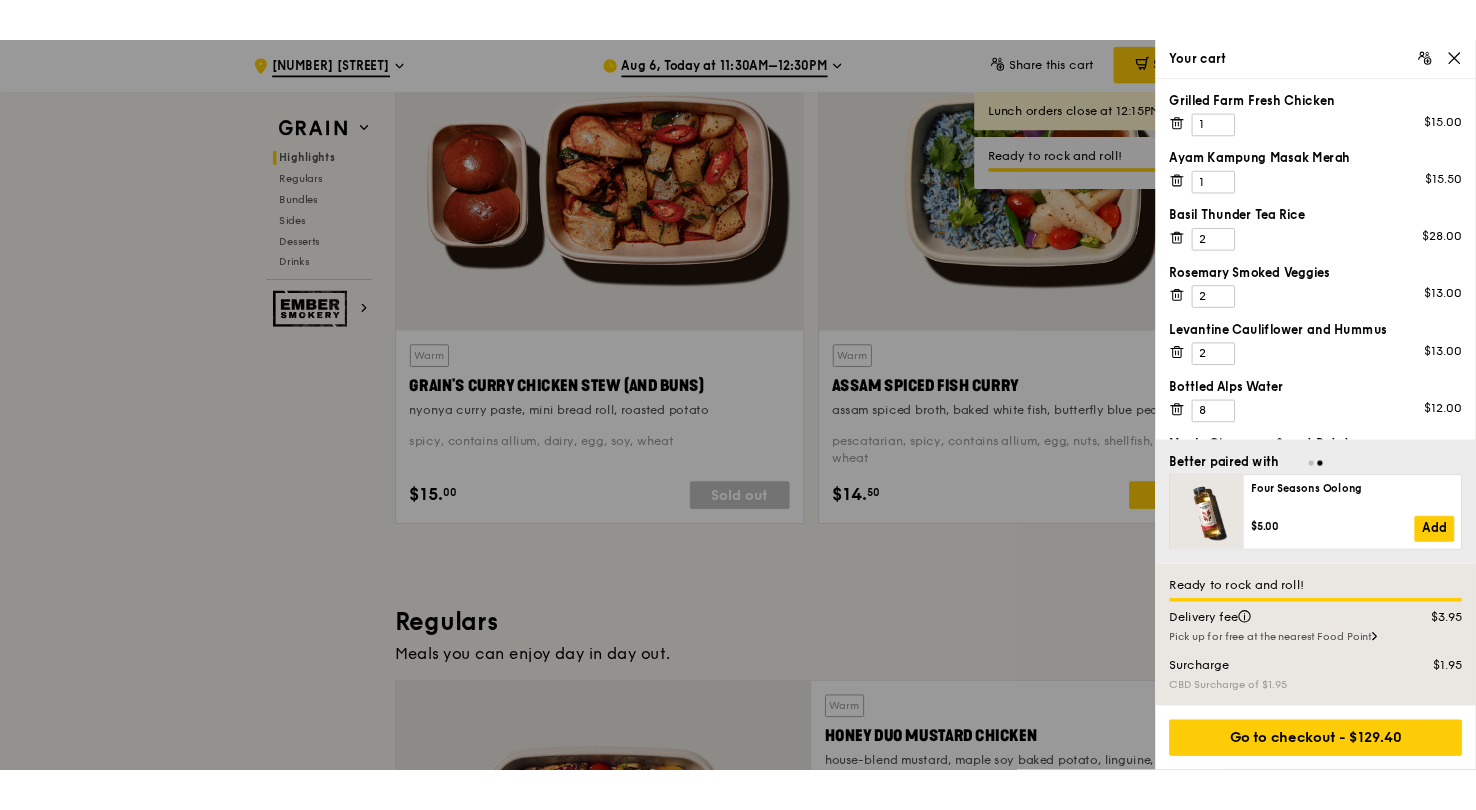 scroll, scrollTop: 800, scrollLeft: 0, axis: vertical 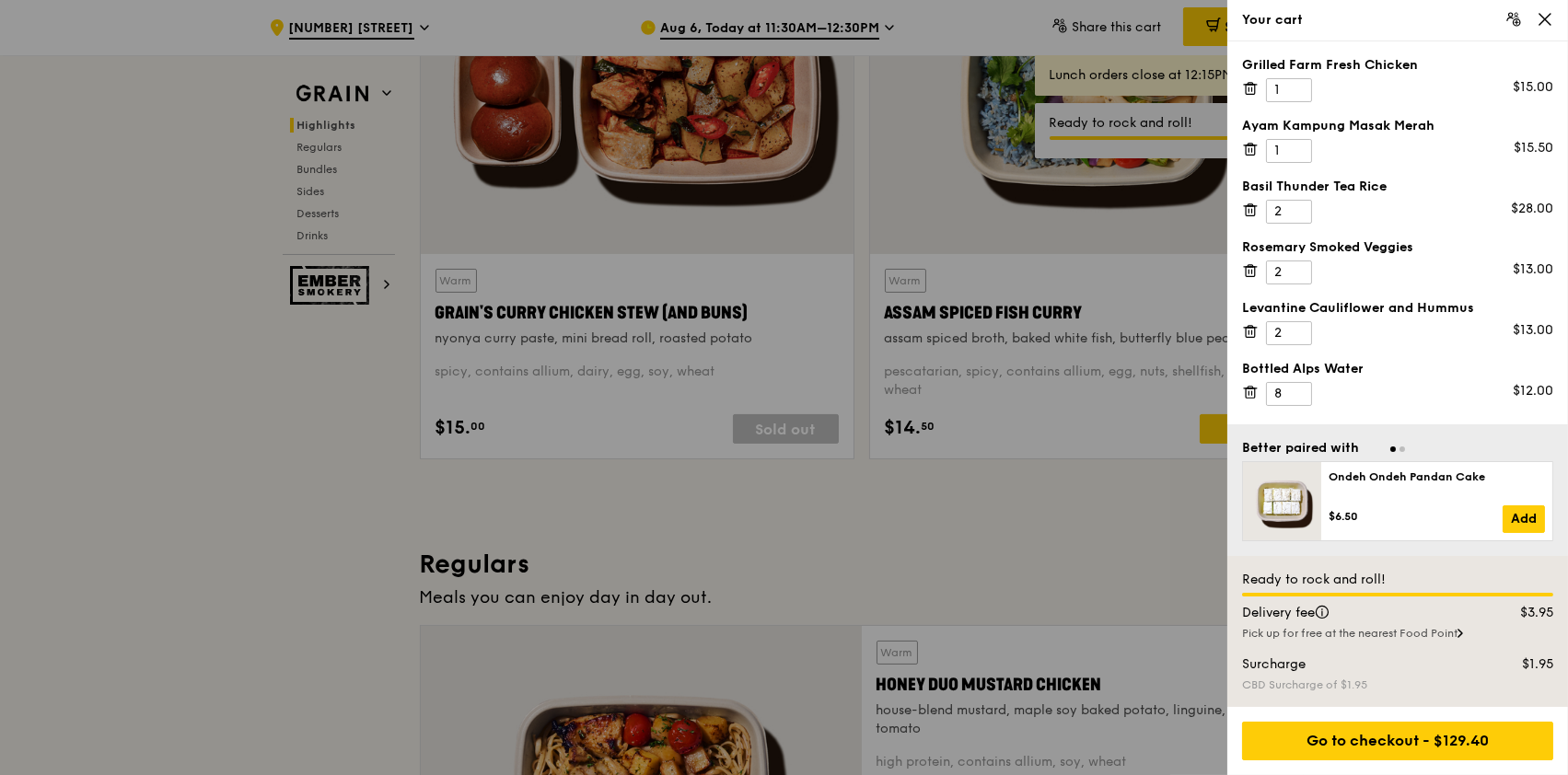 click at bounding box center (784, 388) 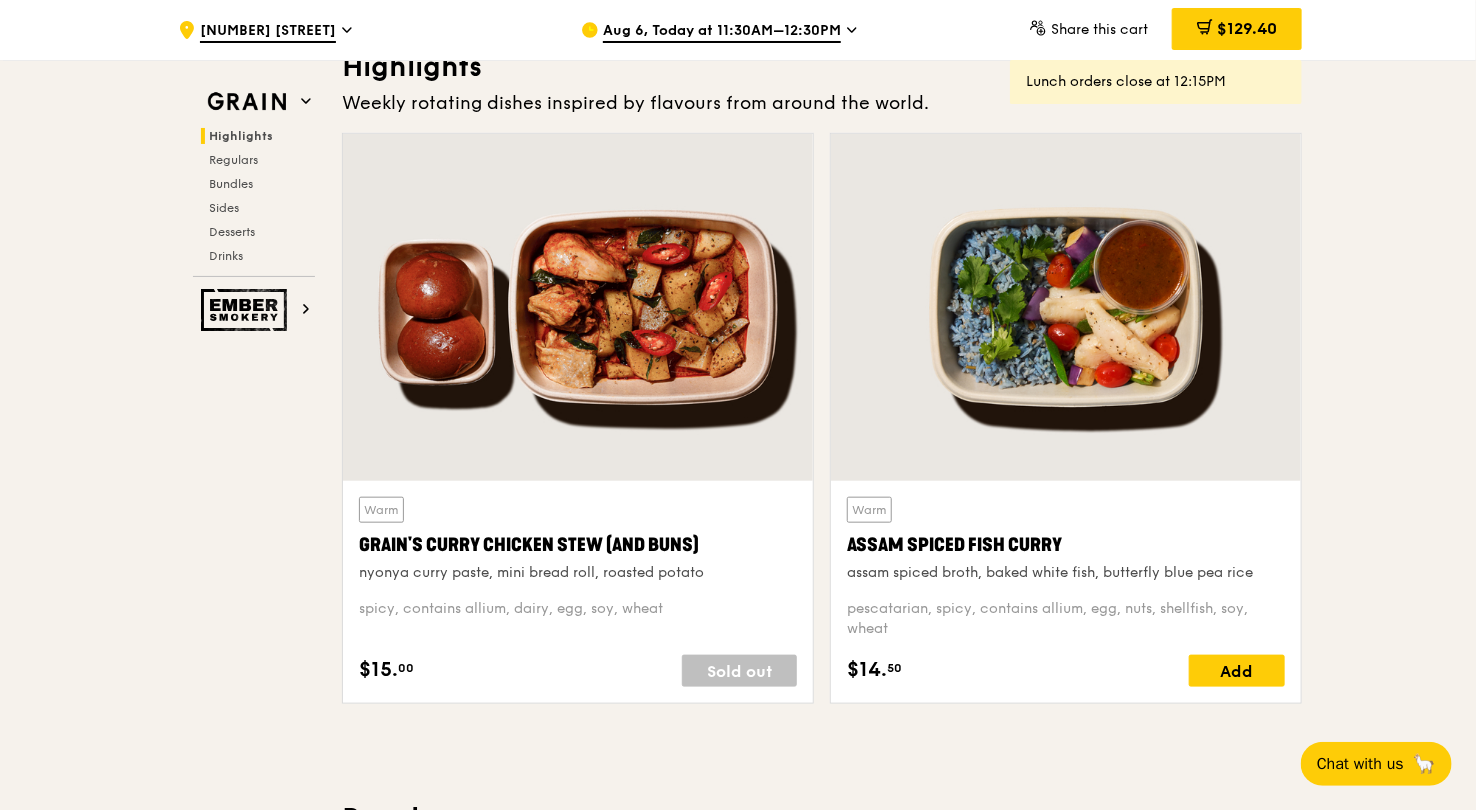 scroll, scrollTop: 800, scrollLeft: 0, axis: vertical 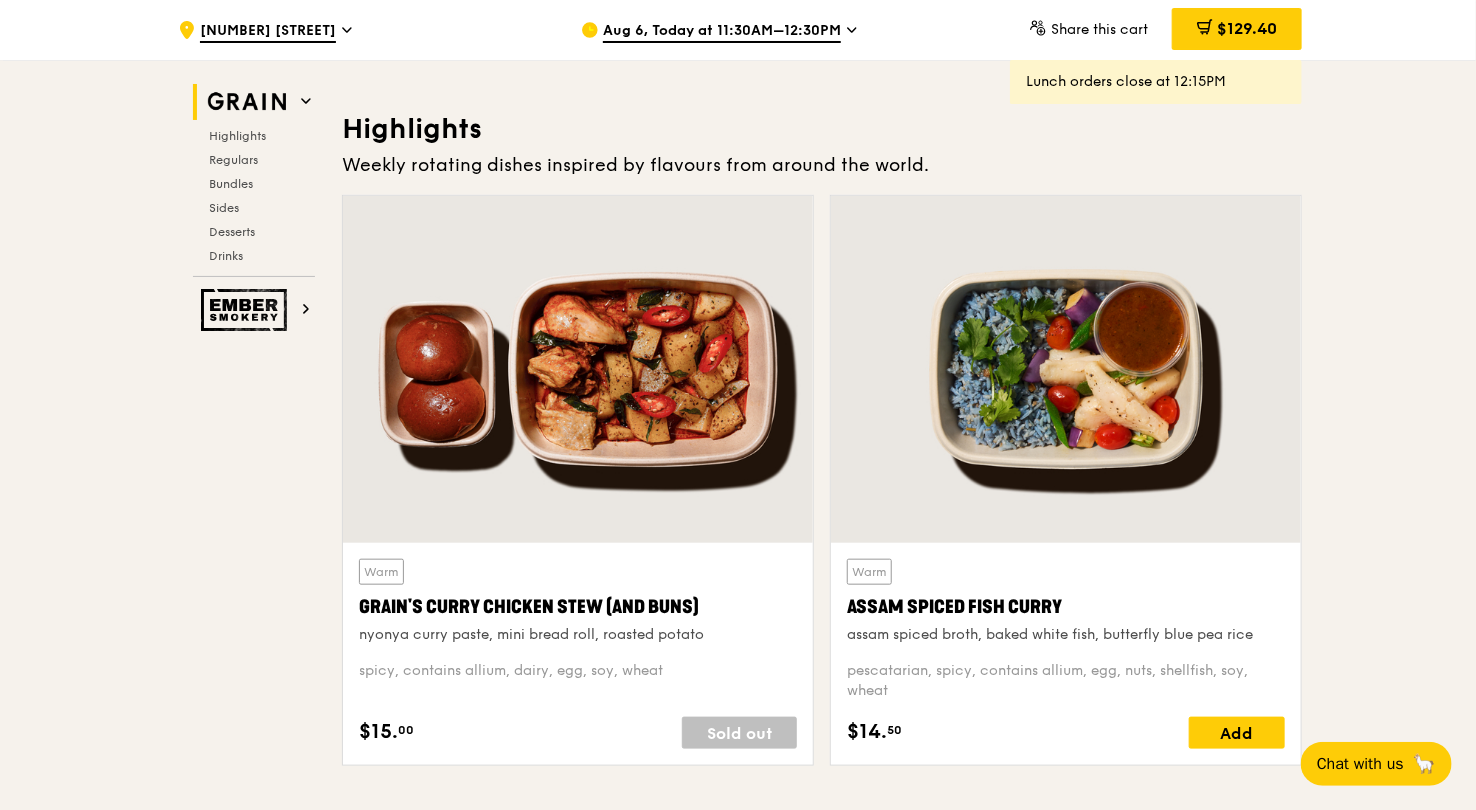 click on "Sold out" at bounding box center [739, 733] 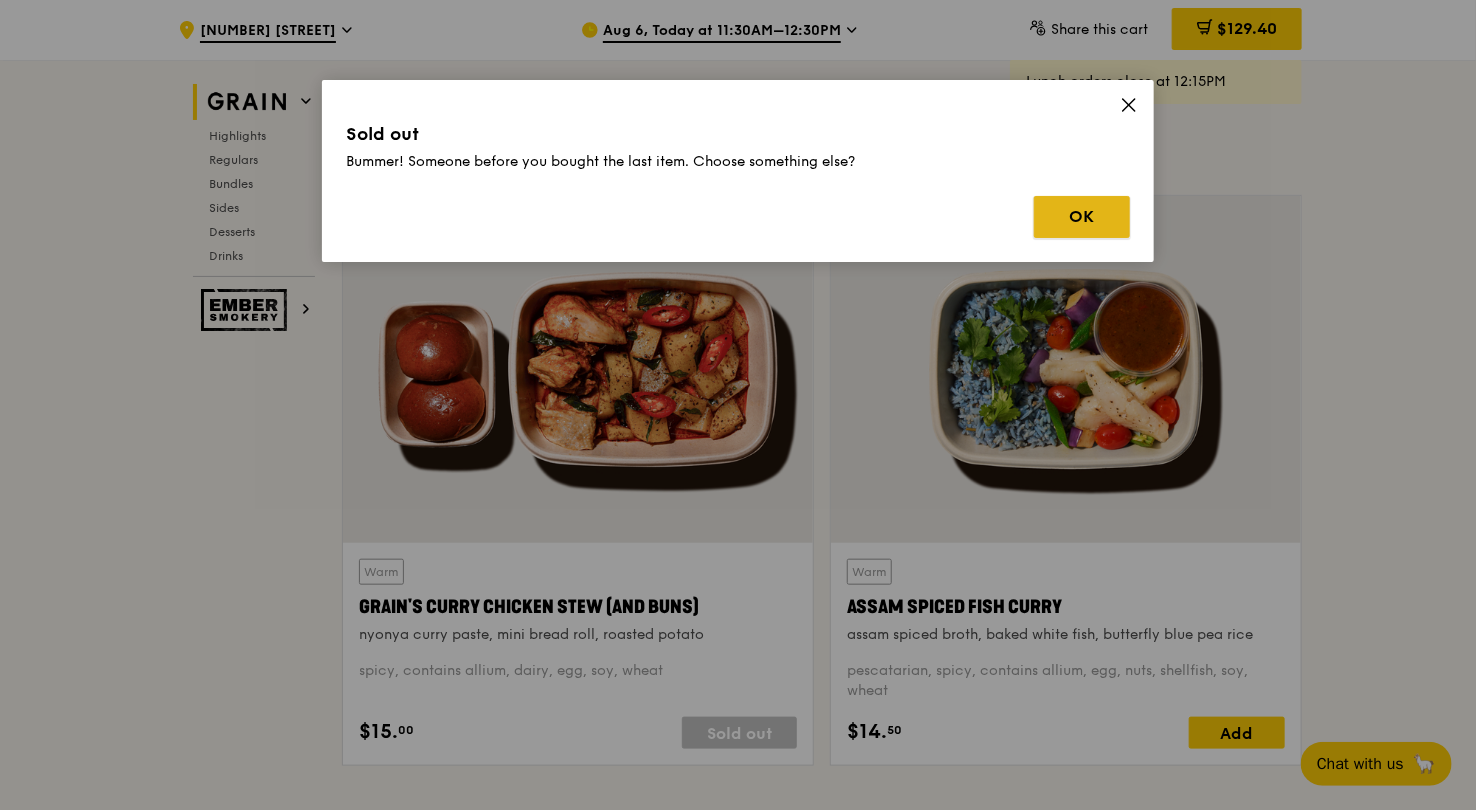 click on "OK" at bounding box center [1082, 217] 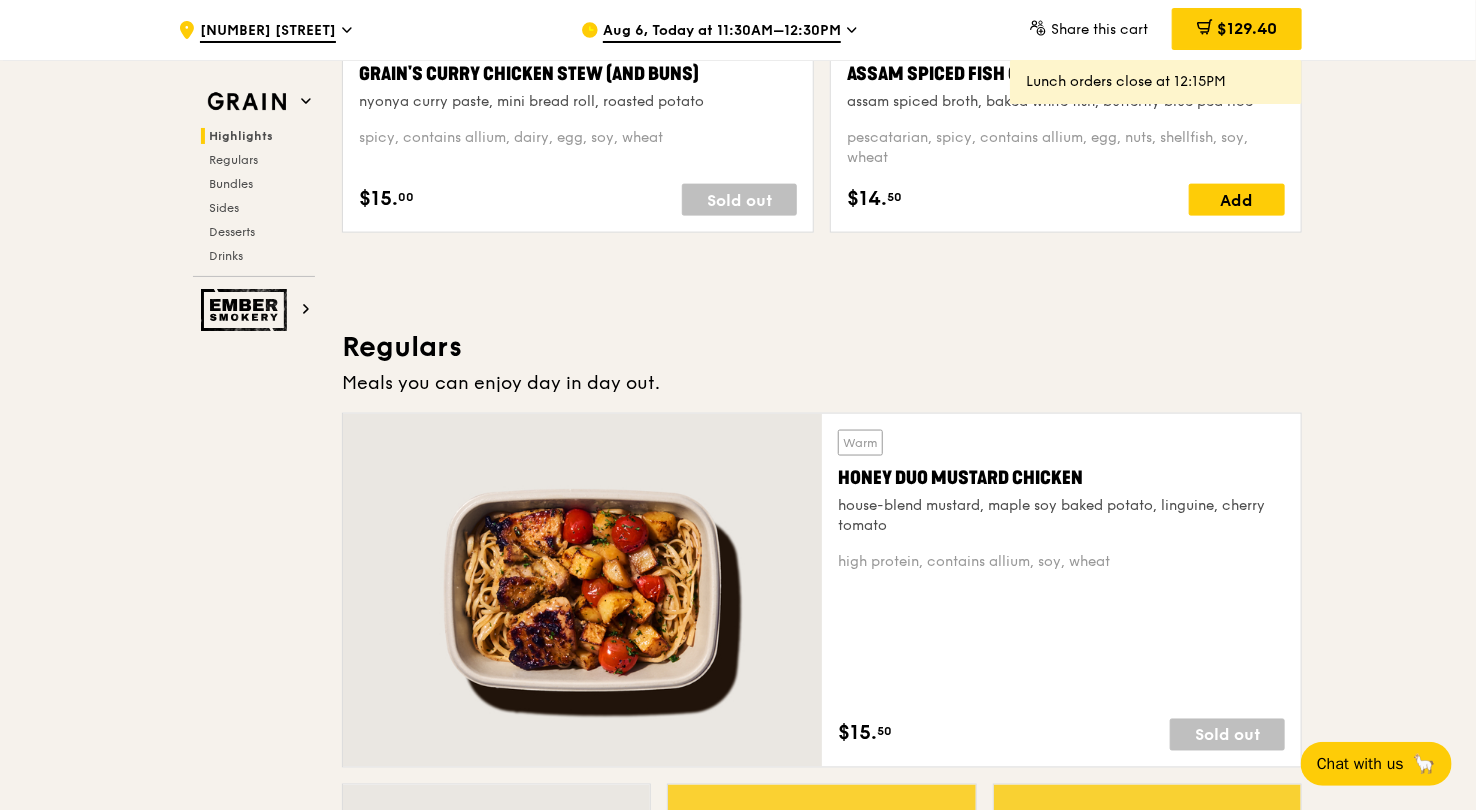 click on "Regulars" at bounding box center [822, 347] 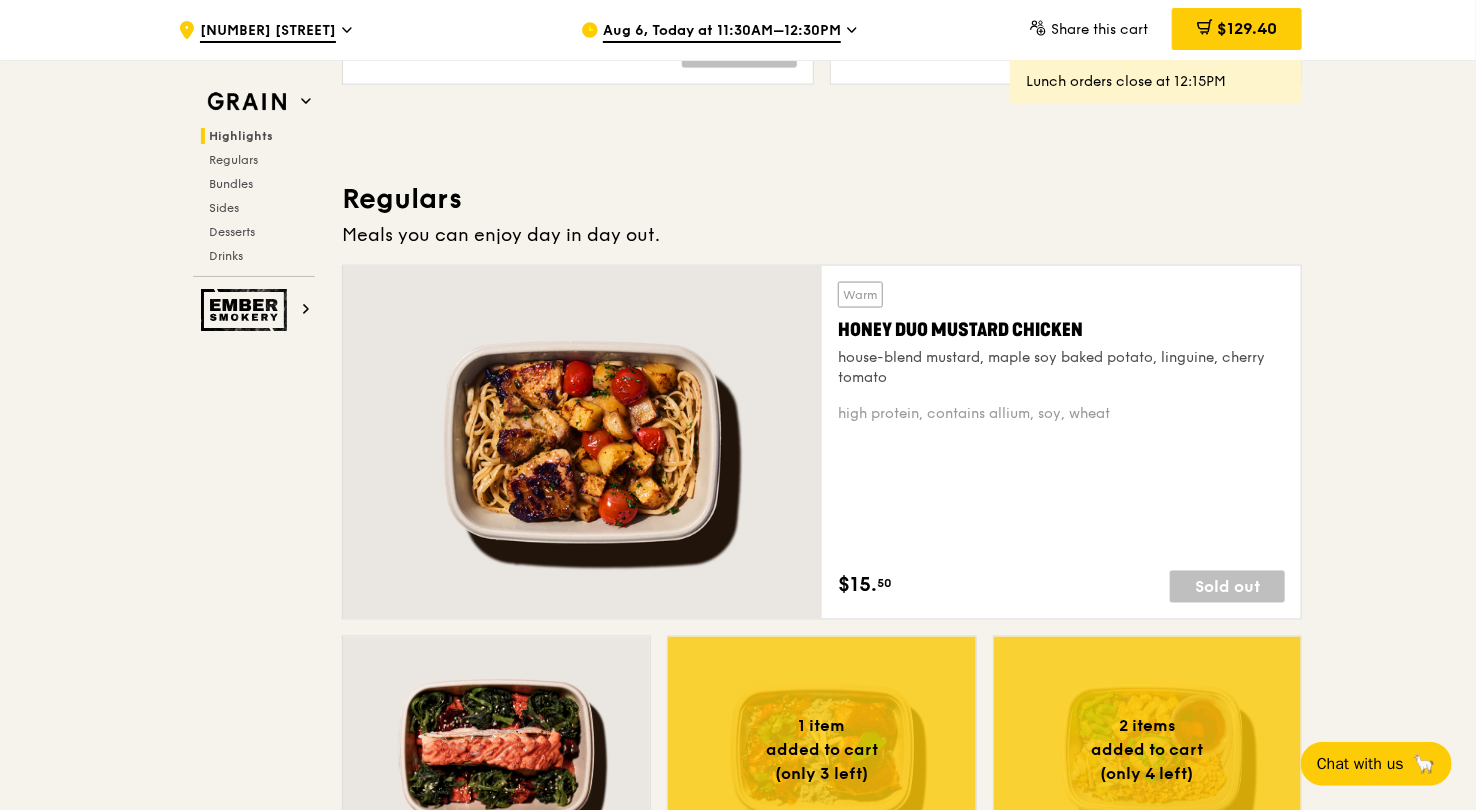 scroll, scrollTop: 1200, scrollLeft: 0, axis: vertical 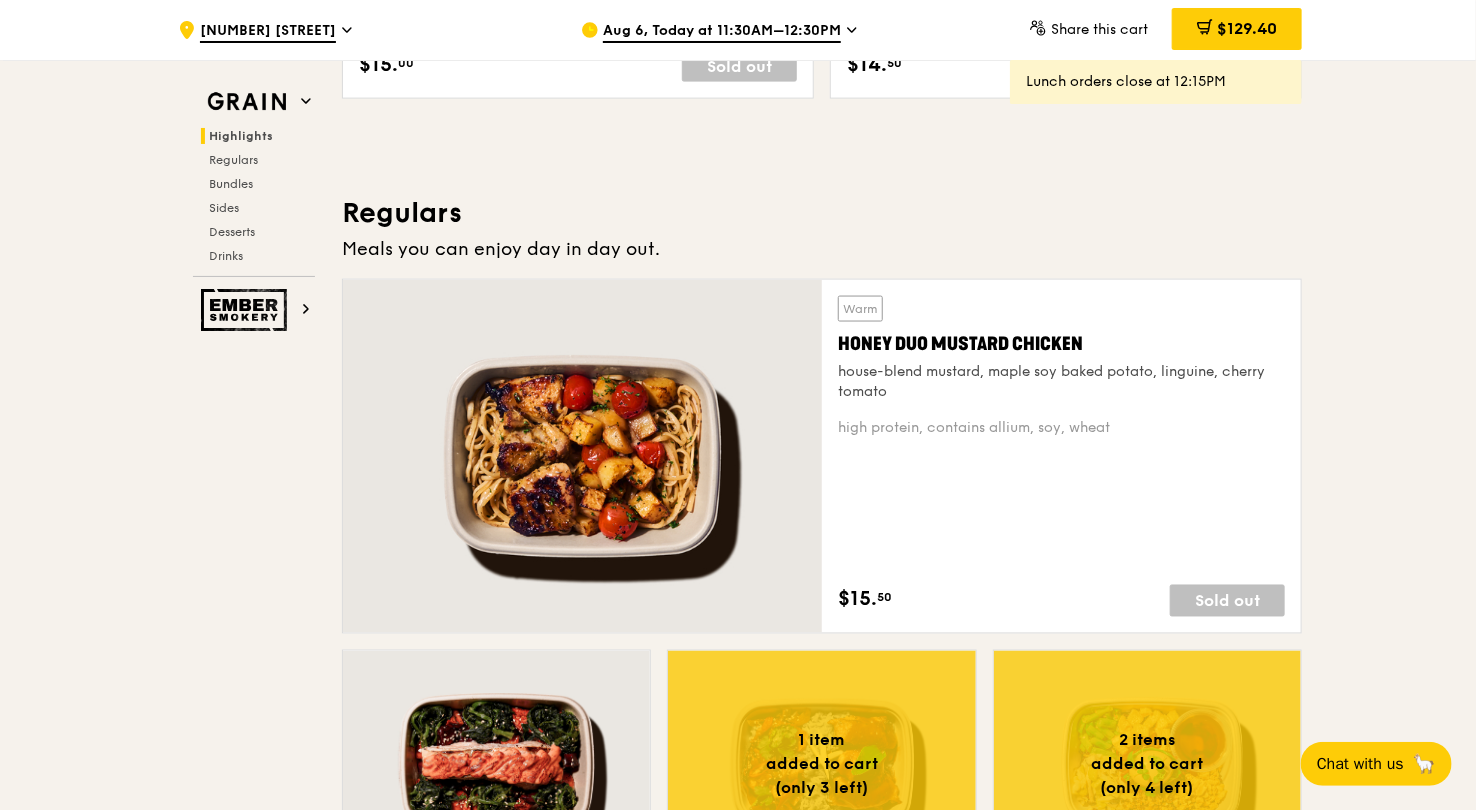click on "Warm
Honey Duo Mustard Chicken
house-blend mustard, maple soy baked potato, linguine, cherry tomato
high protein, contains allium, soy, wheat
[PRICE]
[NUMBER]
Sold out" at bounding box center [1061, 456] 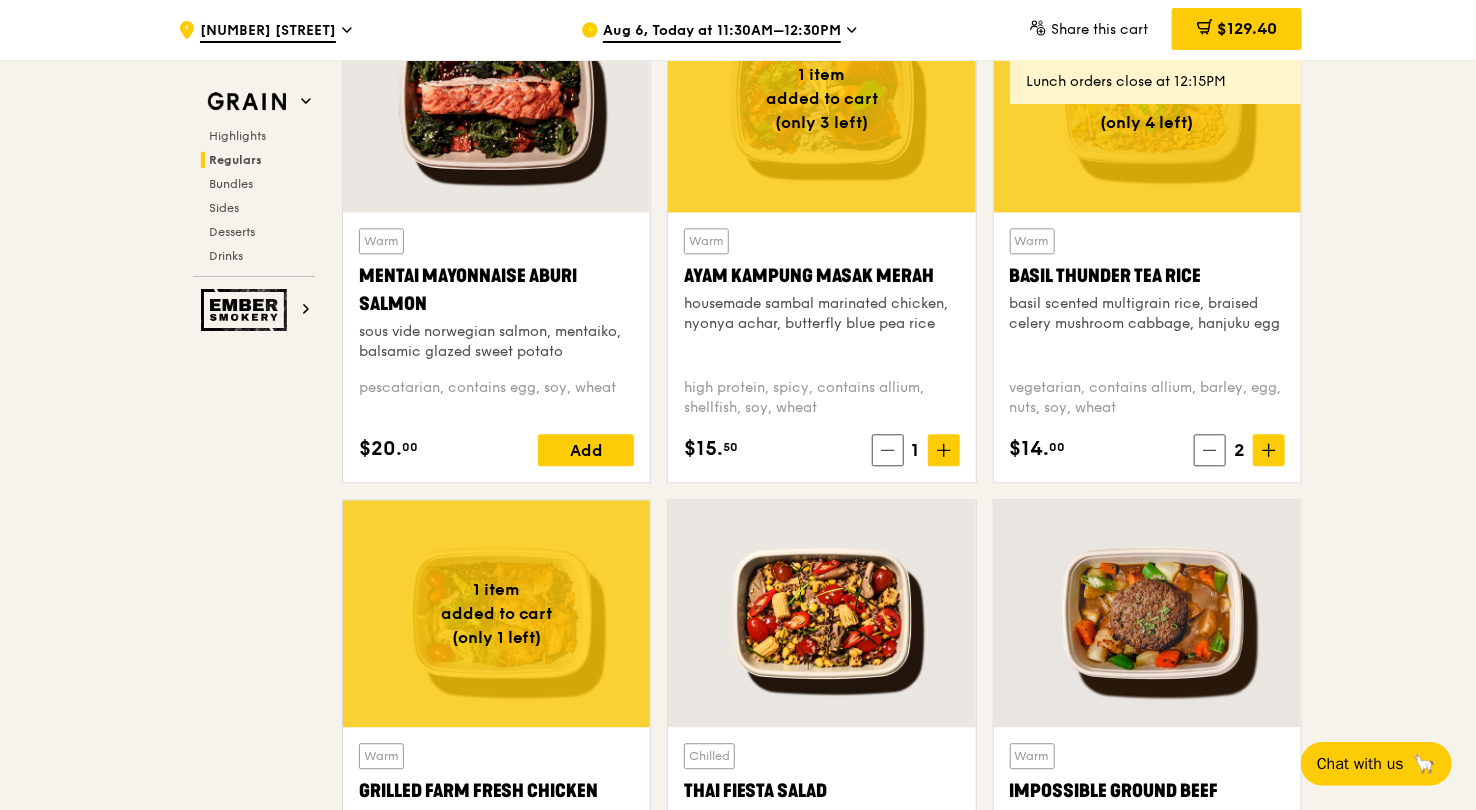 scroll, scrollTop: 734, scrollLeft: 0, axis: vertical 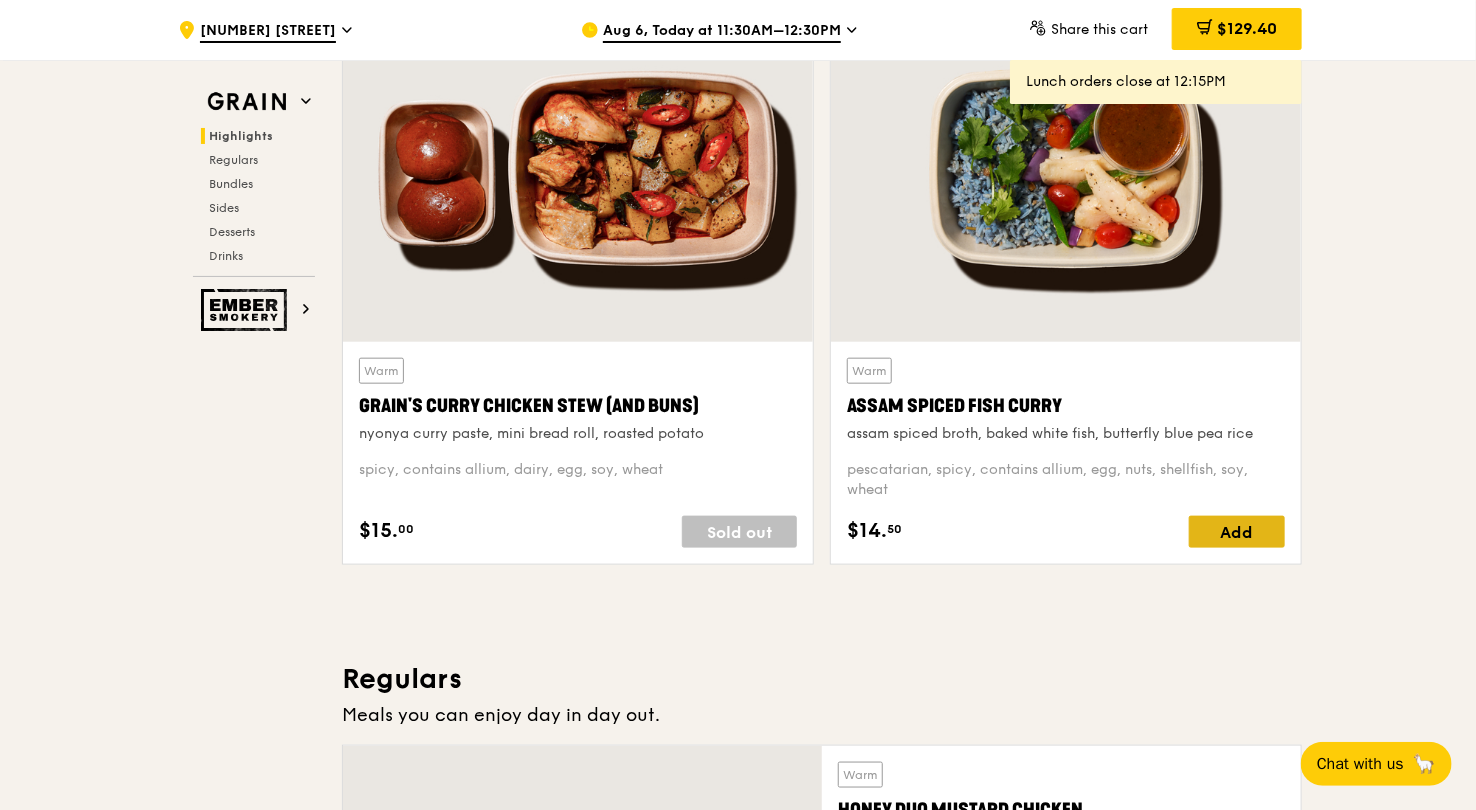 click on "Add" at bounding box center [1237, 532] 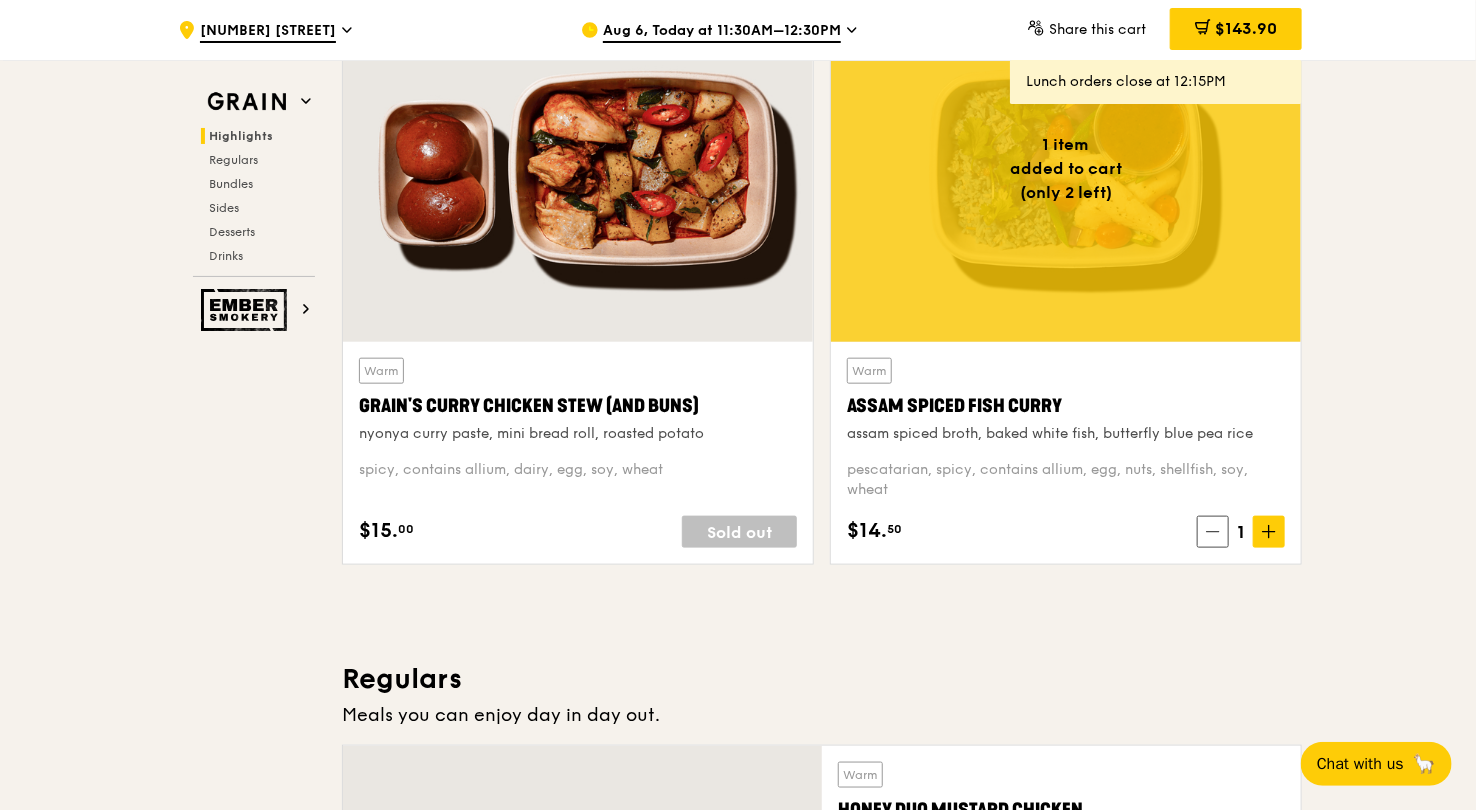 scroll, scrollTop: 1736, scrollLeft: 0, axis: vertical 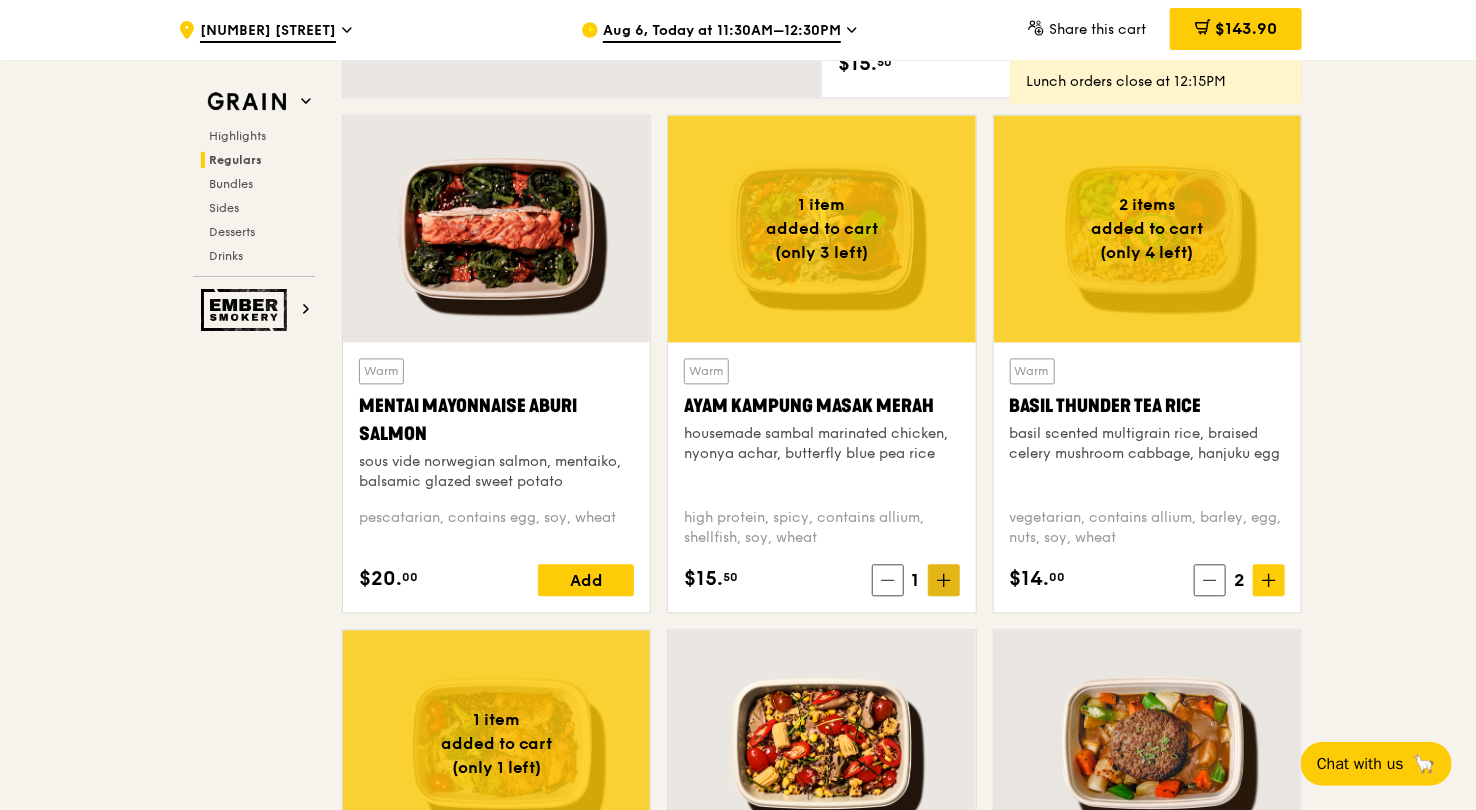 click 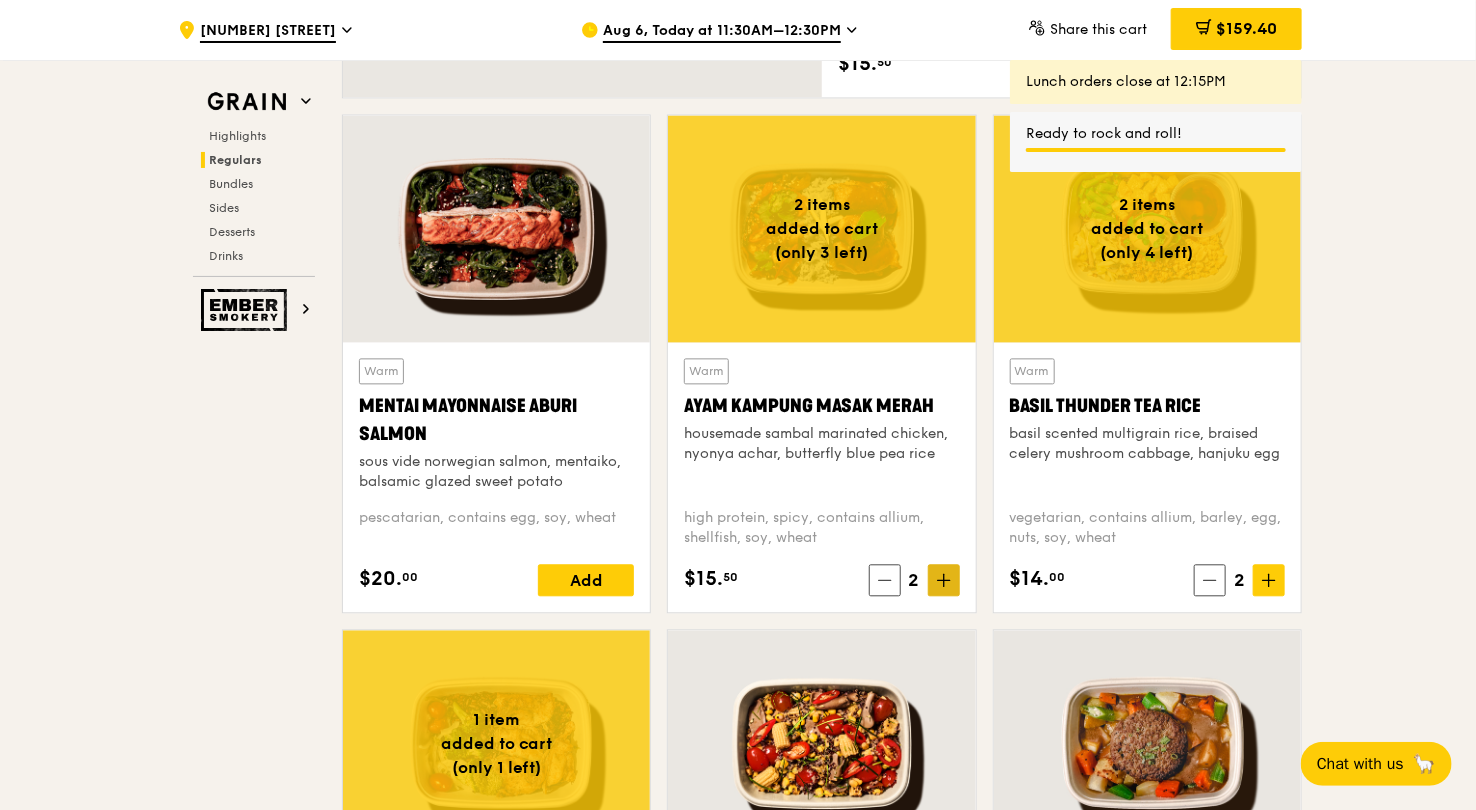click 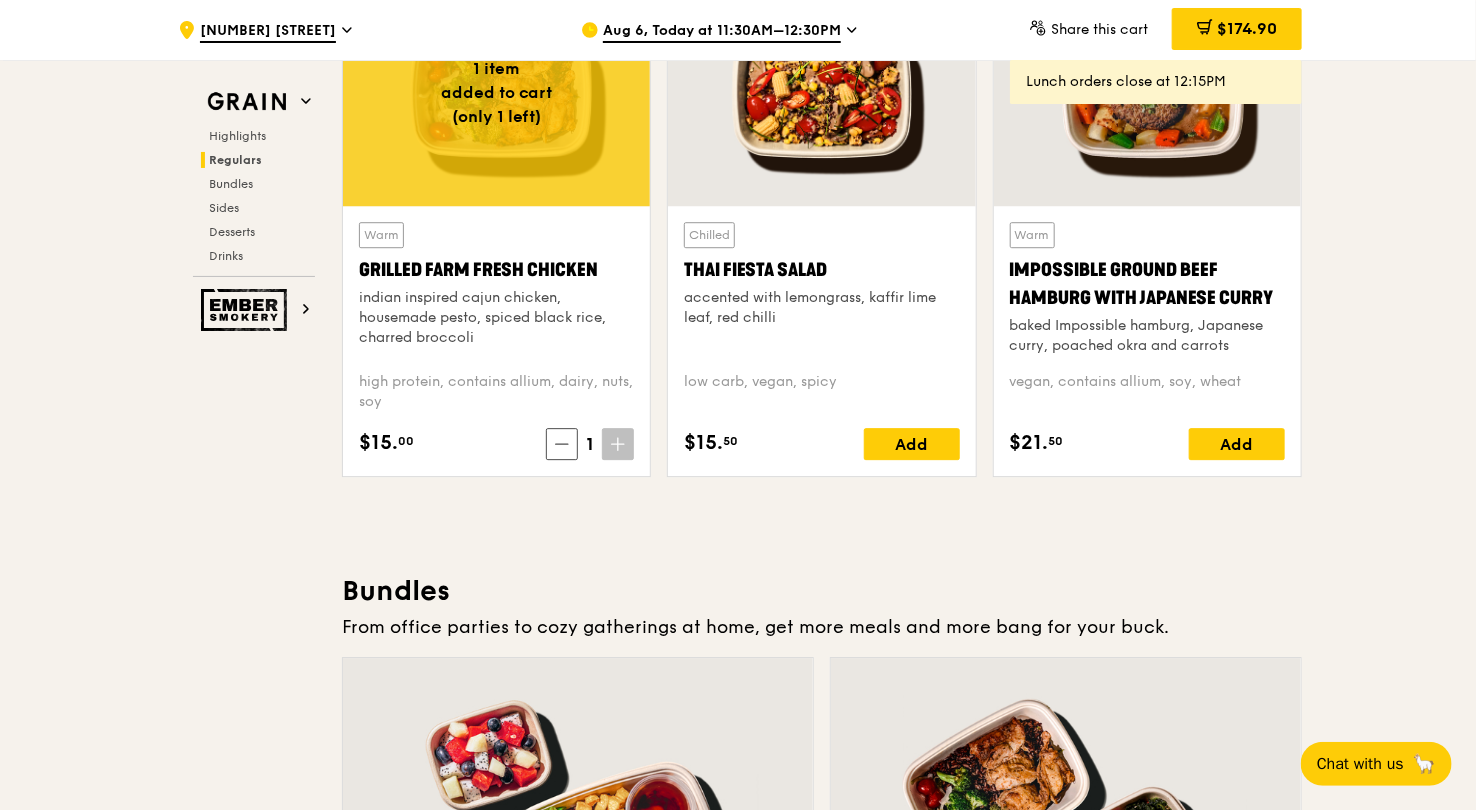 scroll, scrollTop: 2536, scrollLeft: 0, axis: vertical 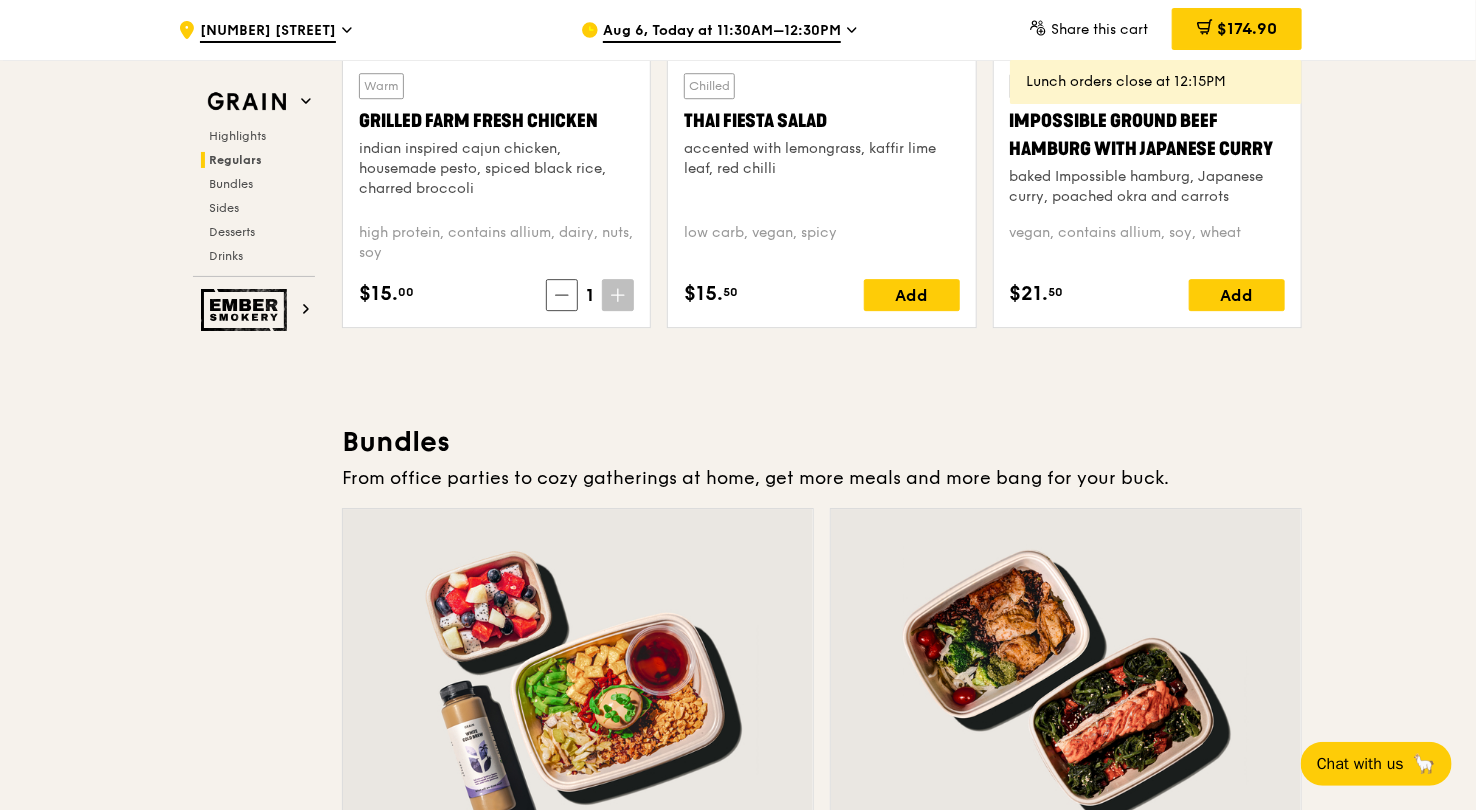 click on "Bundles" at bounding box center [822, 442] 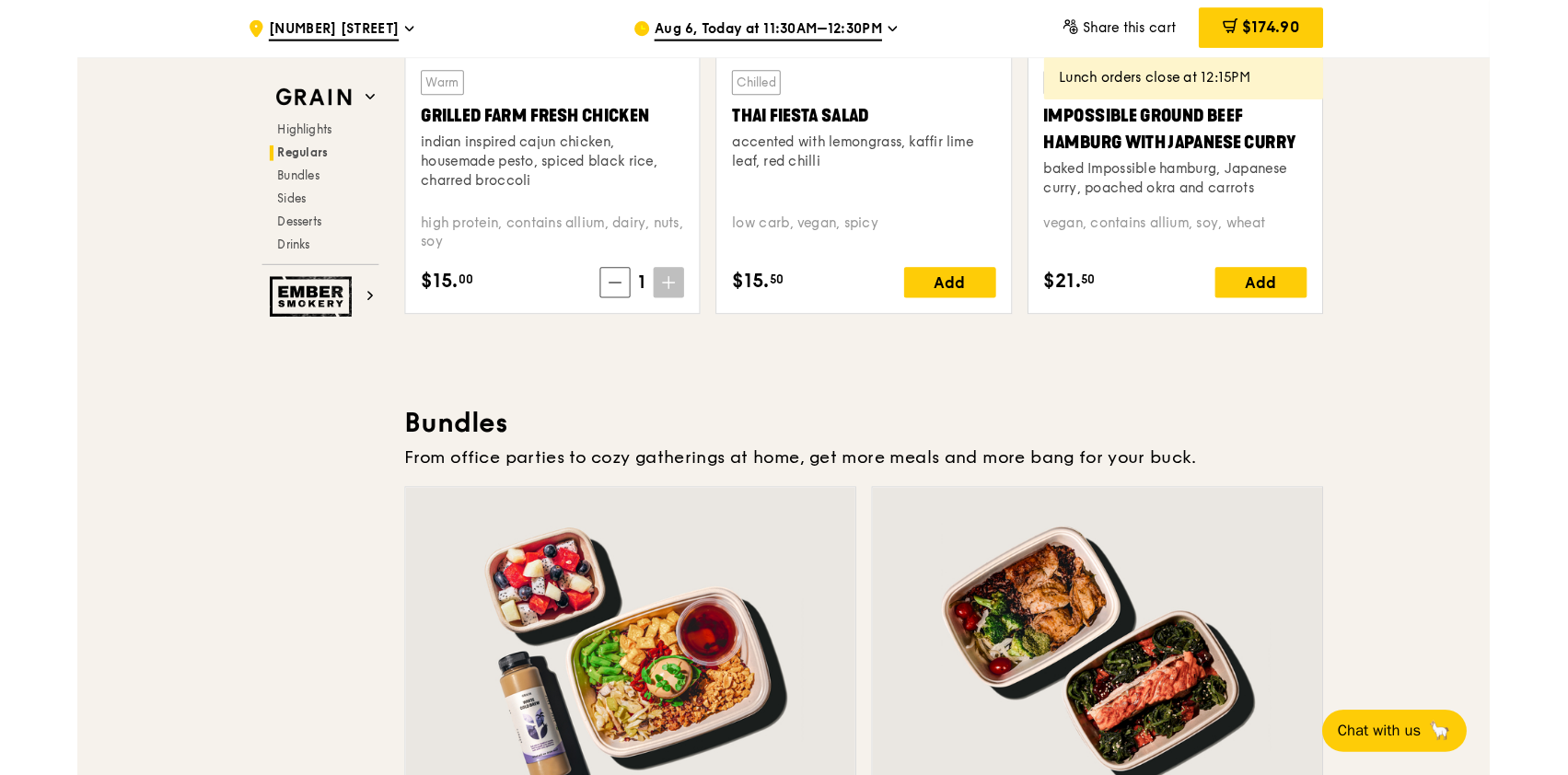 scroll, scrollTop: 1598, scrollLeft: 0, axis: vertical 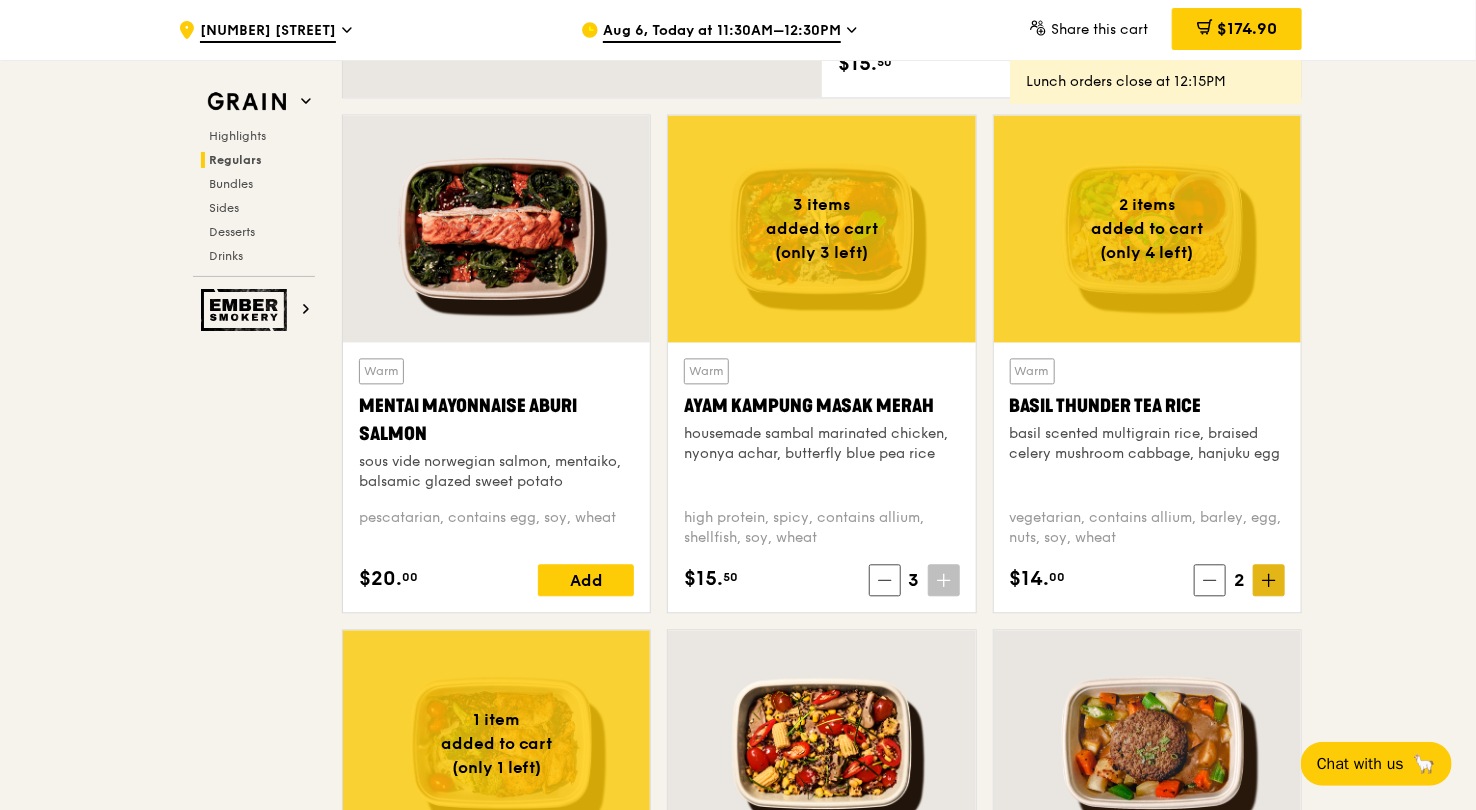 click 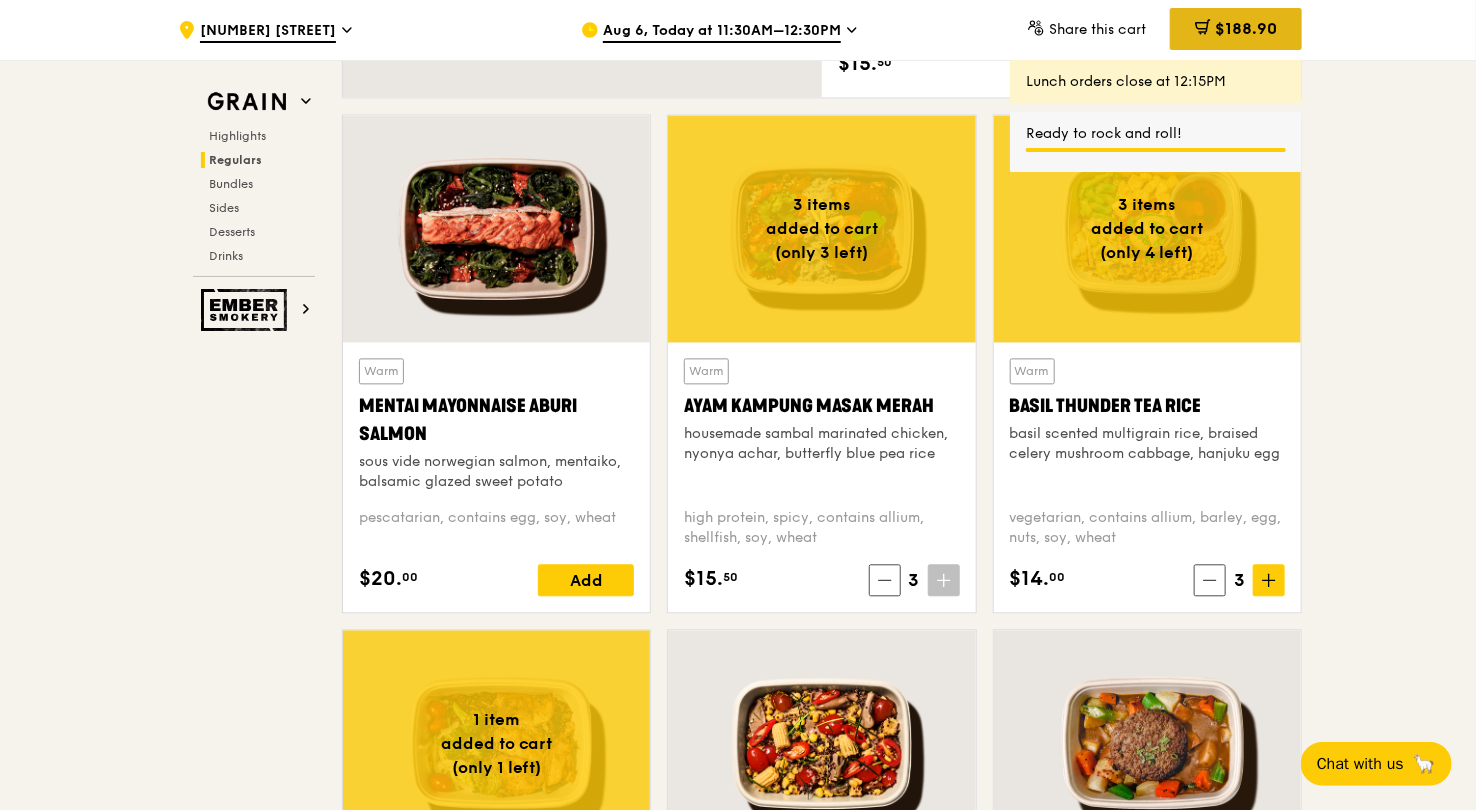 click on "$188.90" at bounding box center (1236, 29) 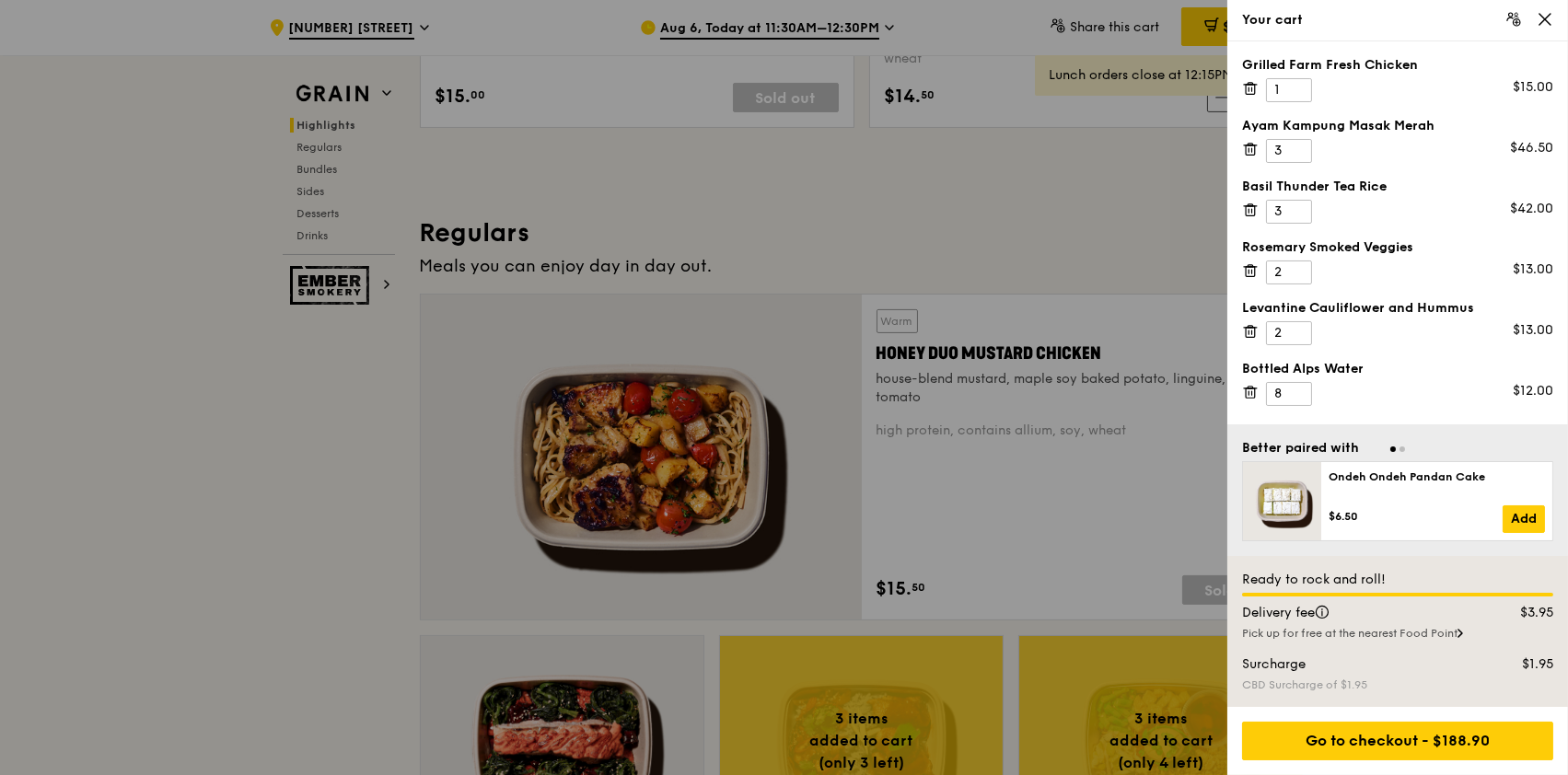 scroll, scrollTop: 984, scrollLeft: 0, axis: vertical 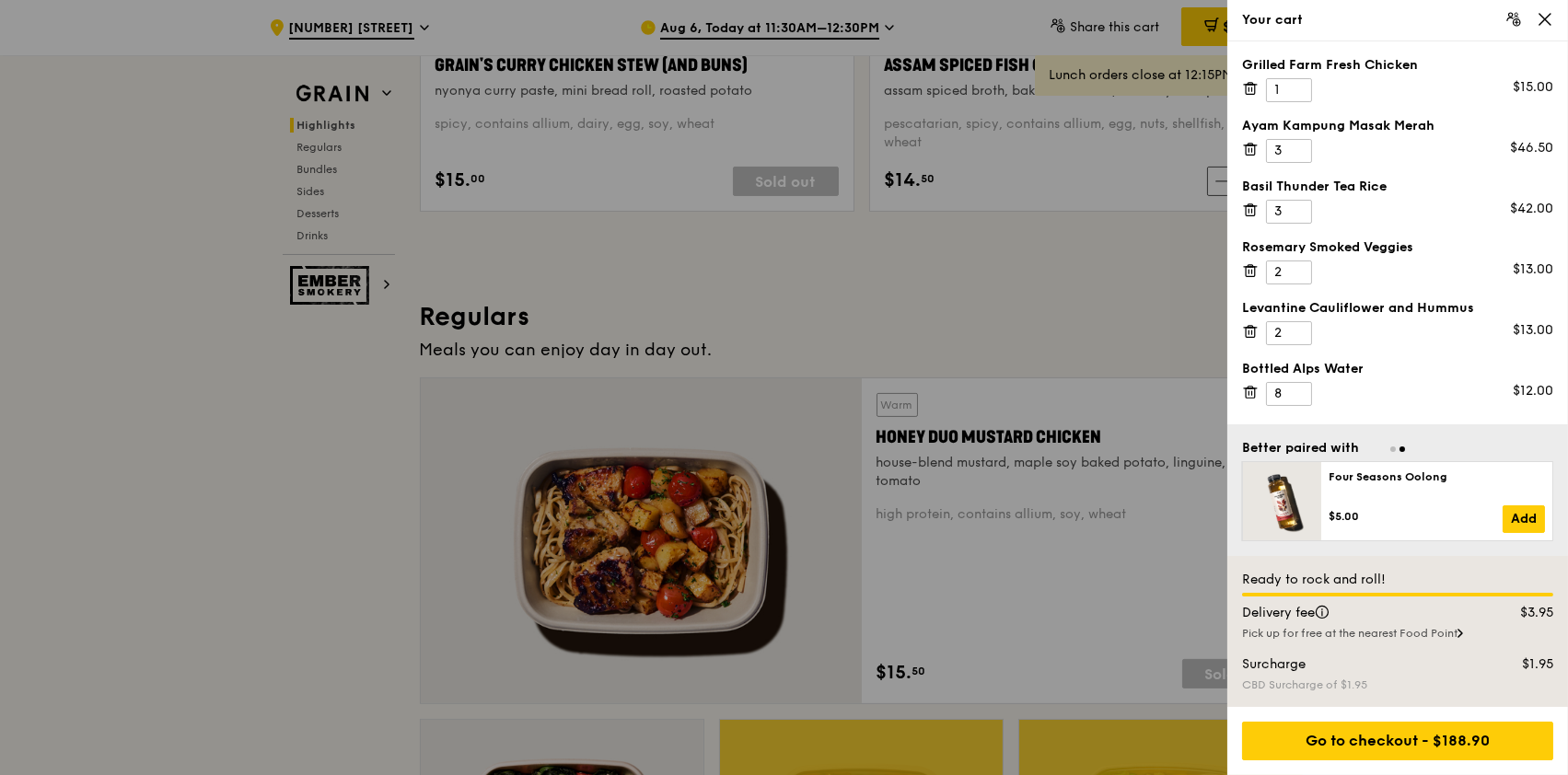 click at bounding box center (784, 388) 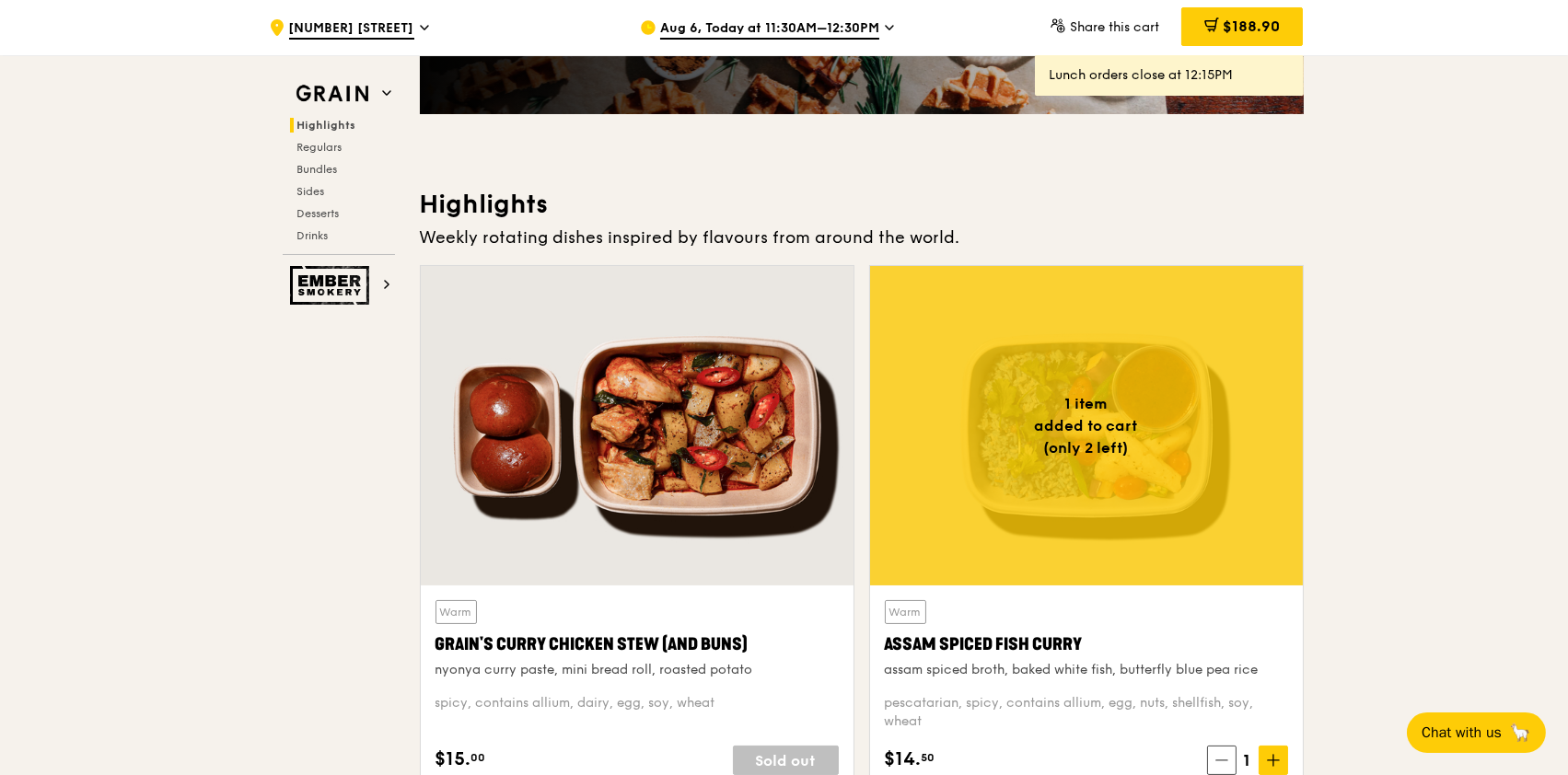 scroll, scrollTop: 493, scrollLeft: 0, axis: vertical 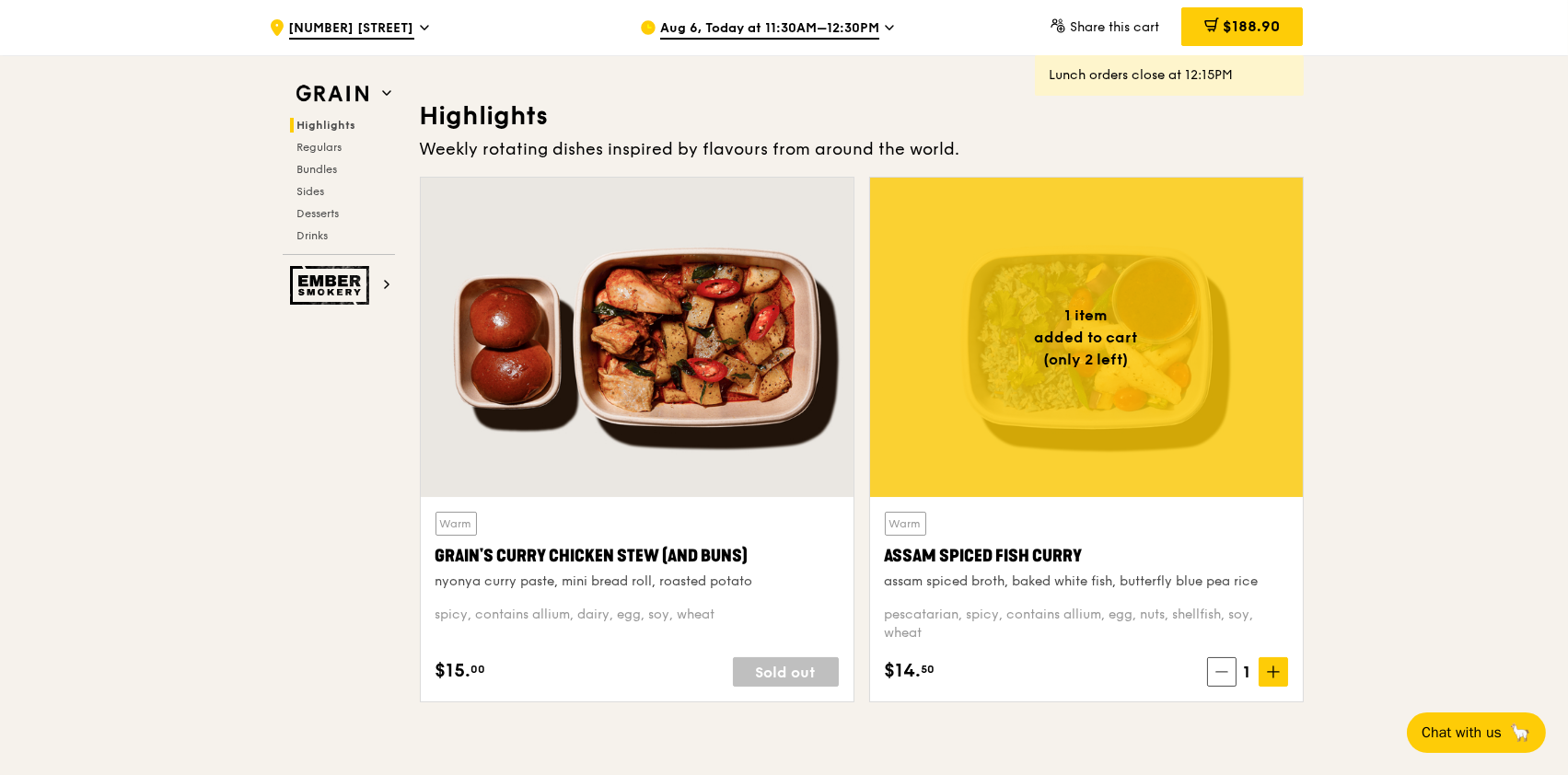 click on "[NUMBER] [STREET]
[DATE], [TIME]–[TIME]
Share this cart
[PRICE]
[NUMBER]
Lunch orders close at [TIME]
Grain
Highlights
Regulars
Bundles
Sides
Desserts
Drinks
Ember Smokery
Meet the new Grain eat next?”
Highlights
Weekly rotating dishes inspired by flavours from around the world.
Warm
Grain's Curry Chicken Stew (and buns)
[PRICE].
[NUMBER]
1 item added to cart" at bounding box center [784, 3448] 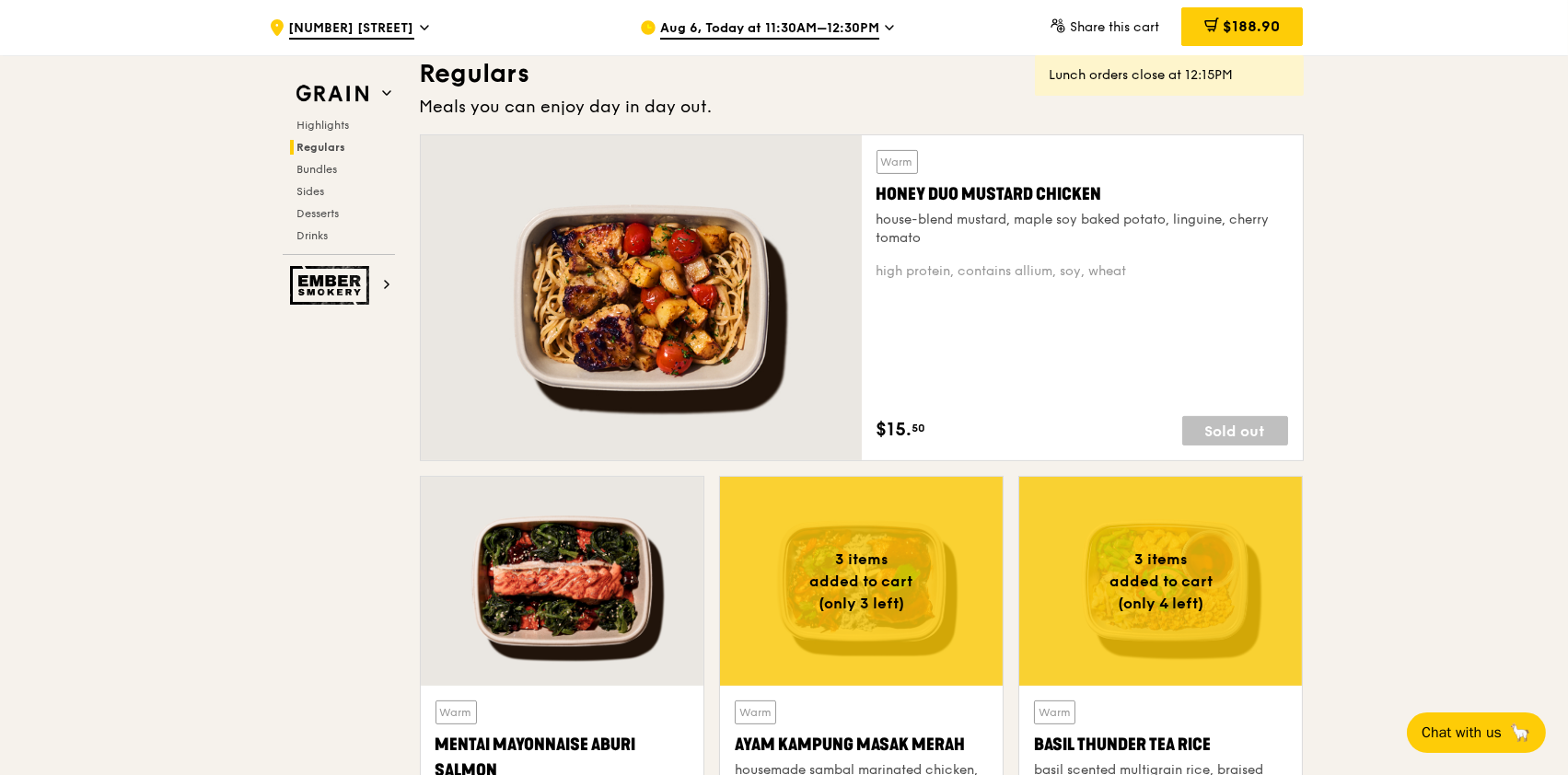scroll, scrollTop: 1473, scrollLeft: 0, axis: vertical 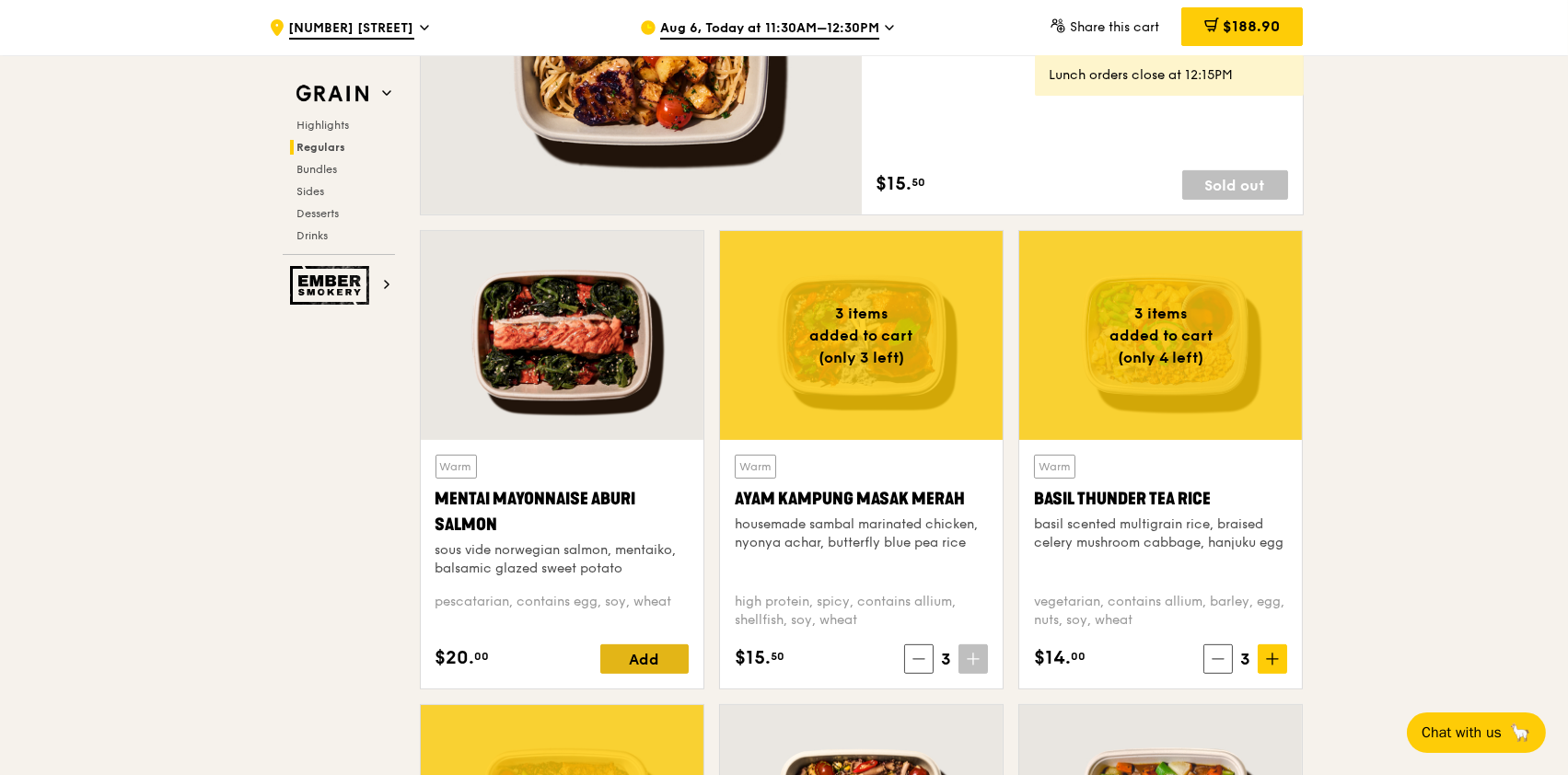 click on "Add" at bounding box center (645, 659) 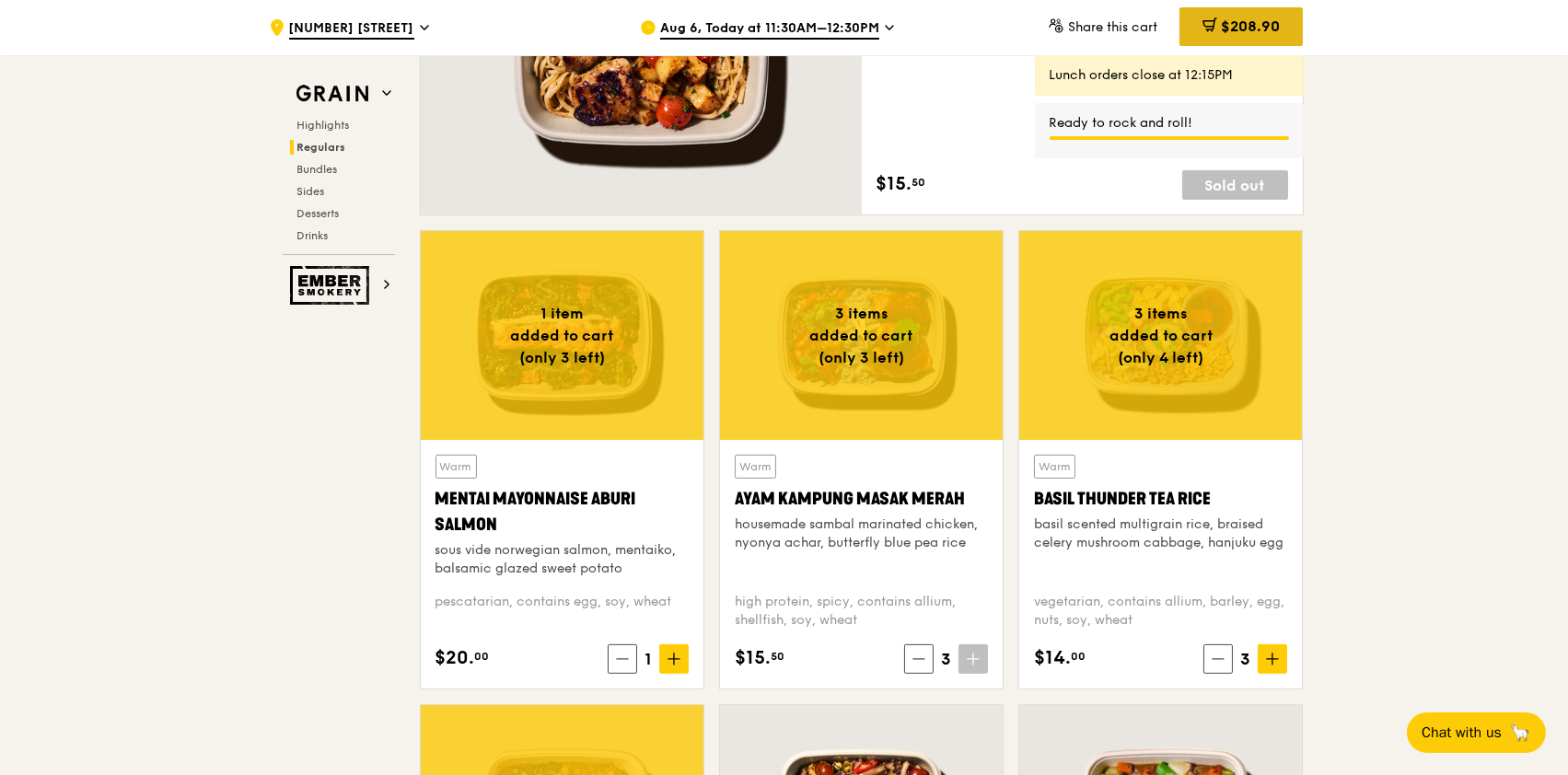 click on "$208.90" at bounding box center [1250, 26] 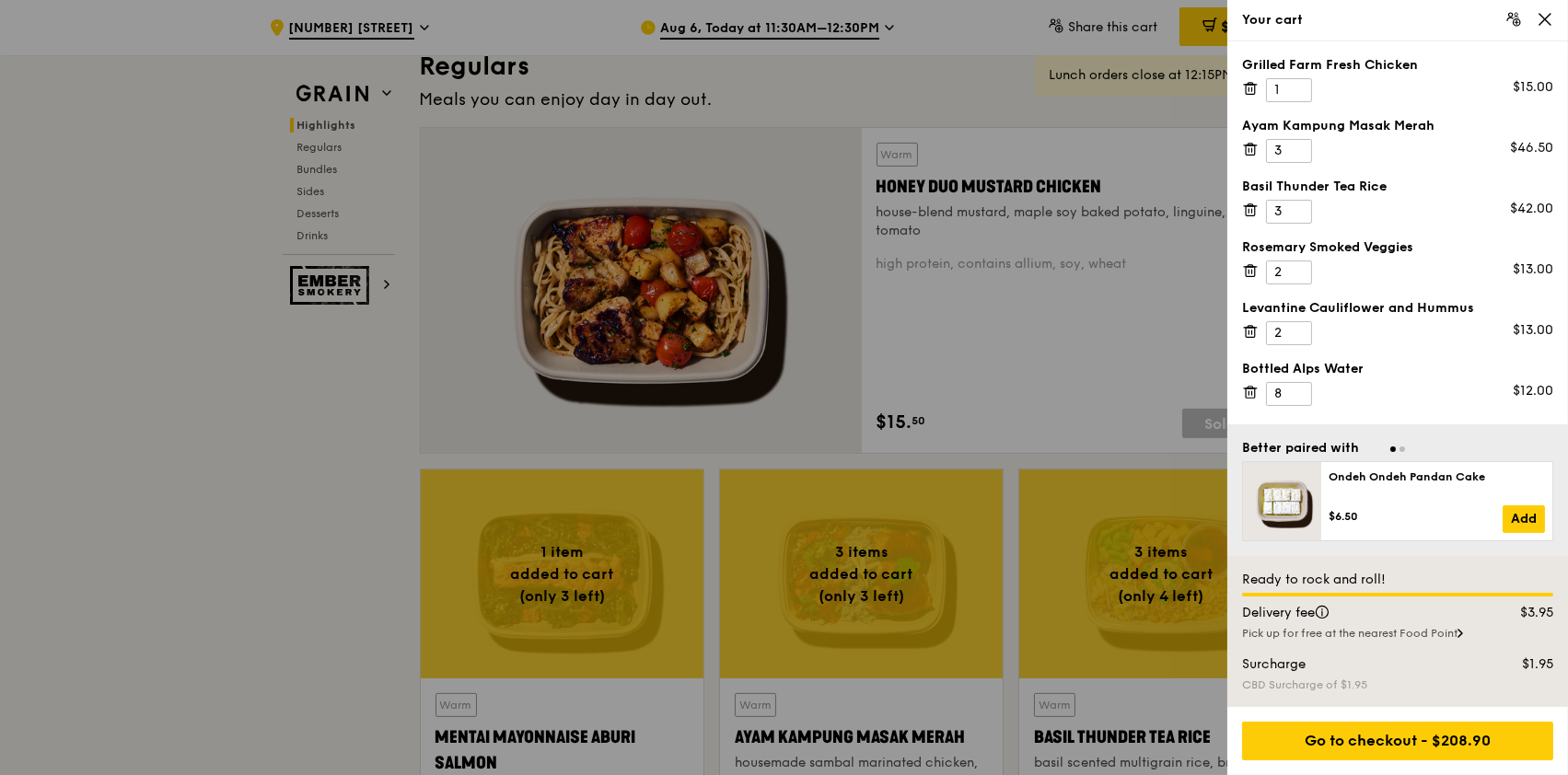 scroll, scrollTop: 1105, scrollLeft: 0, axis: vertical 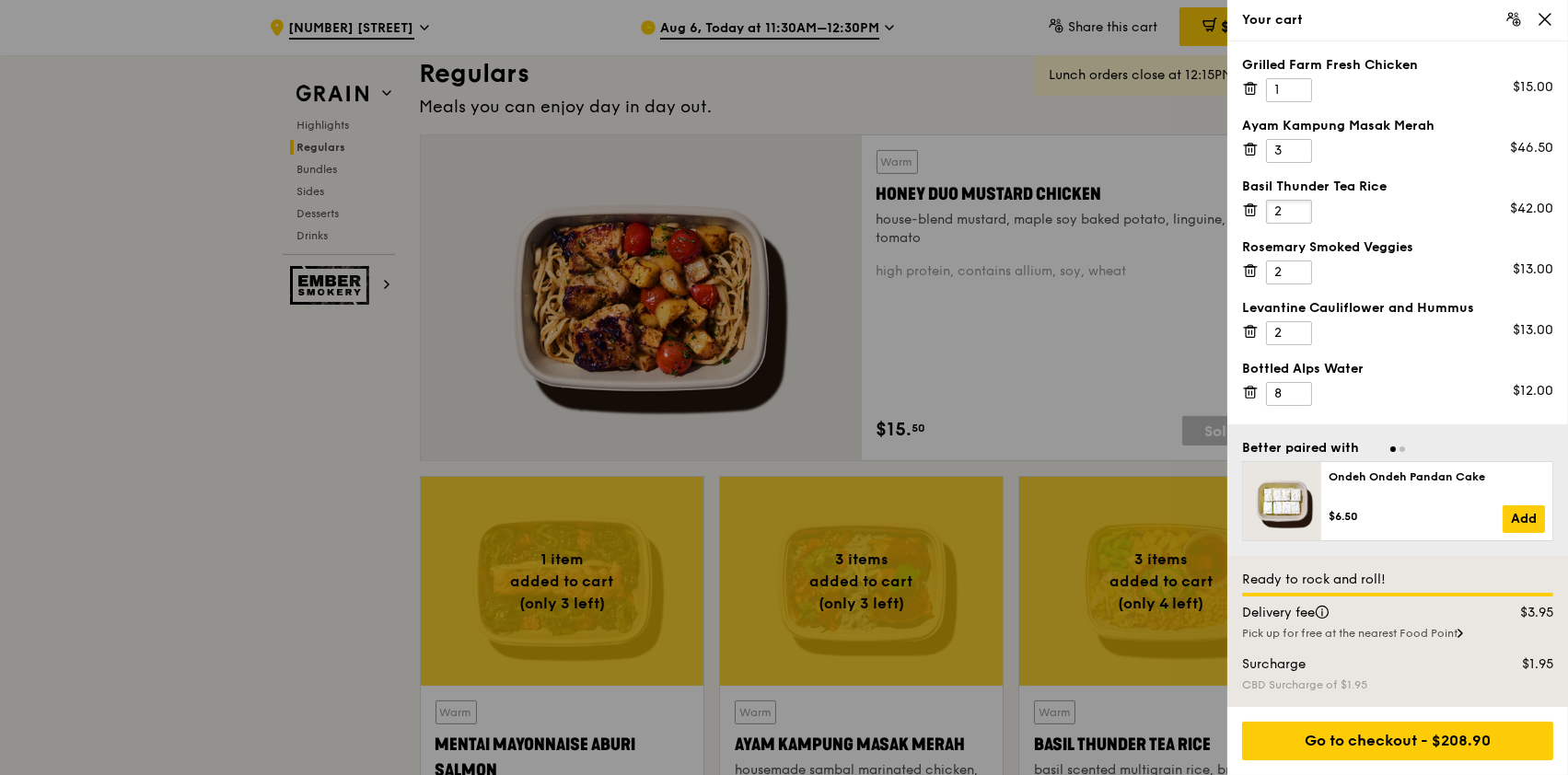 type on "2" 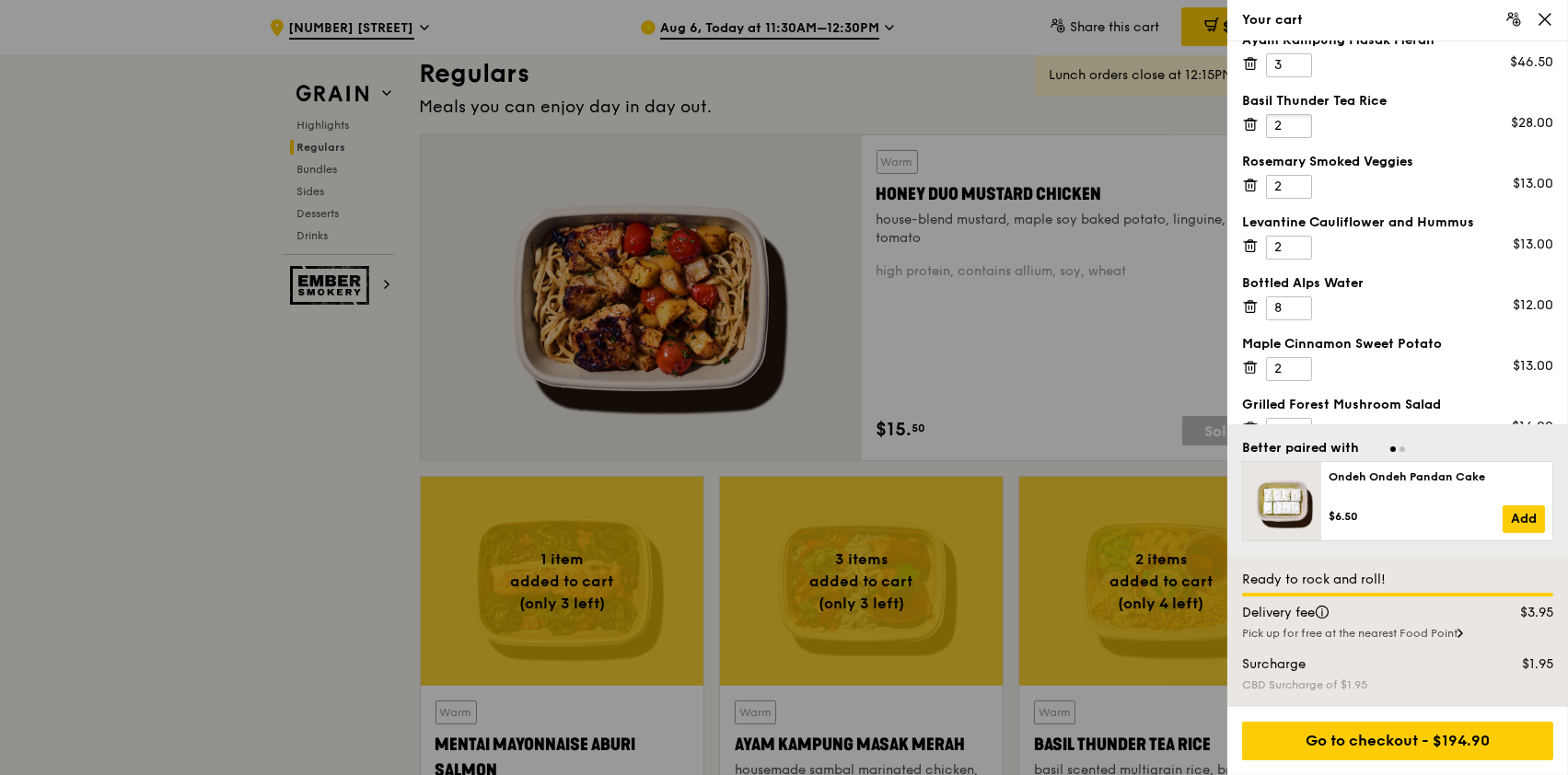 scroll, scrollTop: 237, scrollLeft: 0, axis: vertical 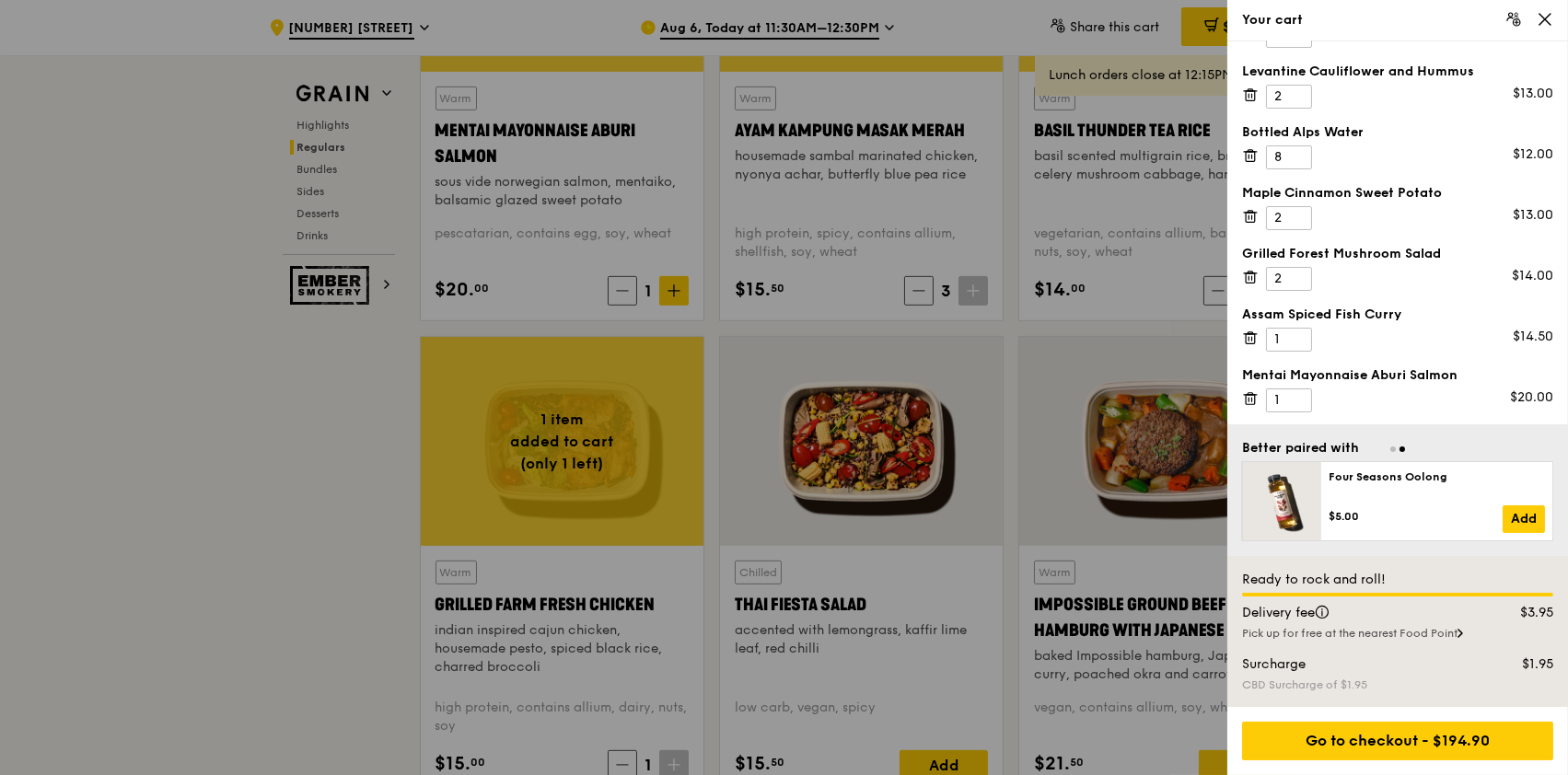 click on "Go to checkout - $194.90" at bounding box center [1398, 741] 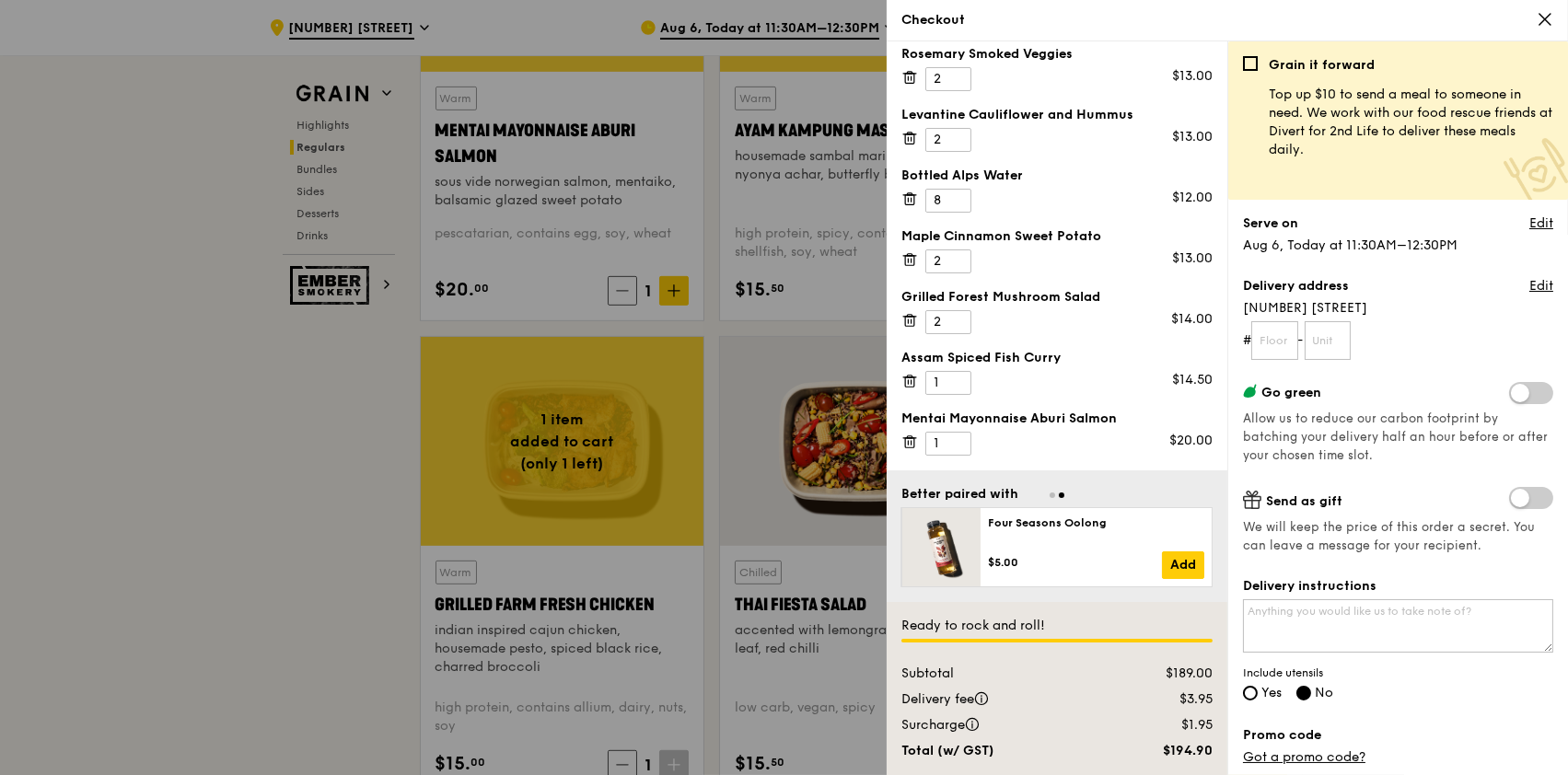 scroll, scrollTop: 191, scrollLeft: 0, axis: vertical 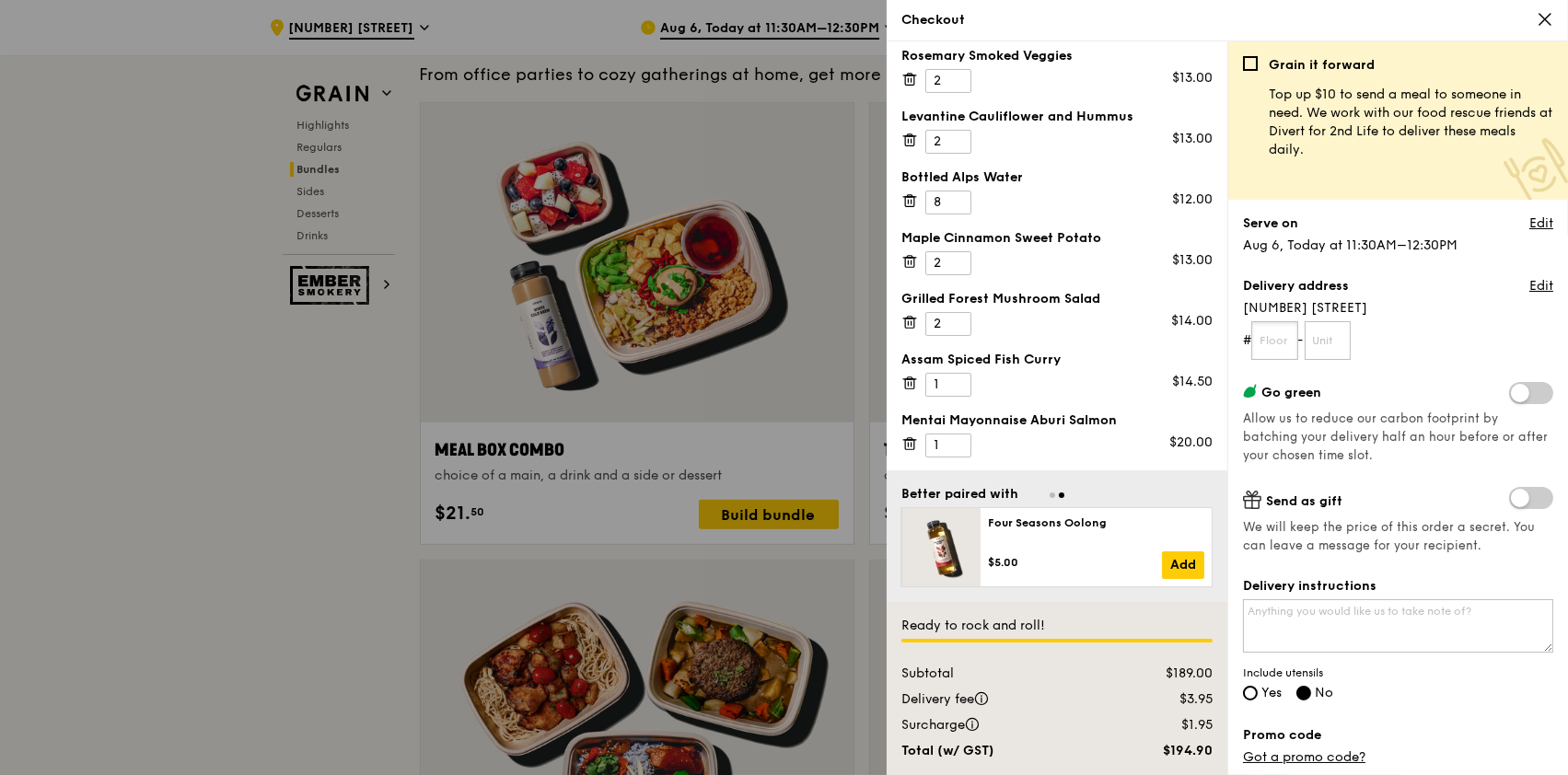 click at bounding box center [1274, 341] 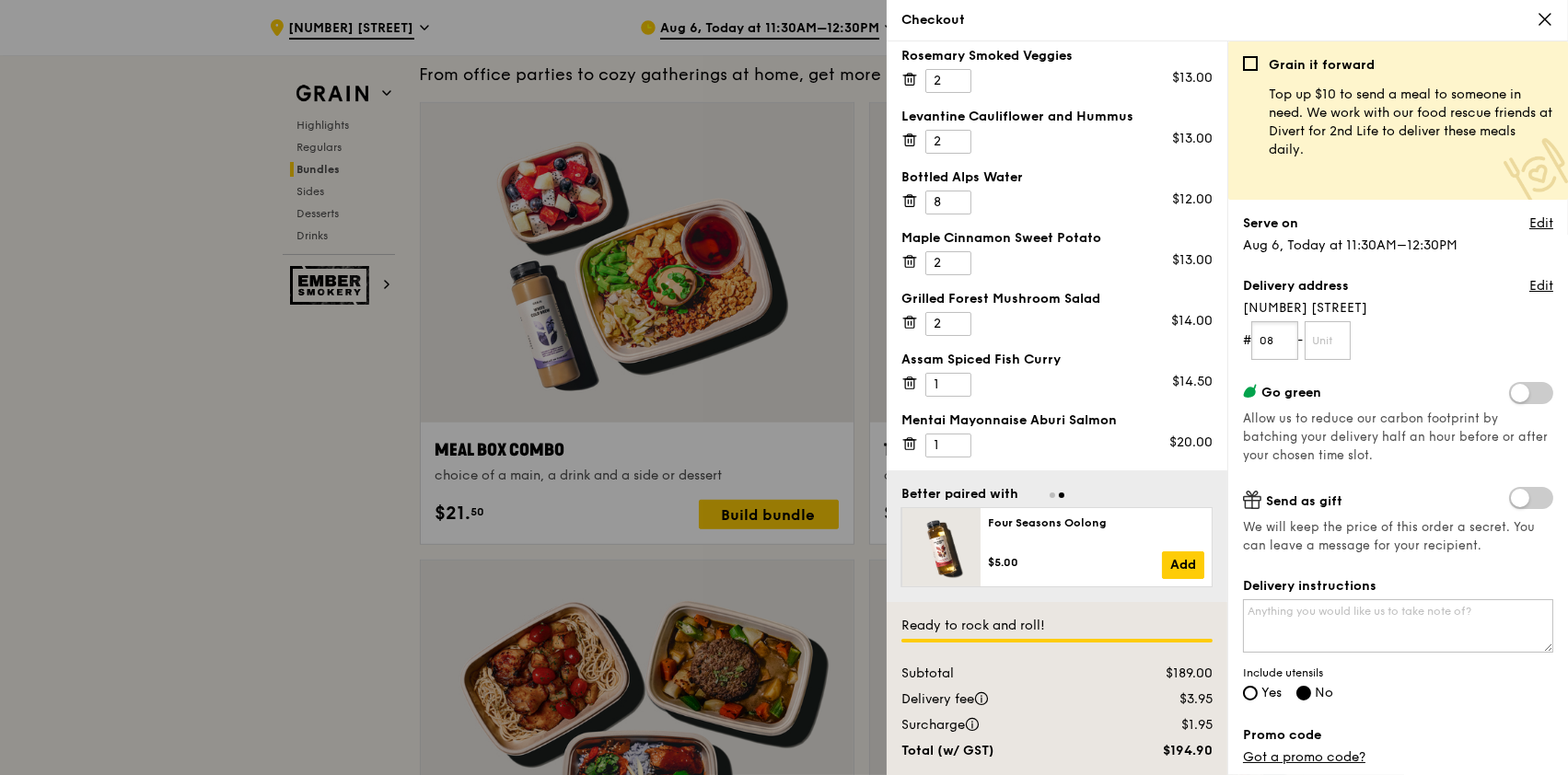 type on "08" 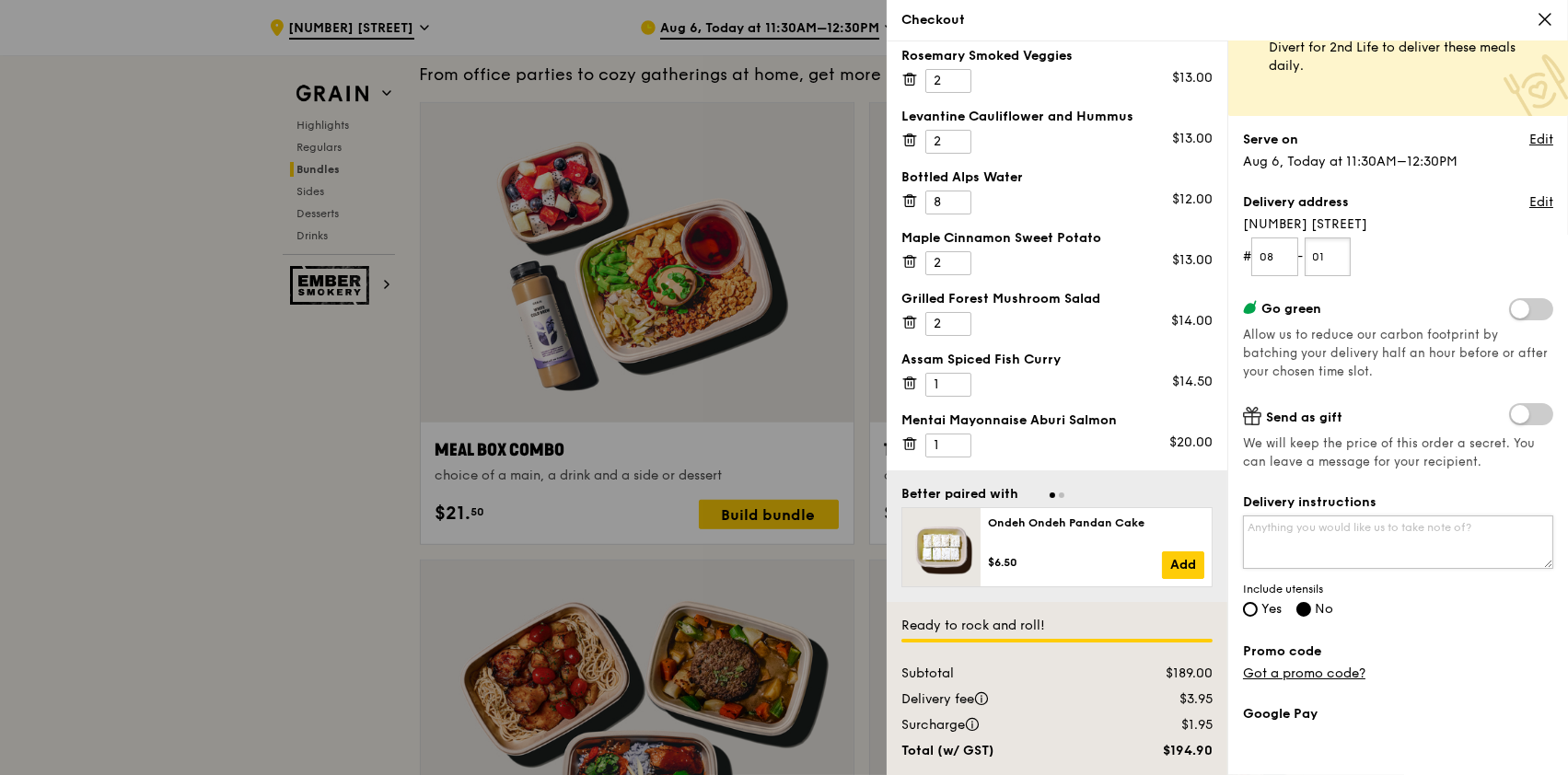 scroll, scrollTop: 122, scrollLeft: 0, axis: vertical 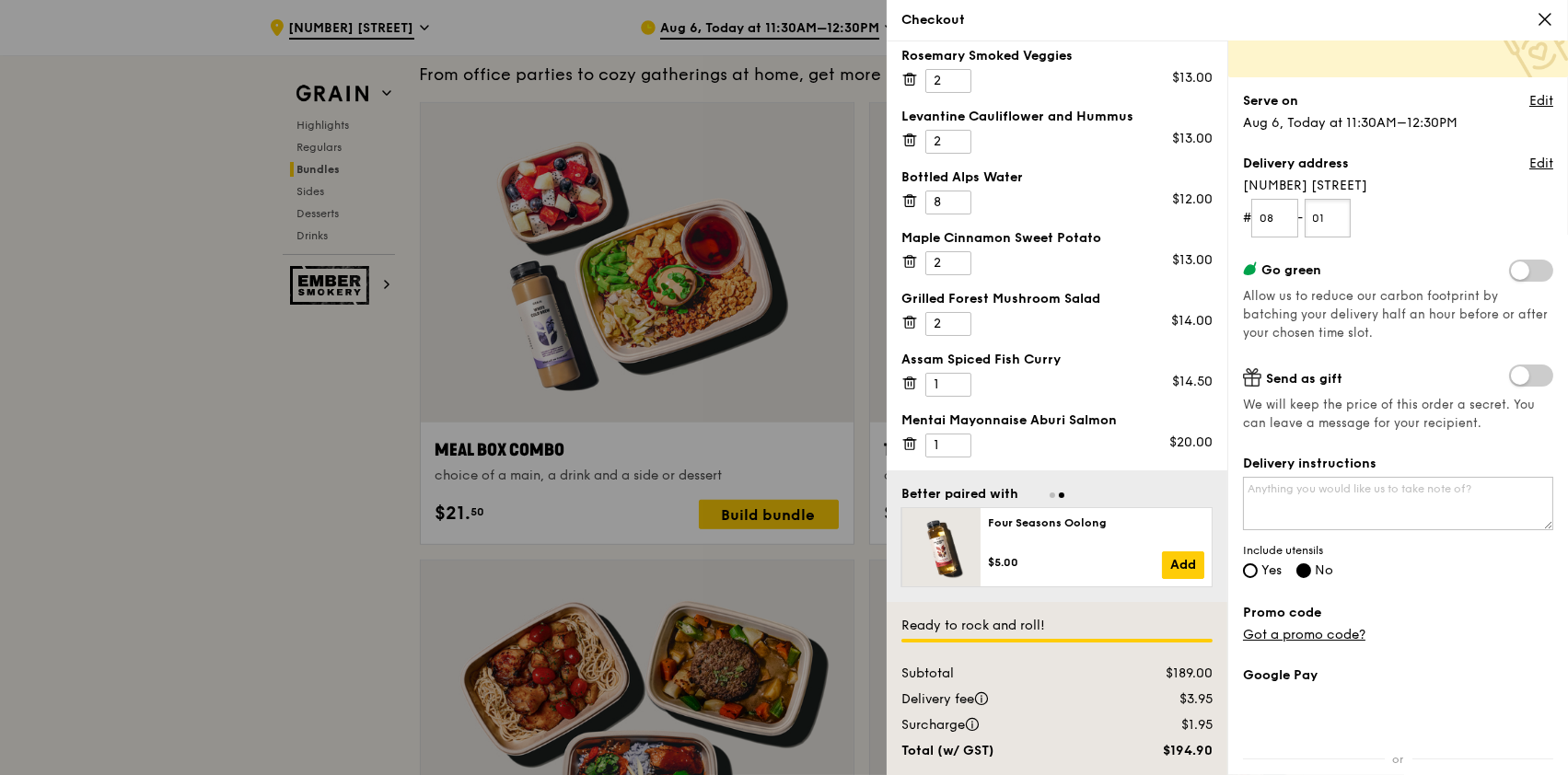 type on "01" 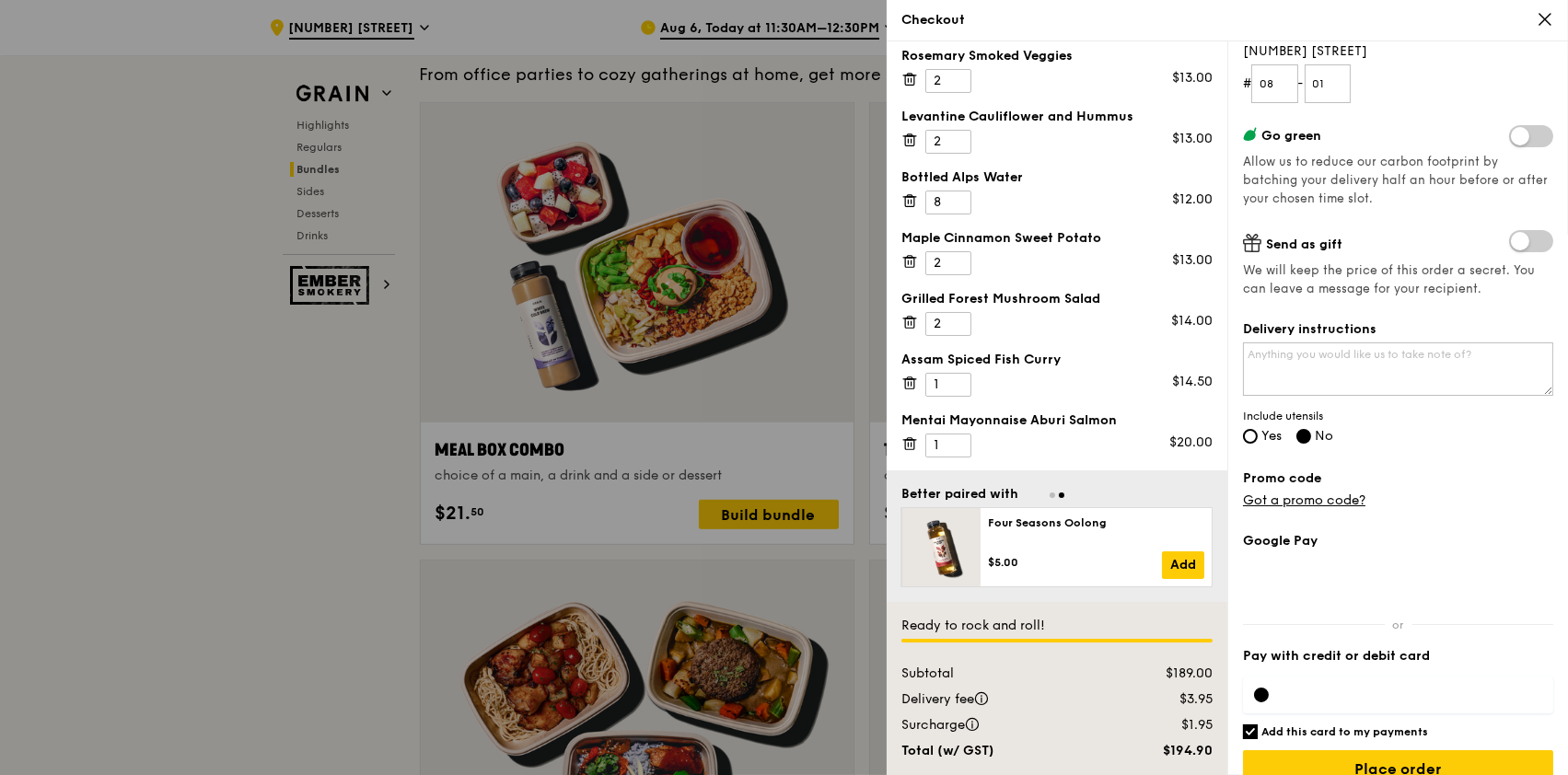 scroll, scrollTop: 287, scrollLeft: 0, axis: vertical 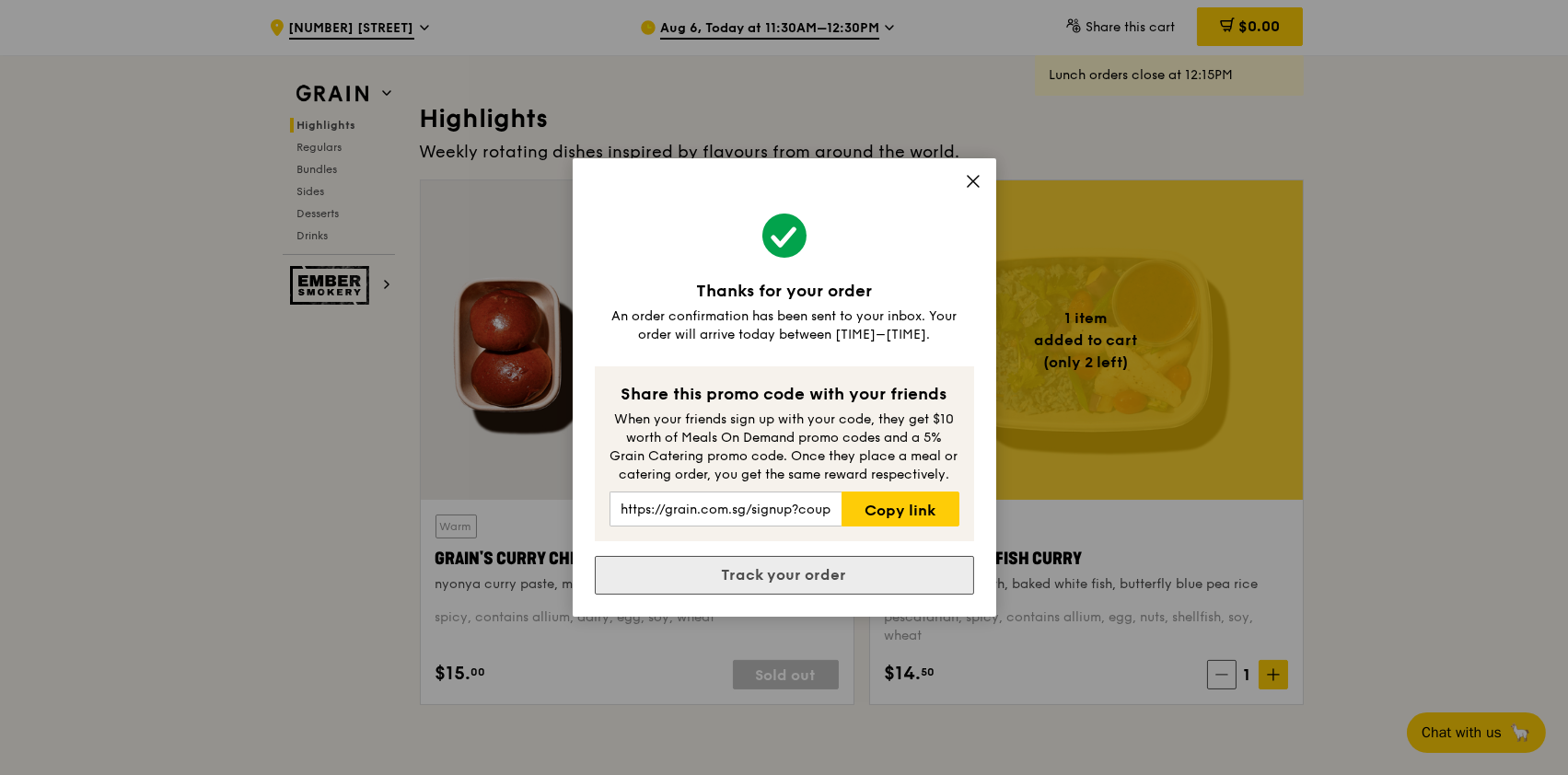 click on "Track your order" at bounding box center [784, 575] 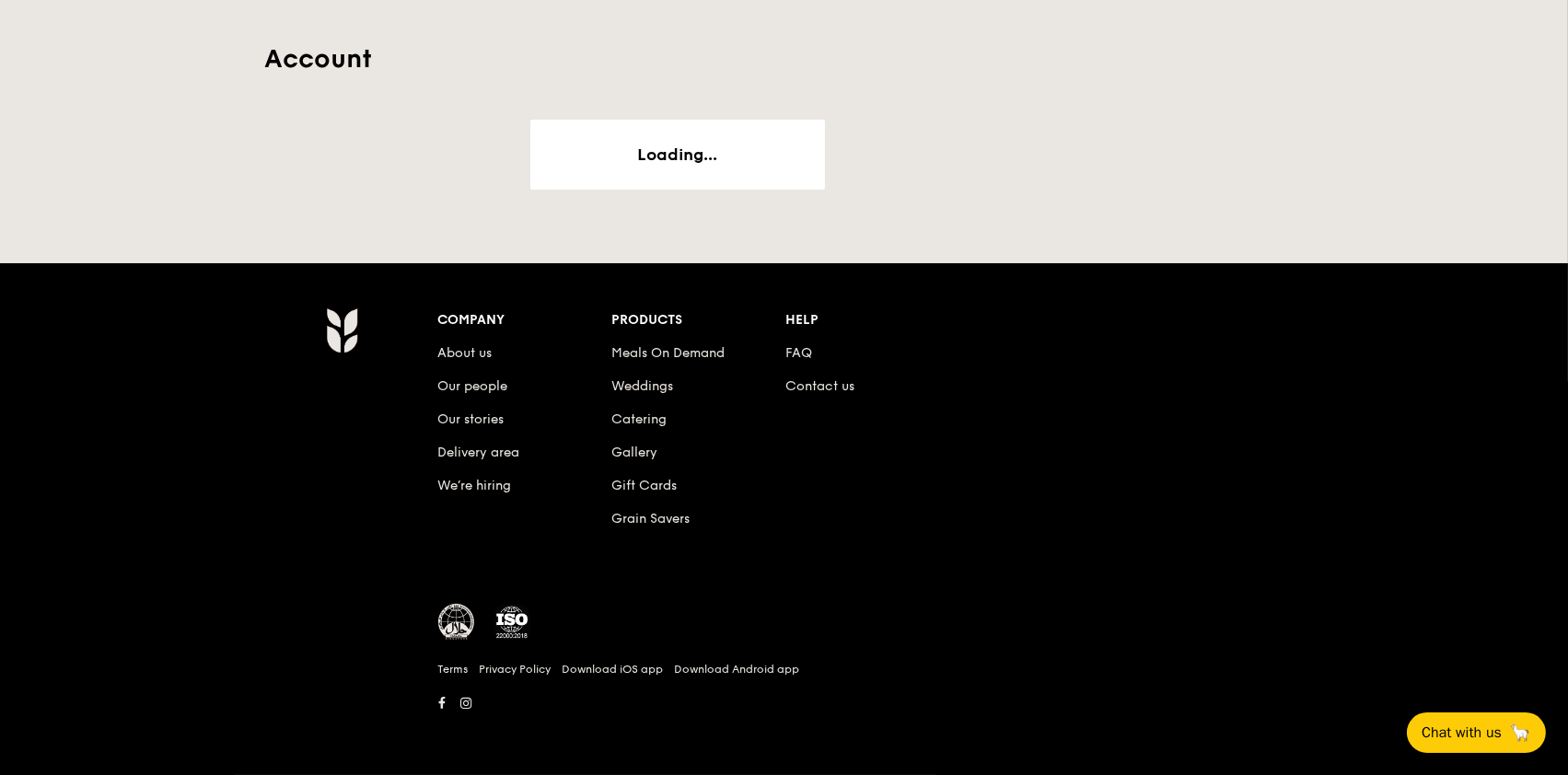 scroll, scrollTop: 0, scrollLeft: 0, axis: both 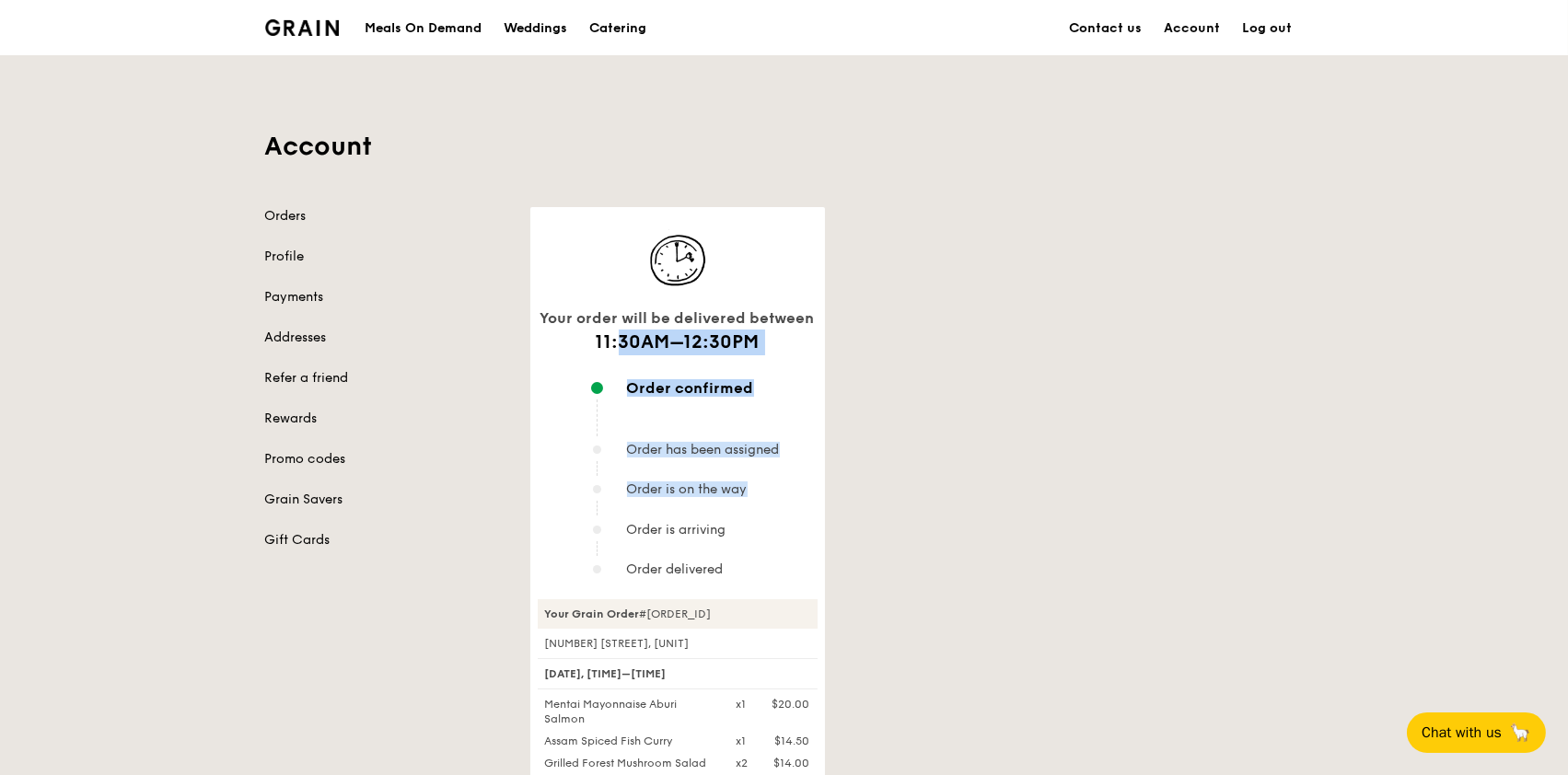 drag, startPoint x: 624, startPoint y: 346, endPoint x: 724, endPoint y: 510, distance: 192.08332 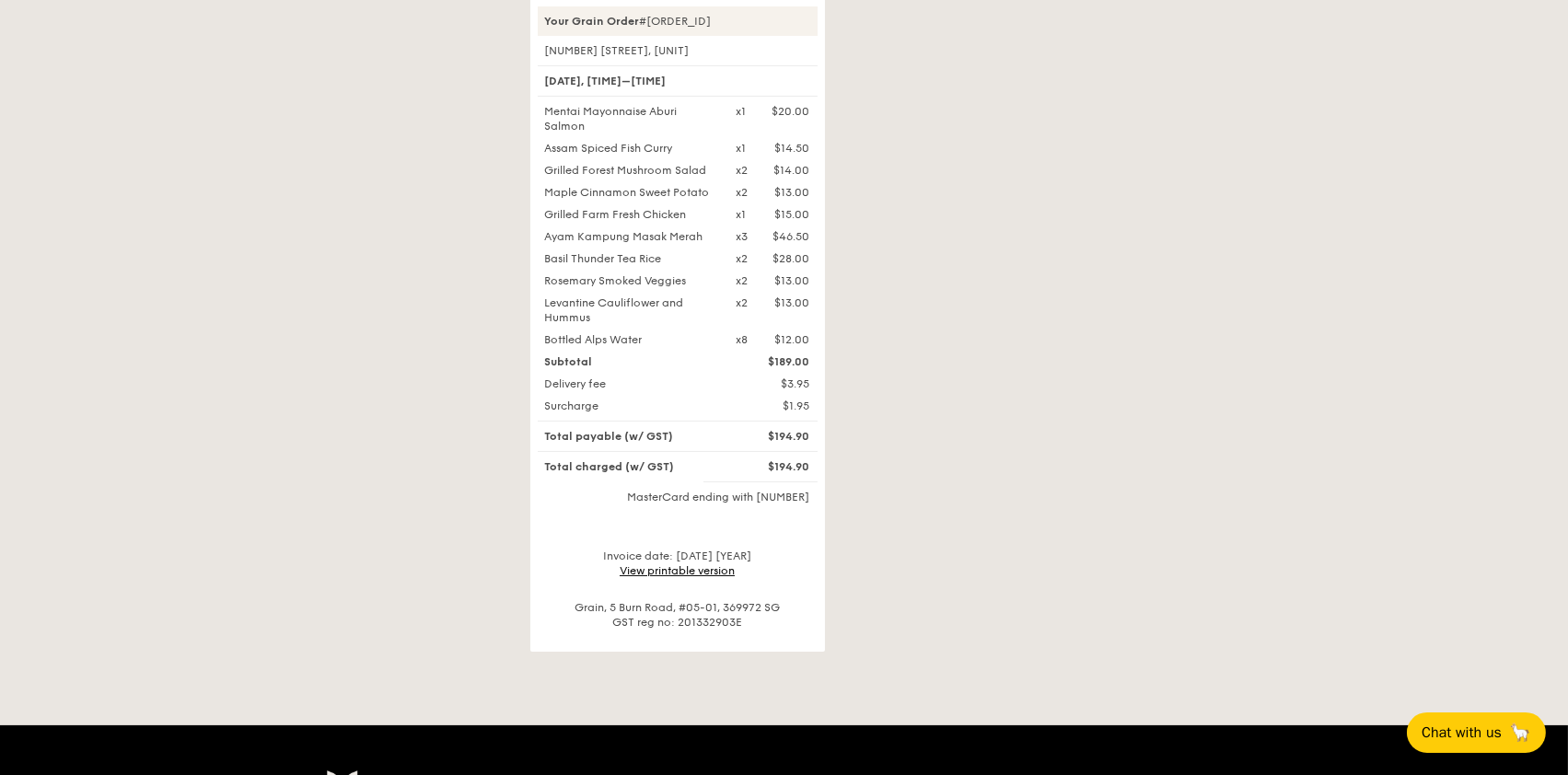 scroll, scrollTop: 736, scrollLeft: 0, axis: vertical 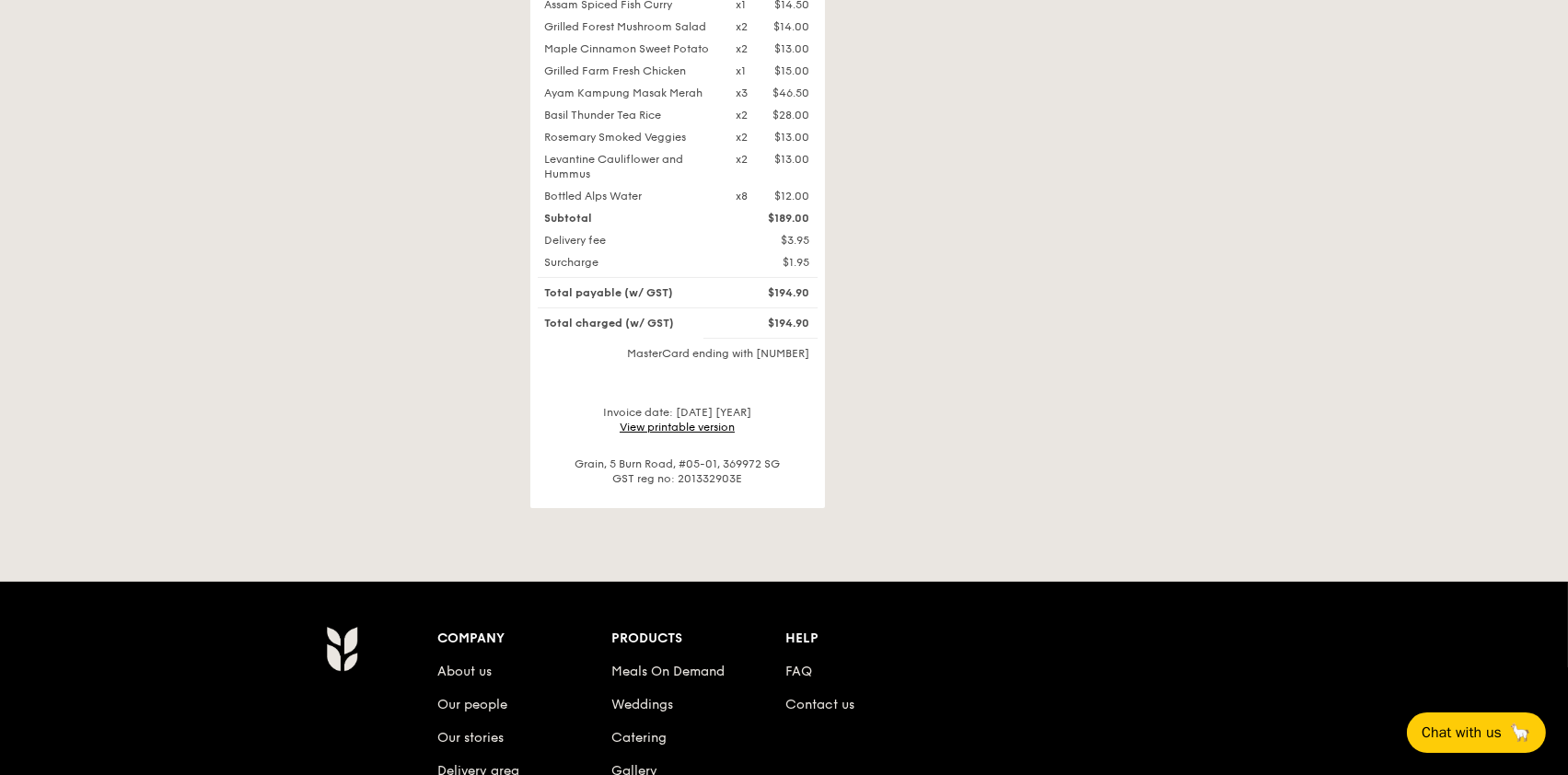 drag, startPoint x: 1496, startPoint y: 376, endPoint x: 1446, endPoint y: 360, distance: 52.497619 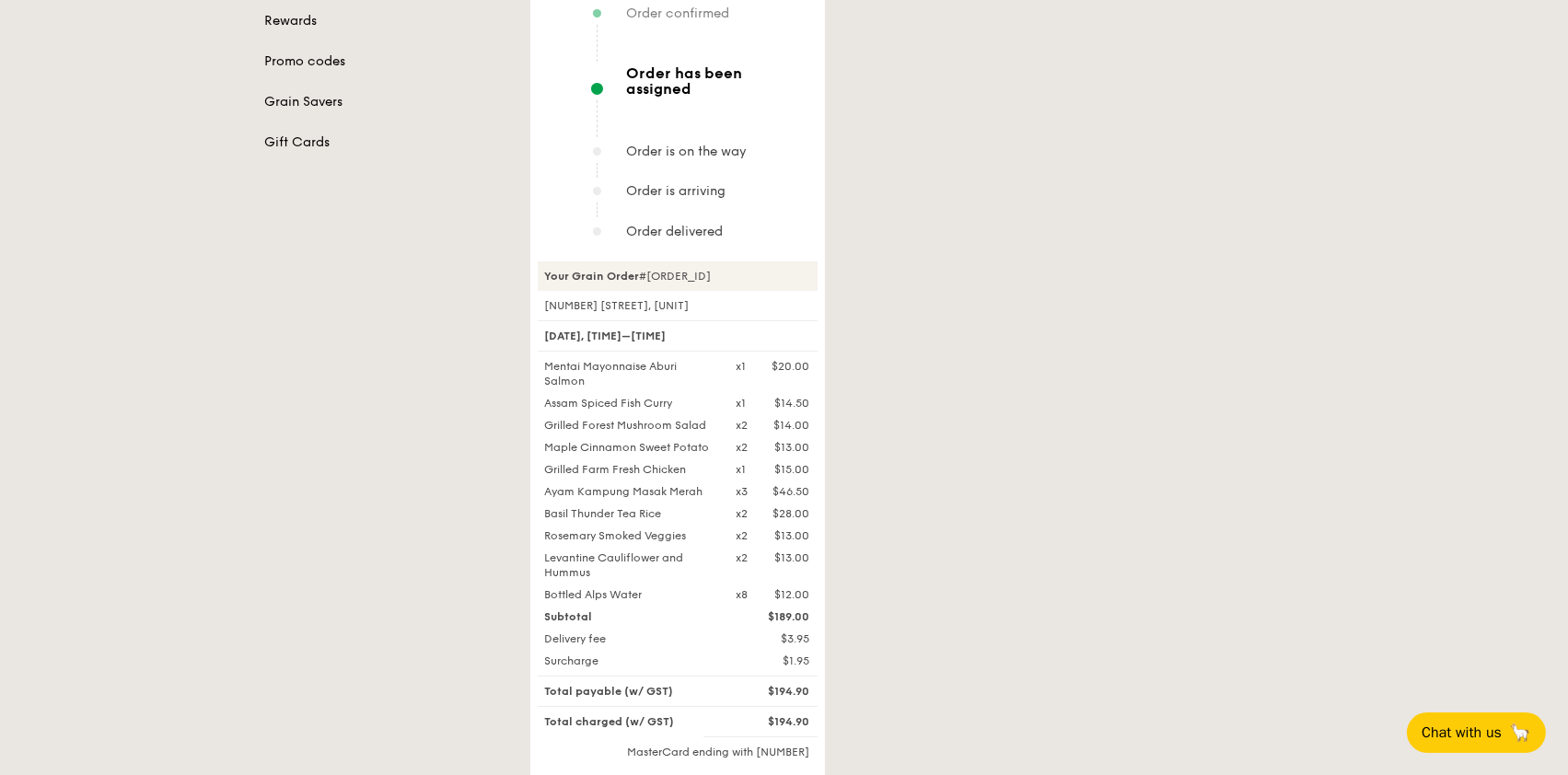scroll, scrollTop: 122, scrollLeft: 0, axis: vertical 